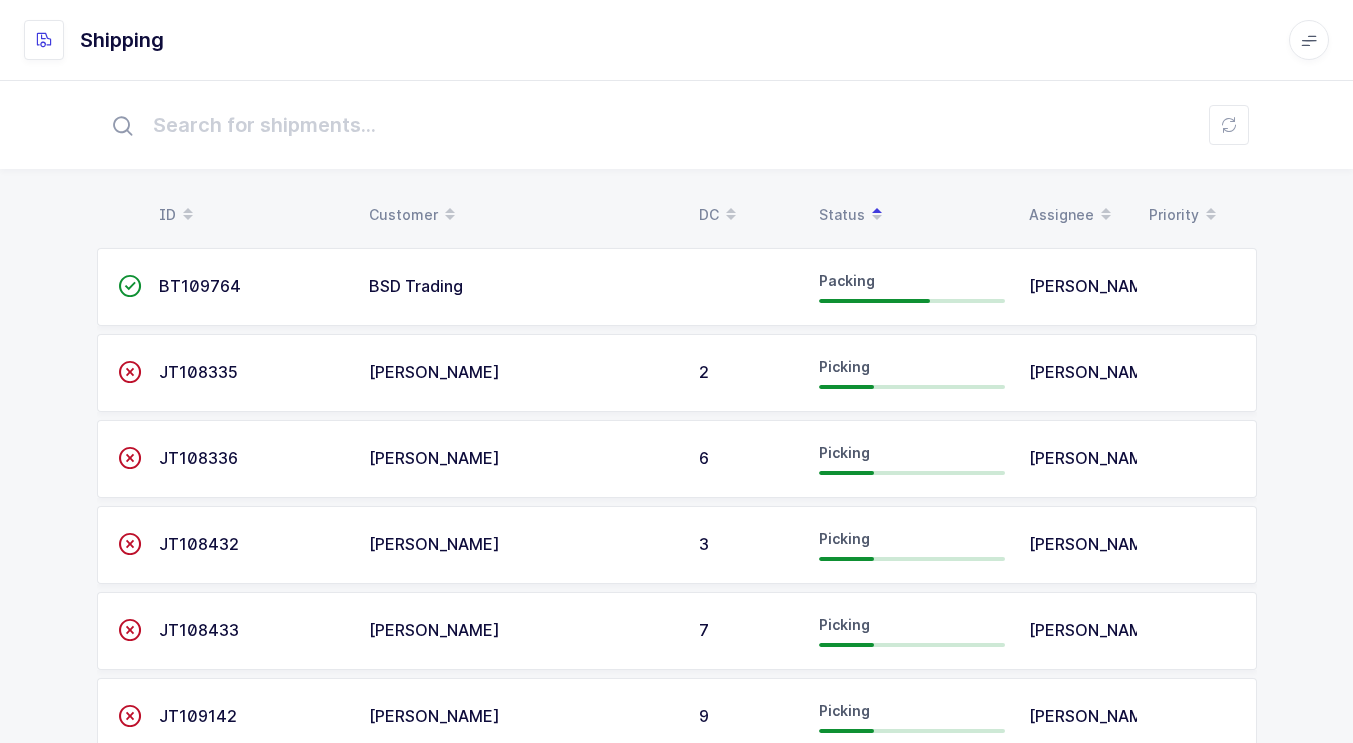 scroll, scrollTop: 0, scrollLeft: 0, axis: both 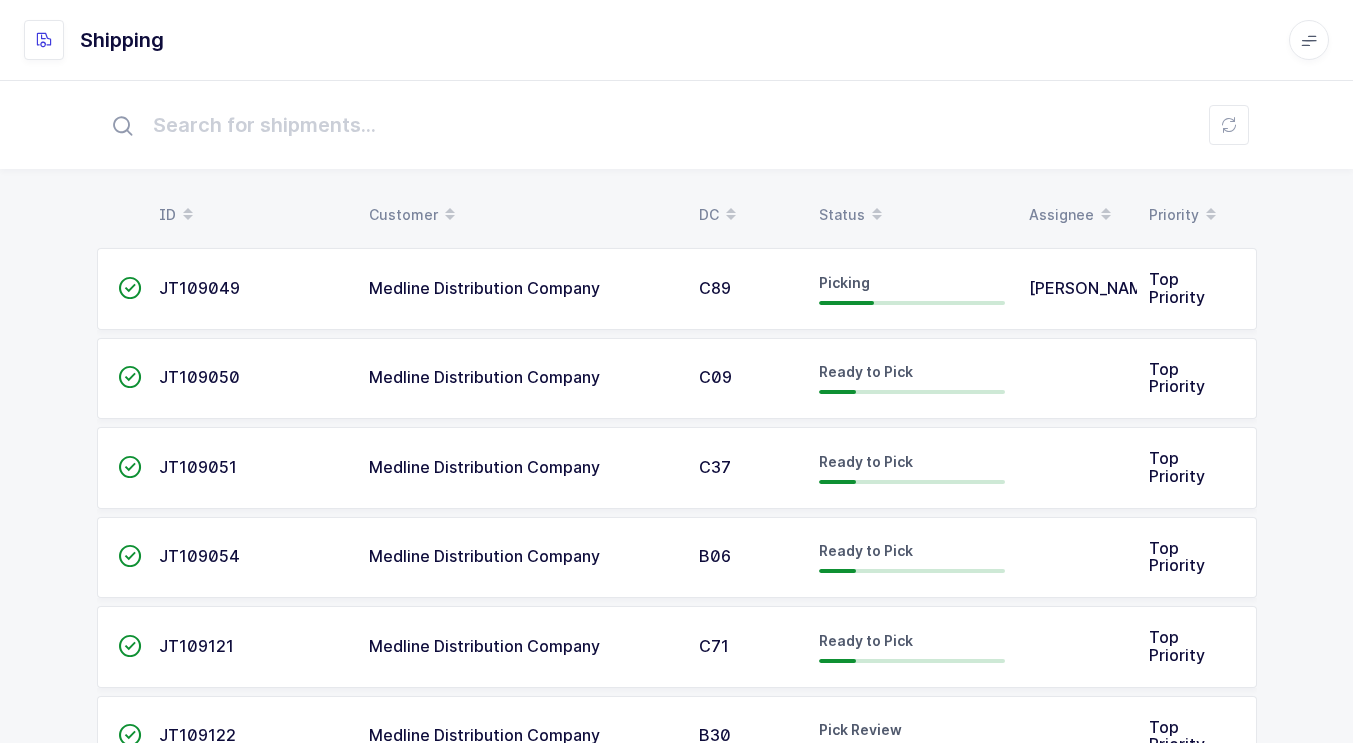 click on "Status" at bounding box center [912, 215] 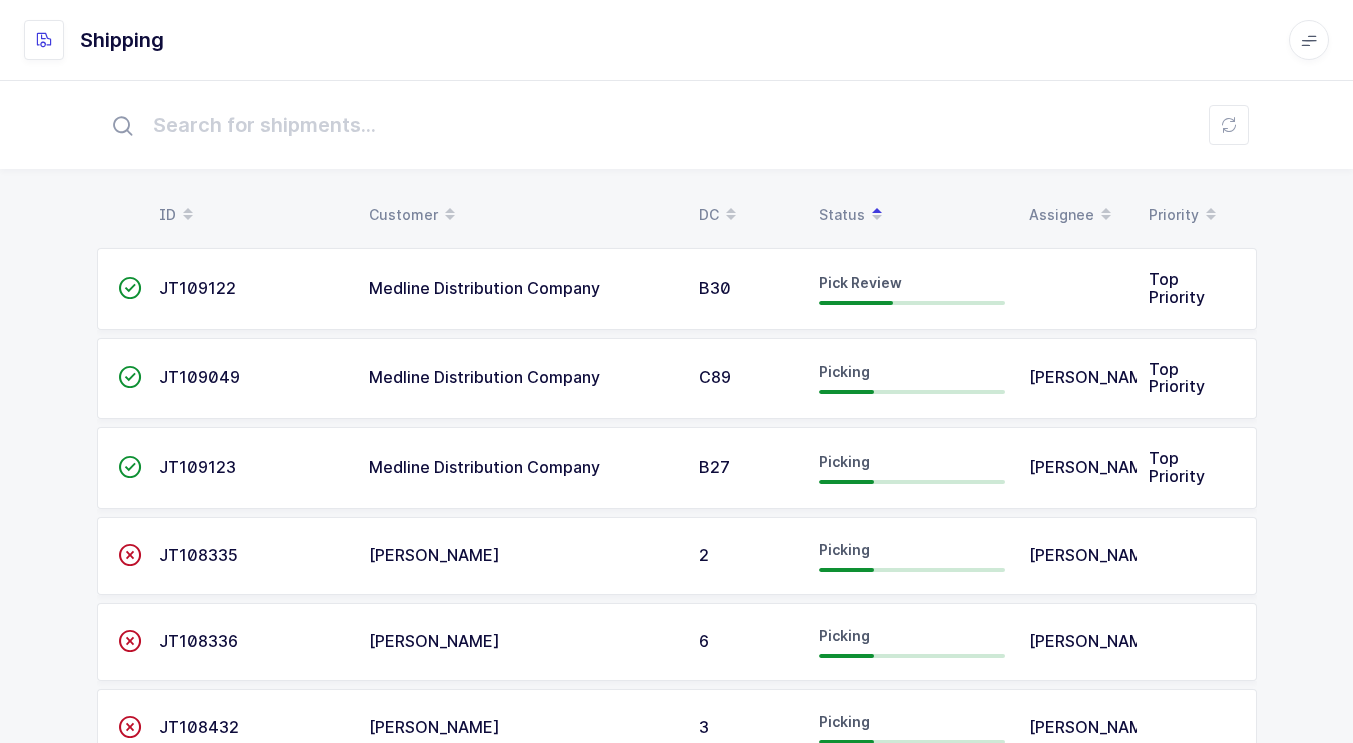drag, startPoint x: 630, startPoint y: 271, endPoint x: 646, endPoint y: 258, distance: 20.615528 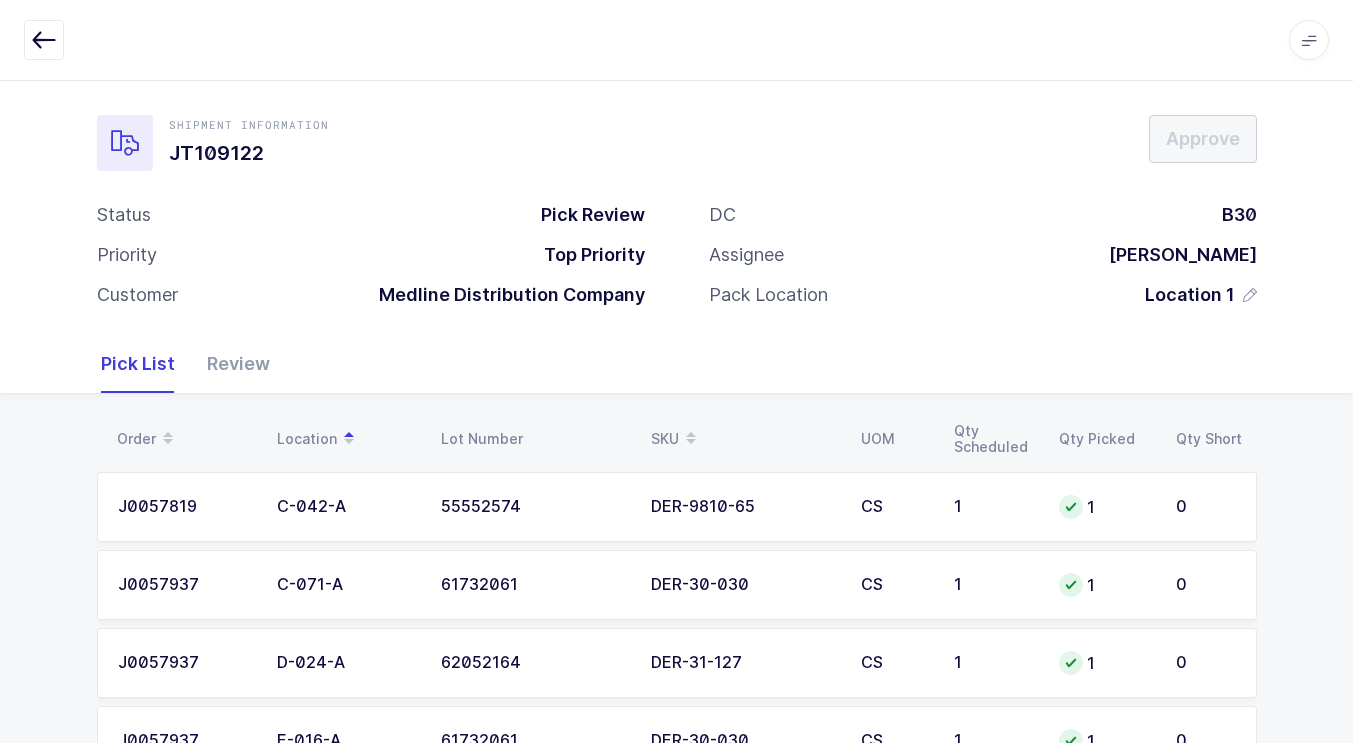 scroll, scrollTop: 0, scrollLeft: 0, axis: both 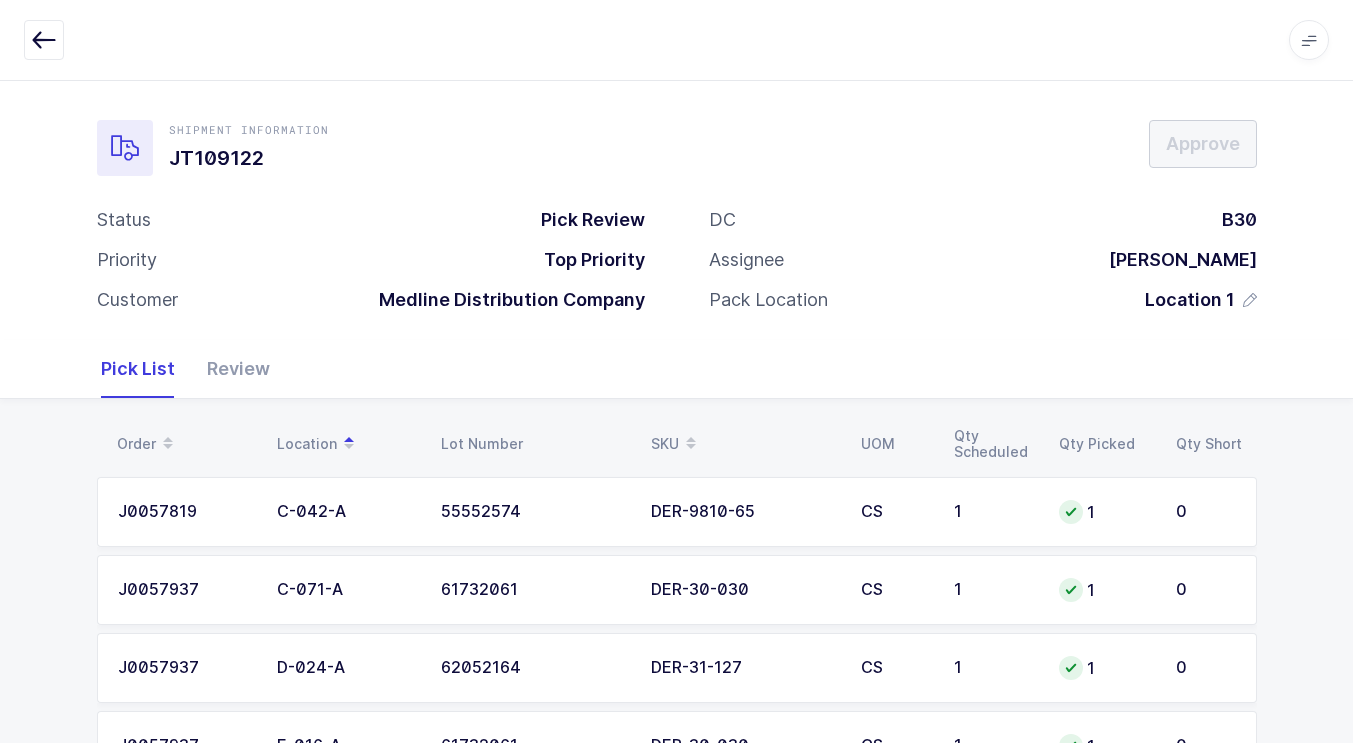 click at bounding box center [44, 40] 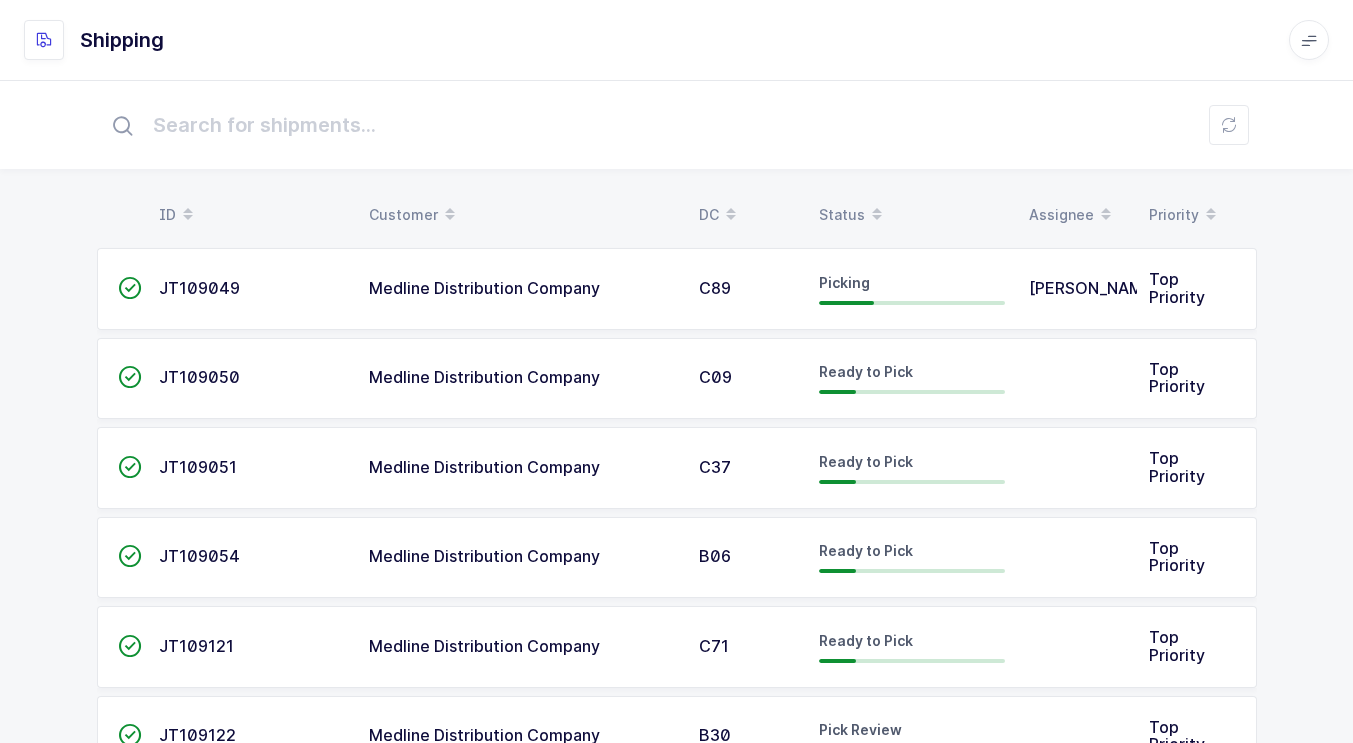 click on "Status" at bounding box center (912, 215) 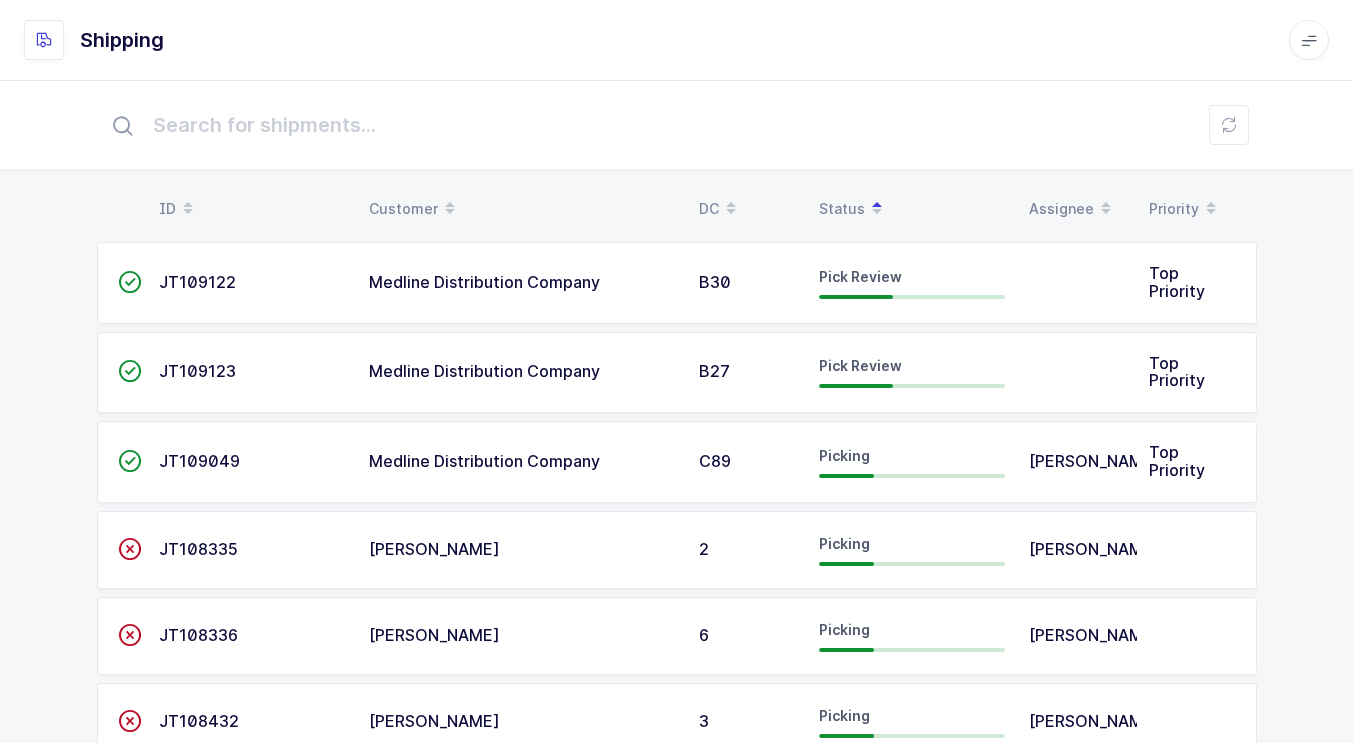scroll, scrollTop: 0, scrollLeft: 0, axis: both 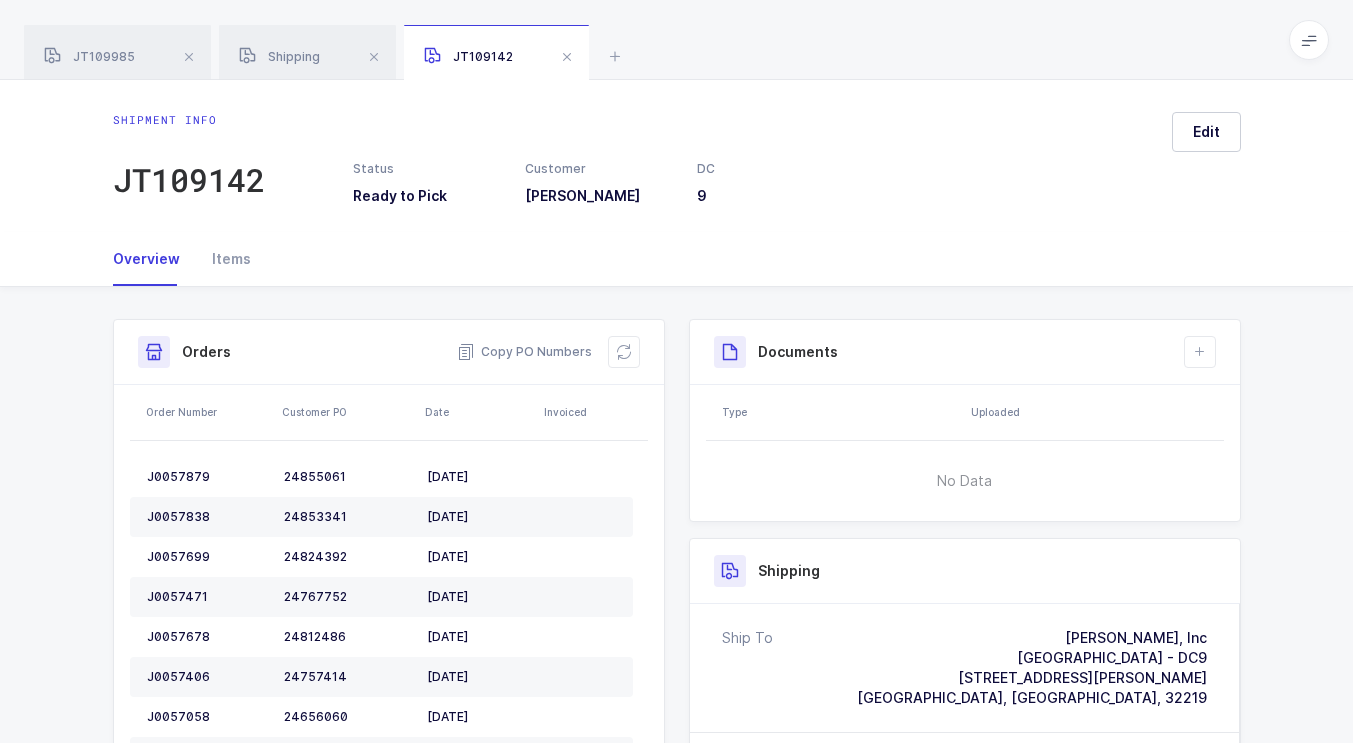 click at bounding box center [189, 57] 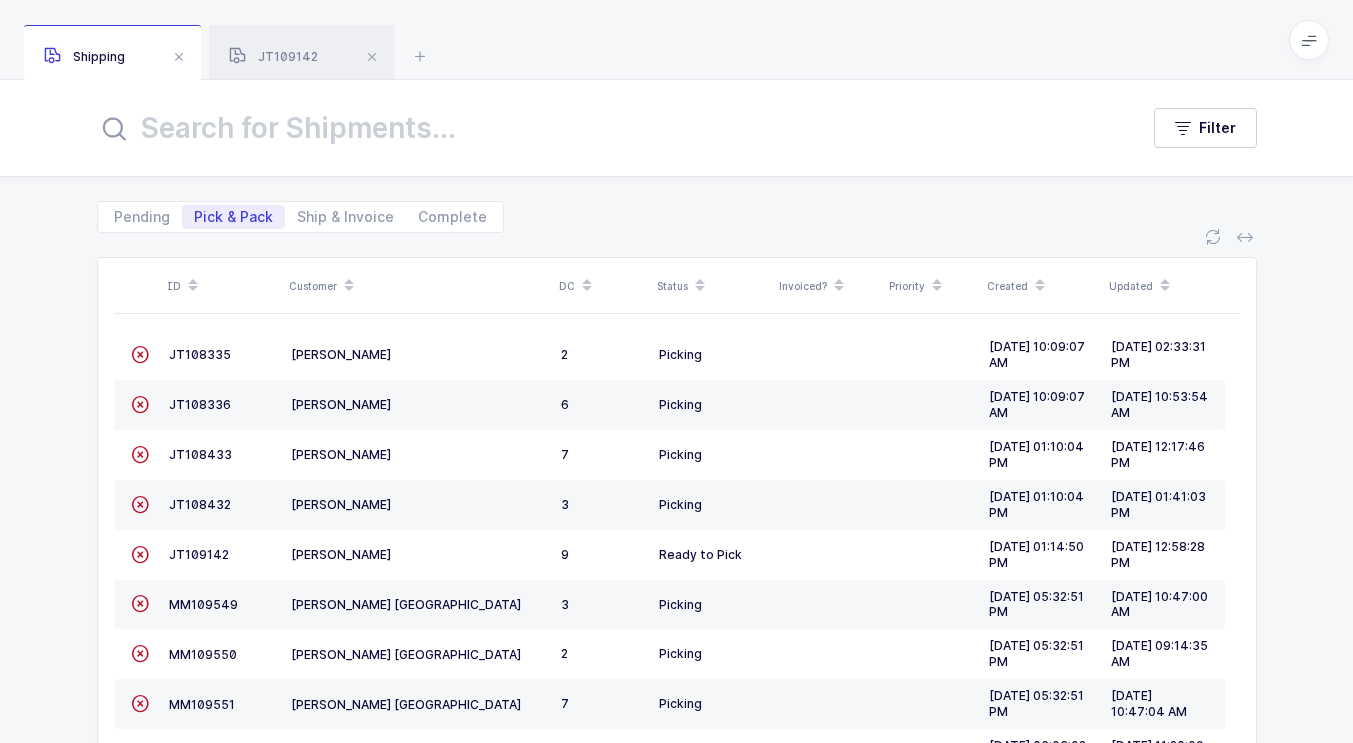 click at bounding box center [179, 57] 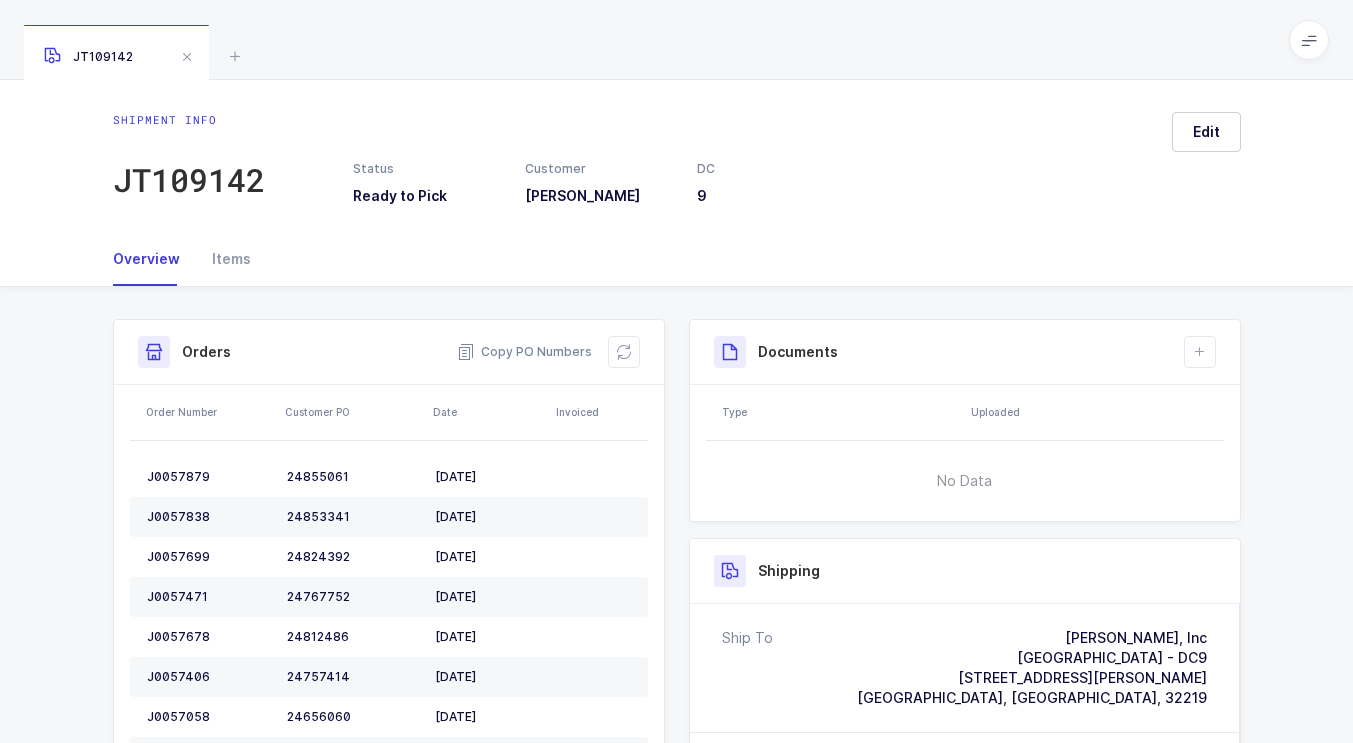 click at bounding box center [235, 56] 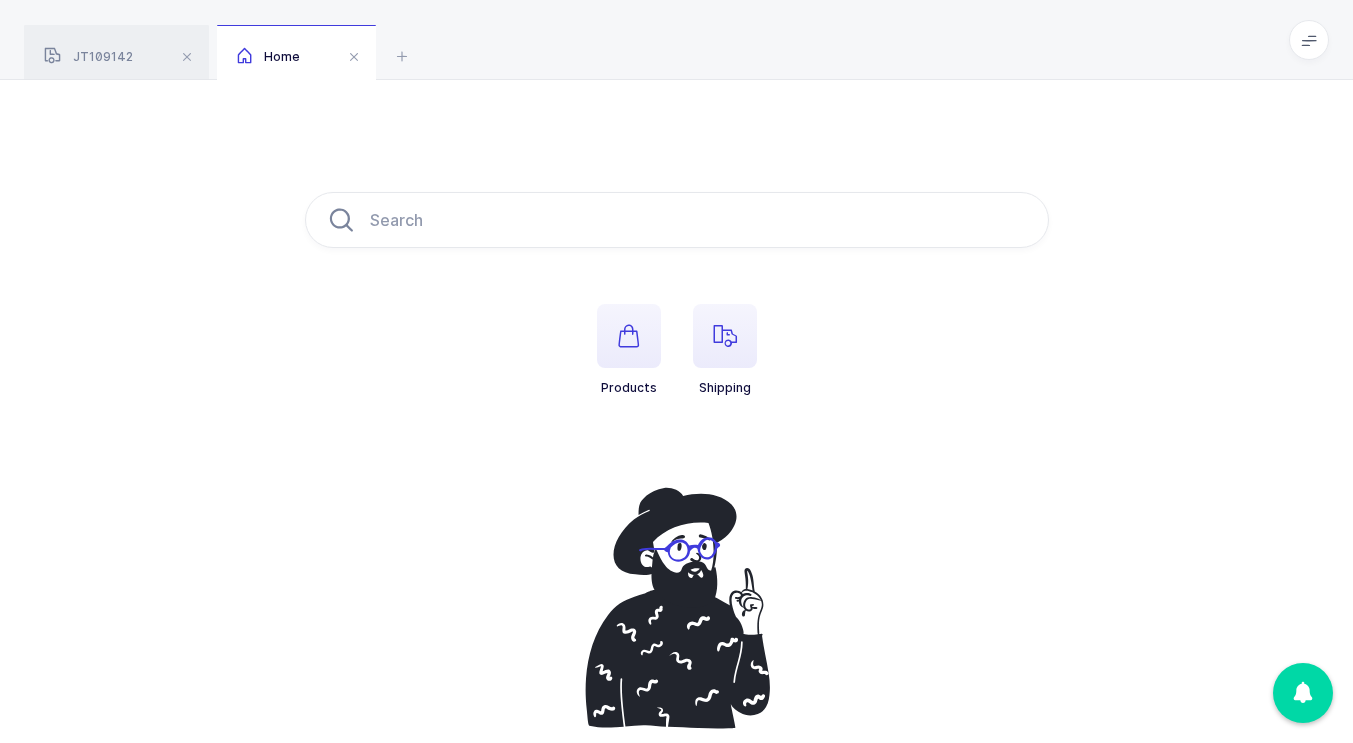 click at bounding box center (725, 336) 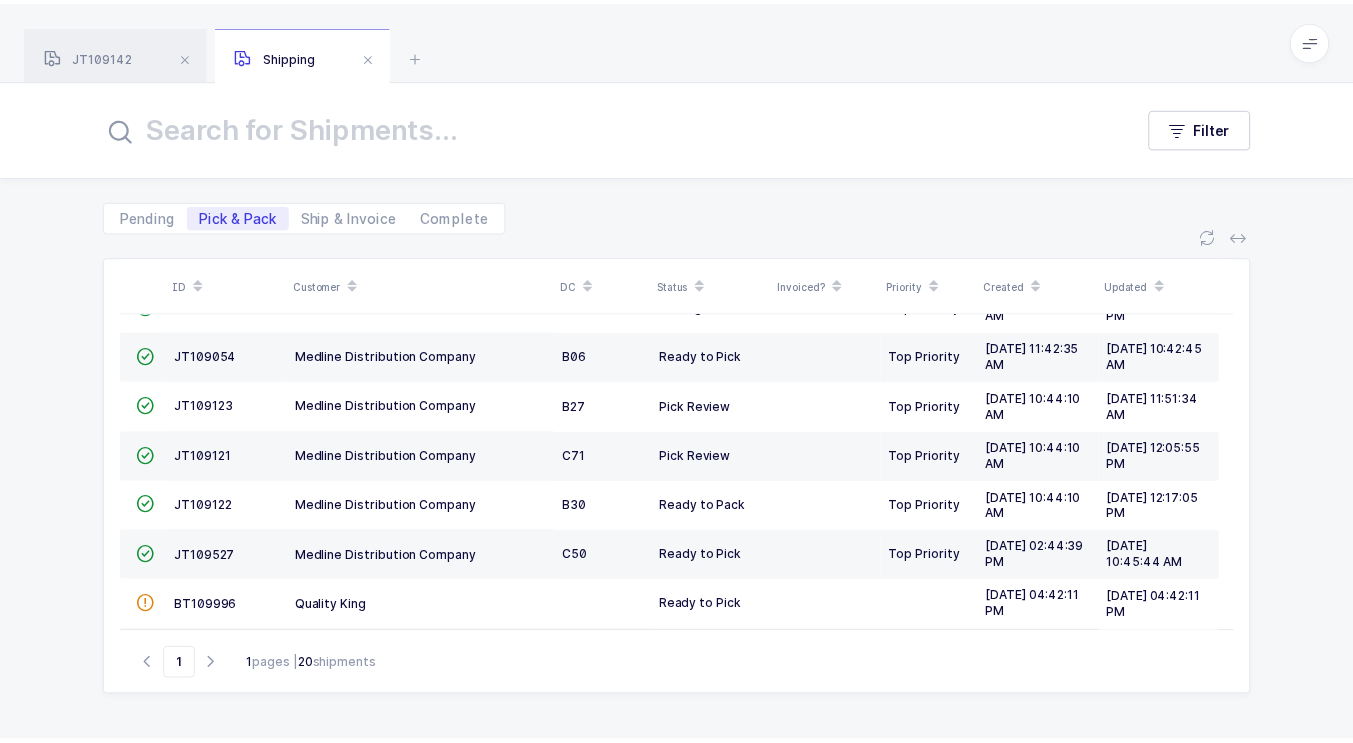scroll, scrollTop: 712, scrollLeft: 0, axis: vertical 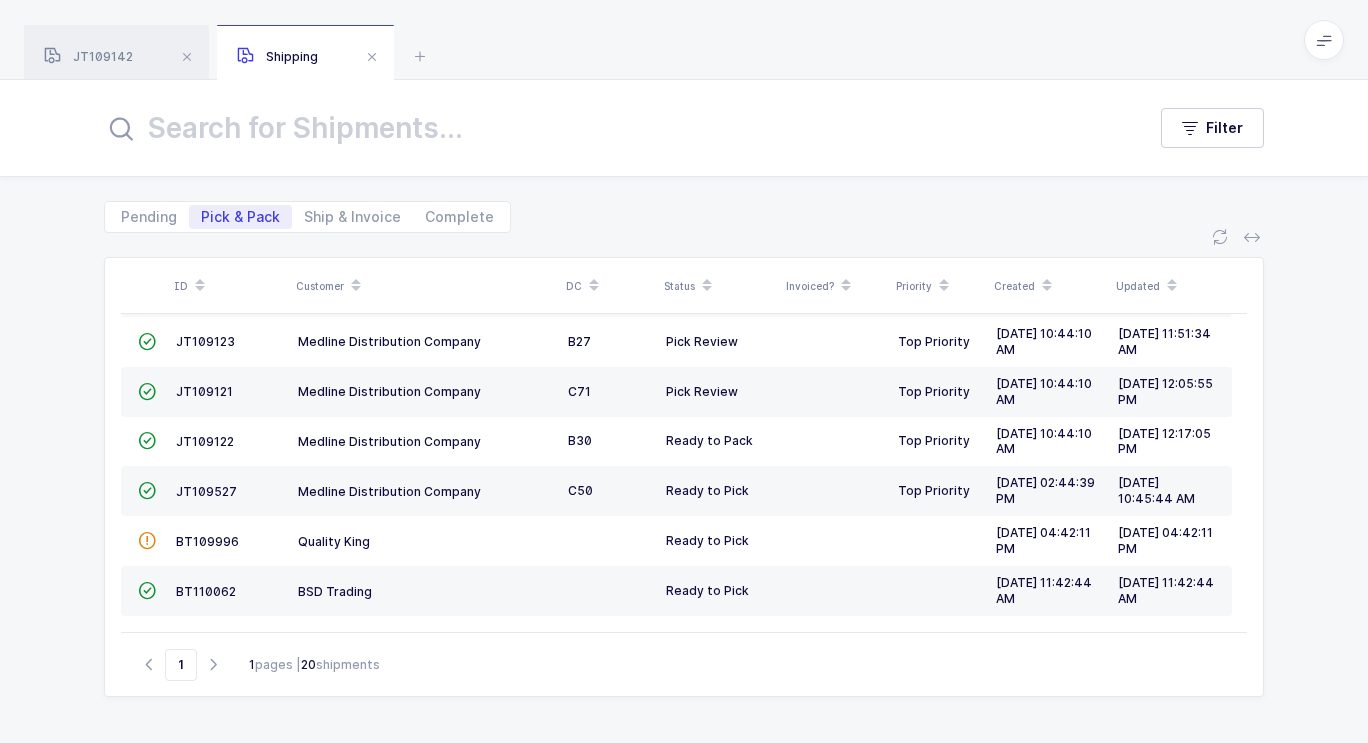 click on "JT109121" at bounding box center (204, 391) 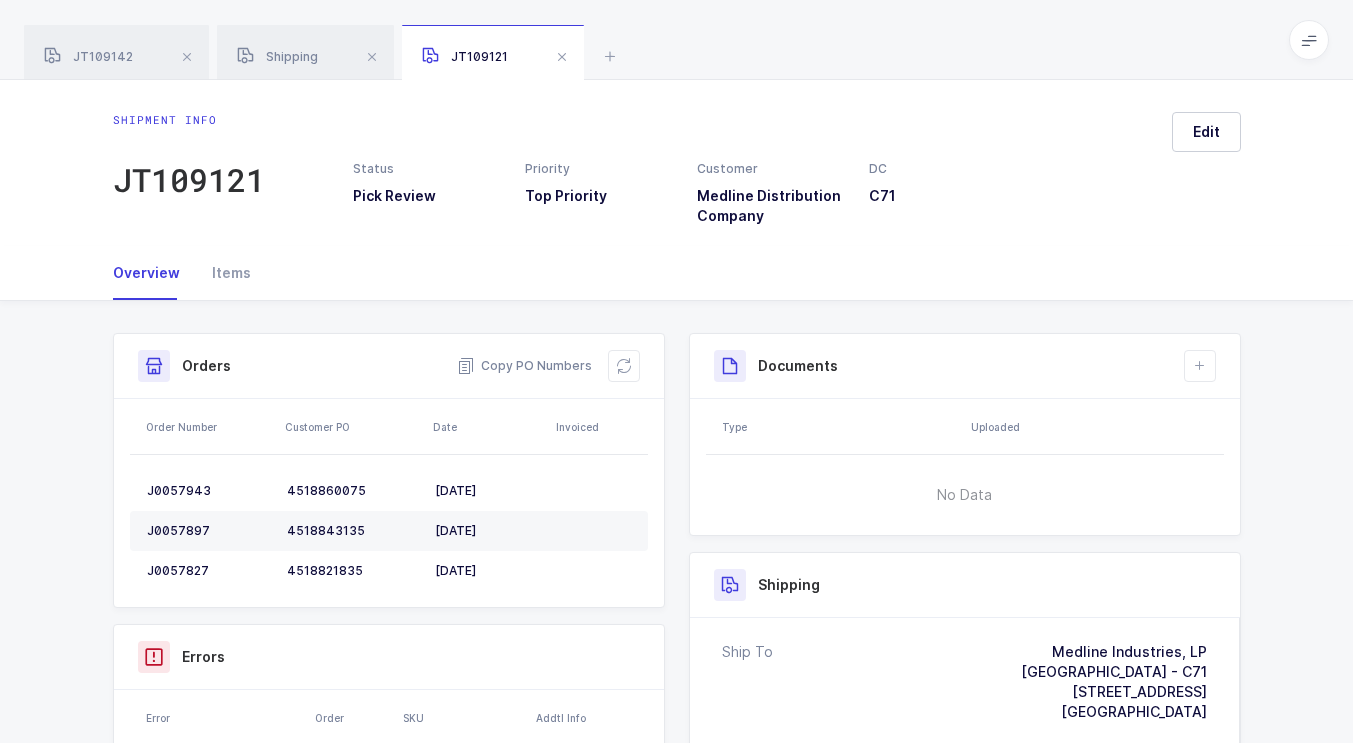 click at bounding box center (624, 366) 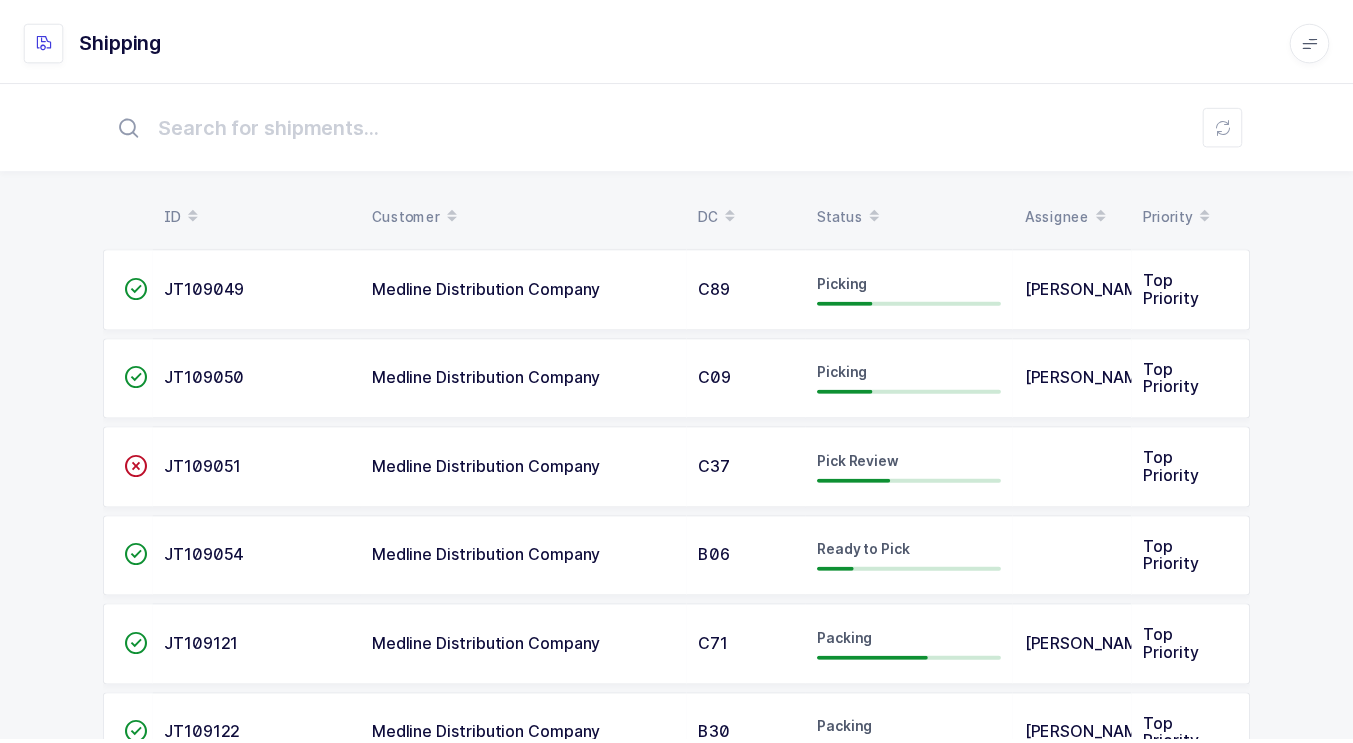 scroll, scrollTop: 0, scrollLeft: 0, axis: both 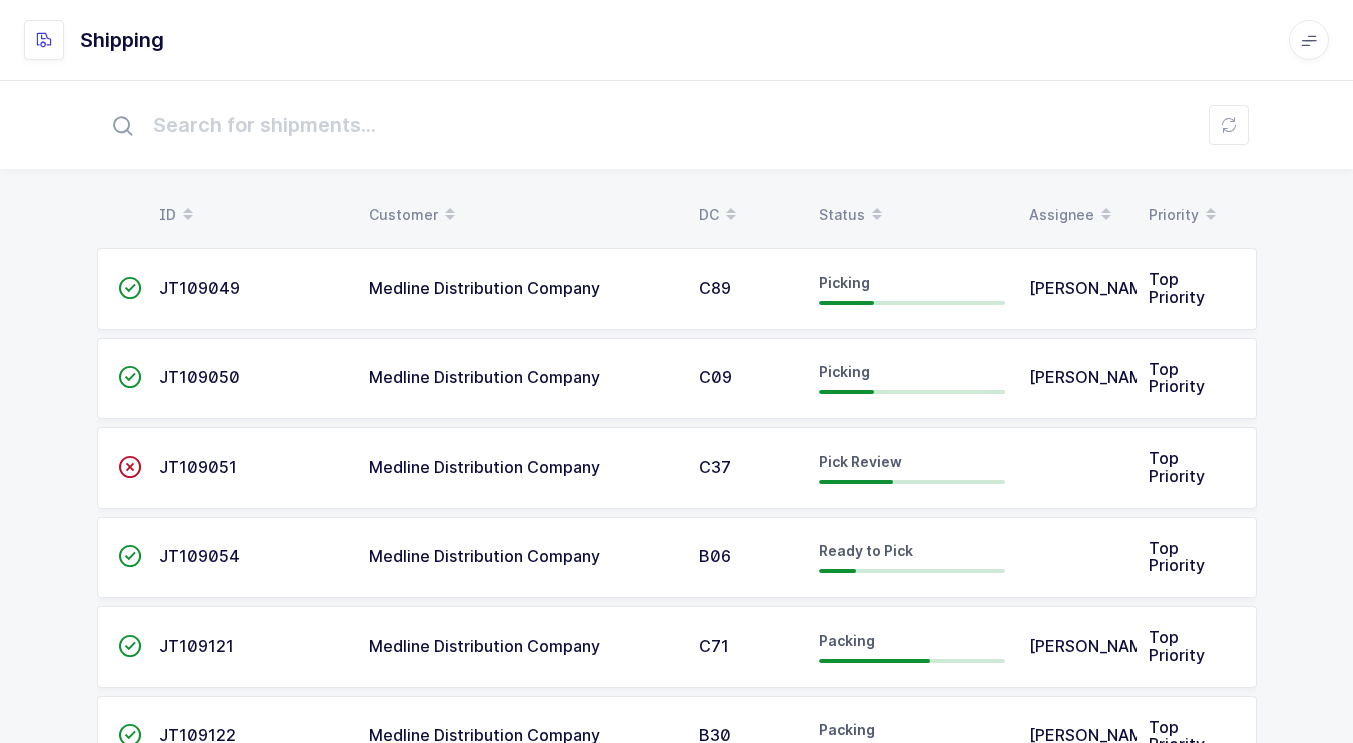 click on "Status" at bounding box center (912, 215) 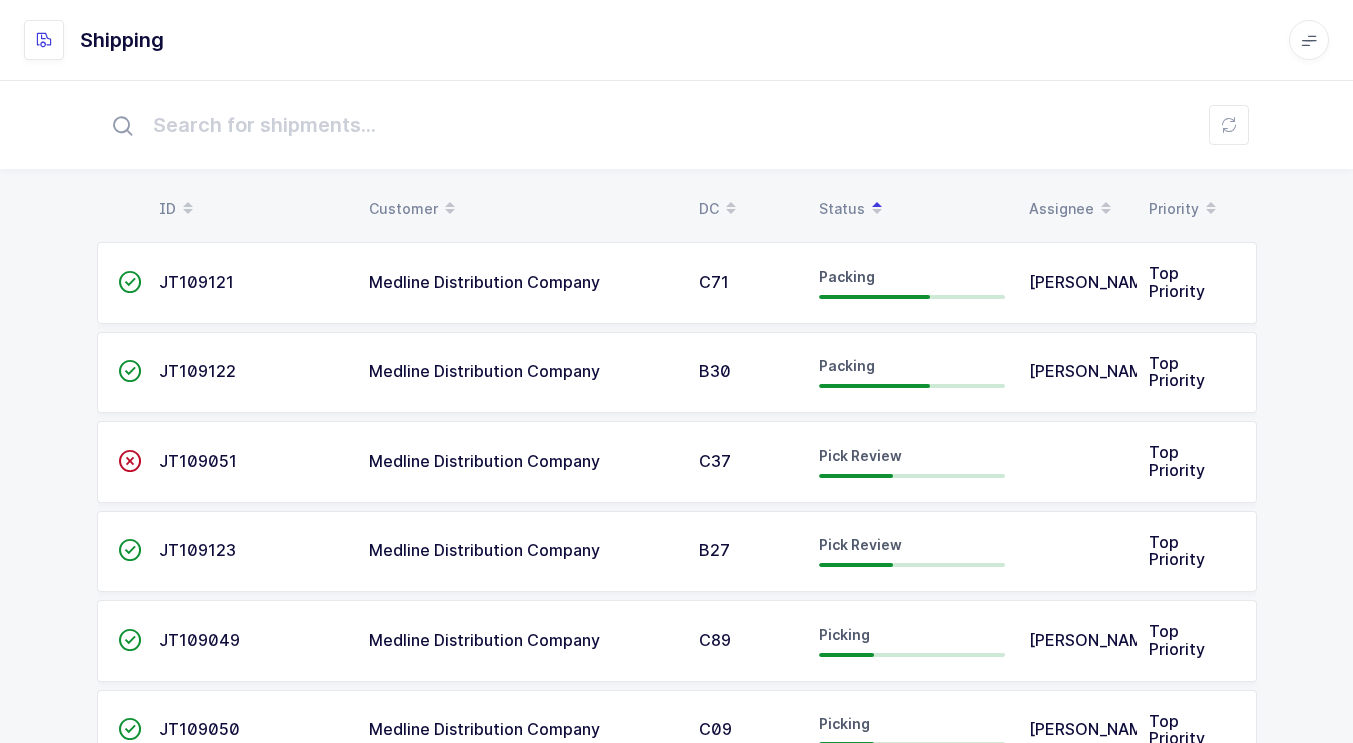scroll, scrollTop: 0, scrollLeft: 0, axis: both 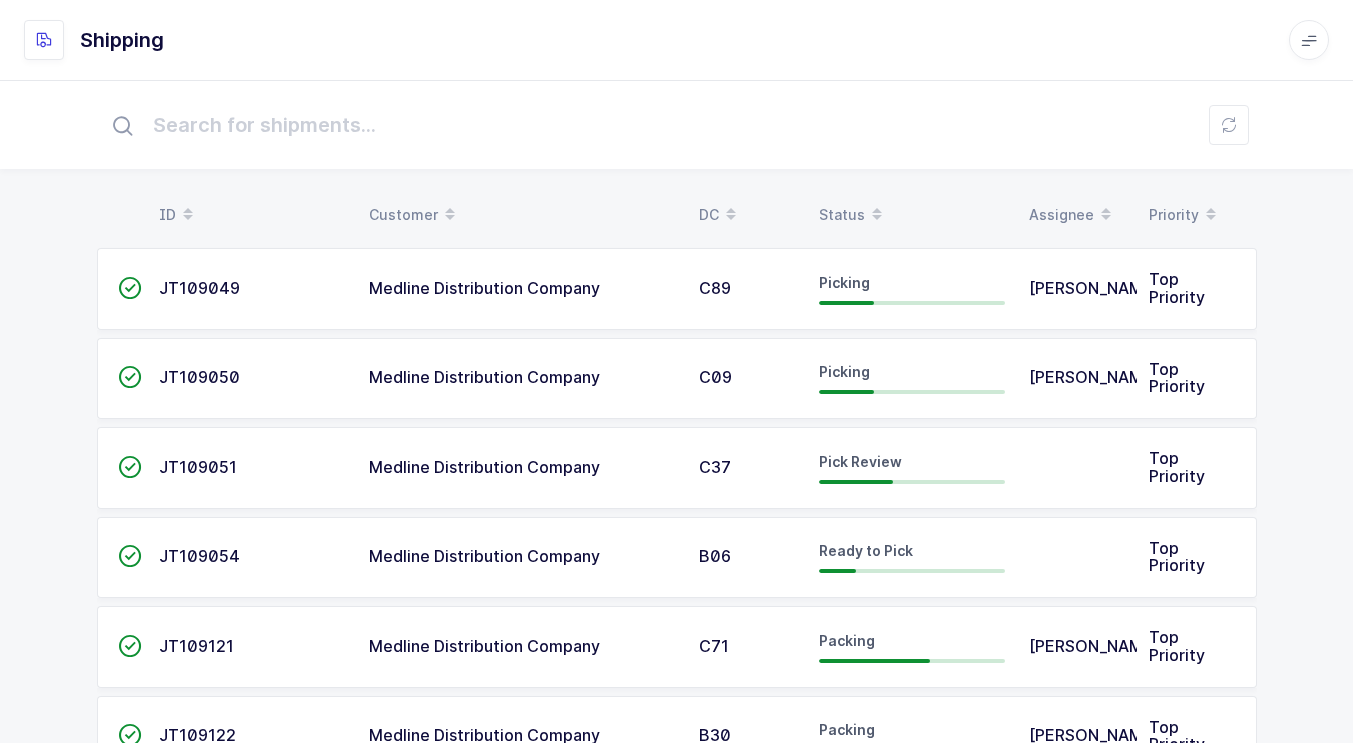 click on "Status" at bounding box center (912, 215) 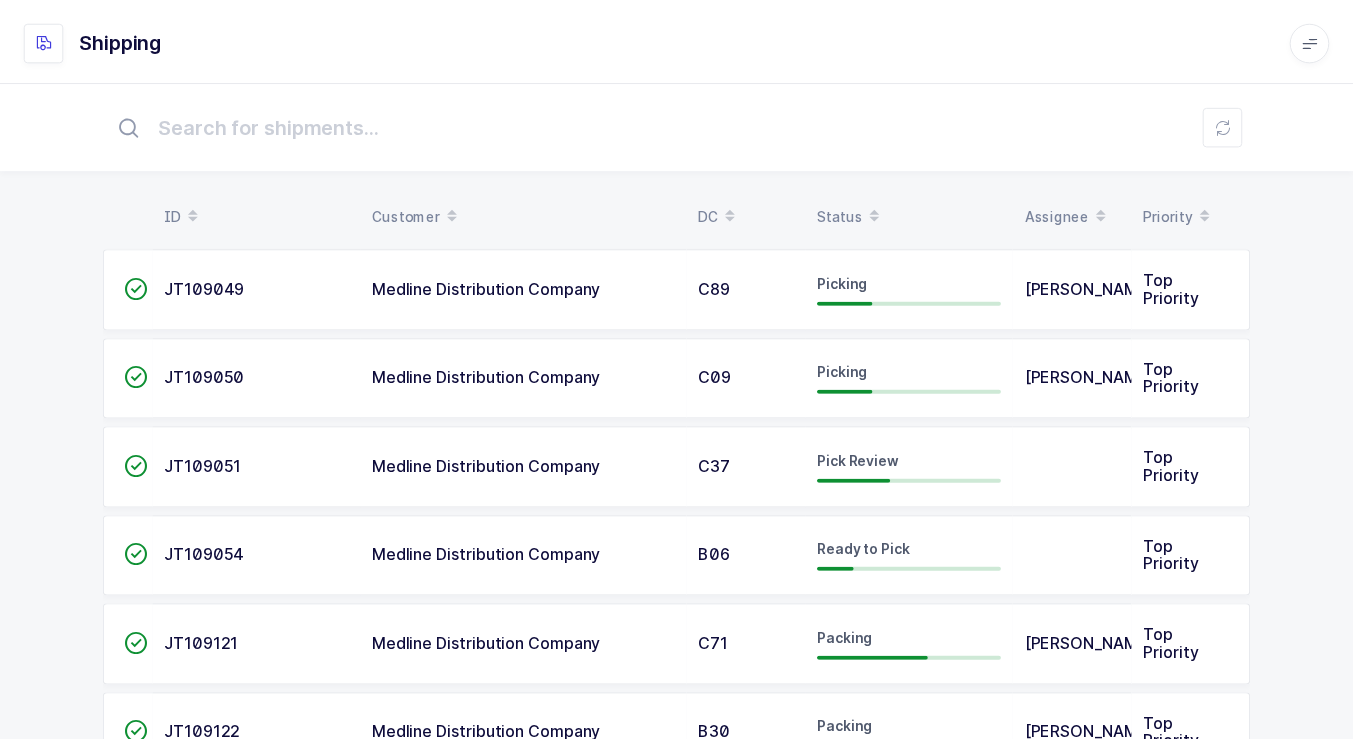 scroll, scrollTop: 0, scrollLeft: 0, axis: both 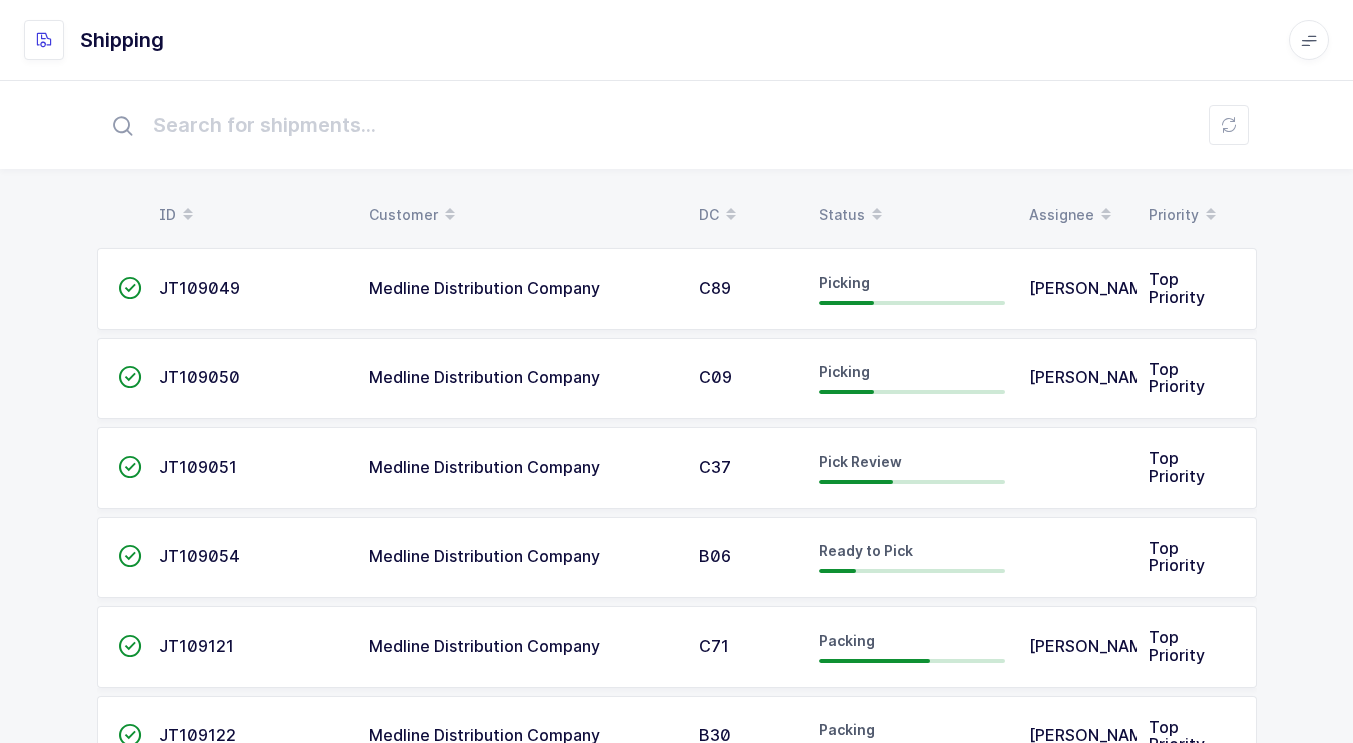 click on "Status" at bounding box center (912, 215) 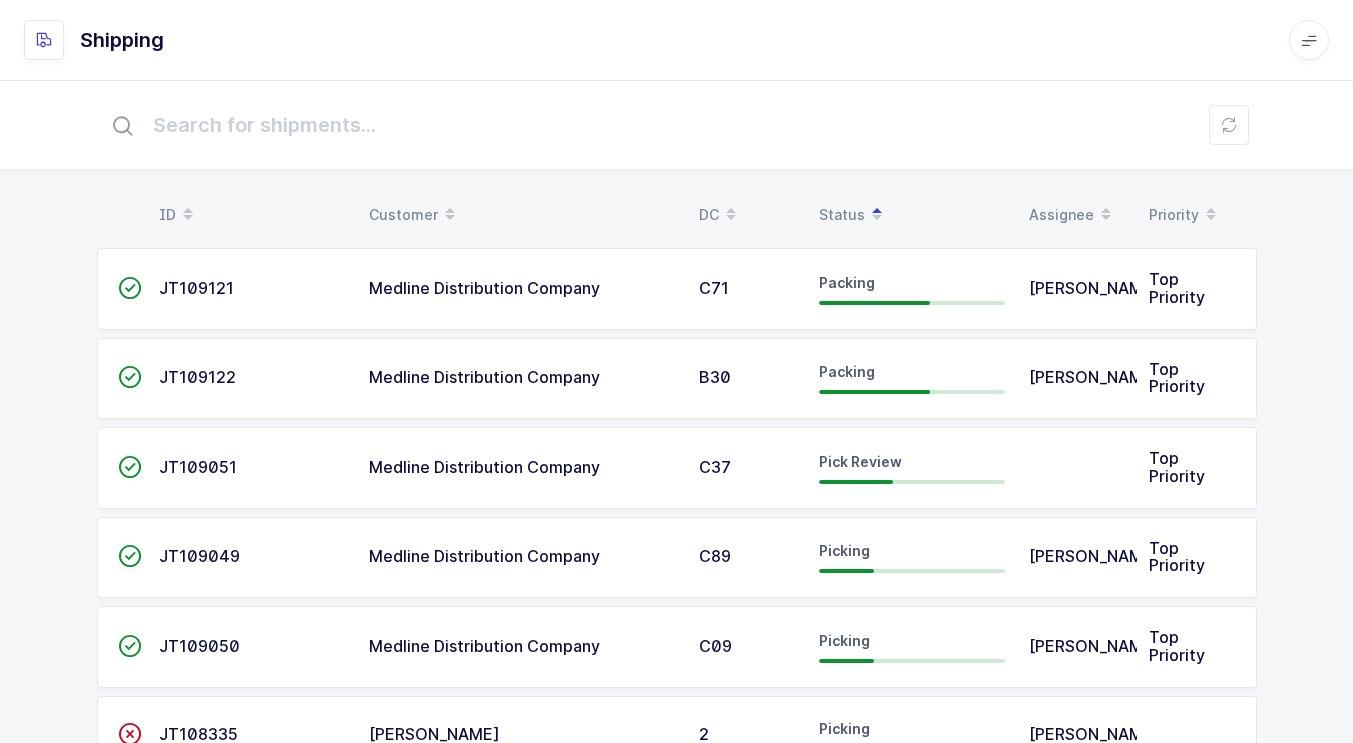 click on "Pick Review" at bounding box center [912, 468] 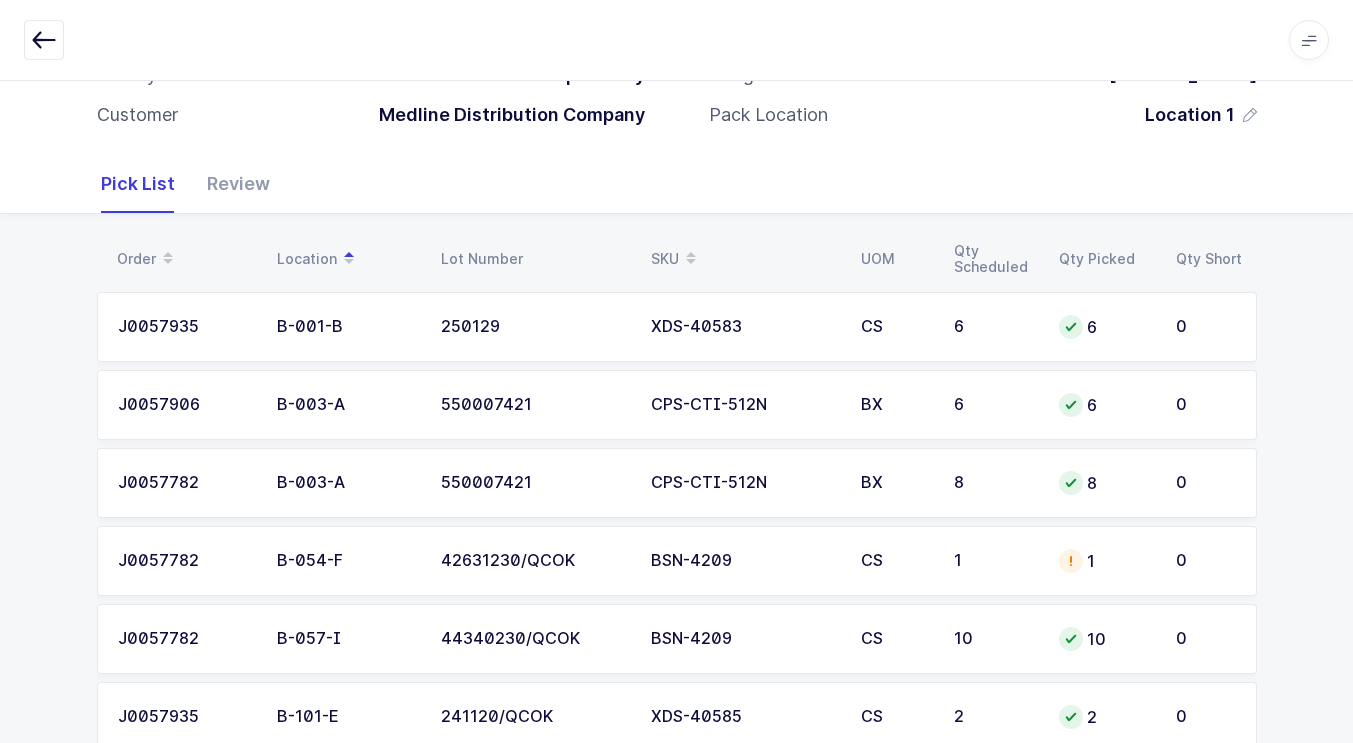 scroll, scrollTop: 320, scrollLeft: 0, axis: vertical 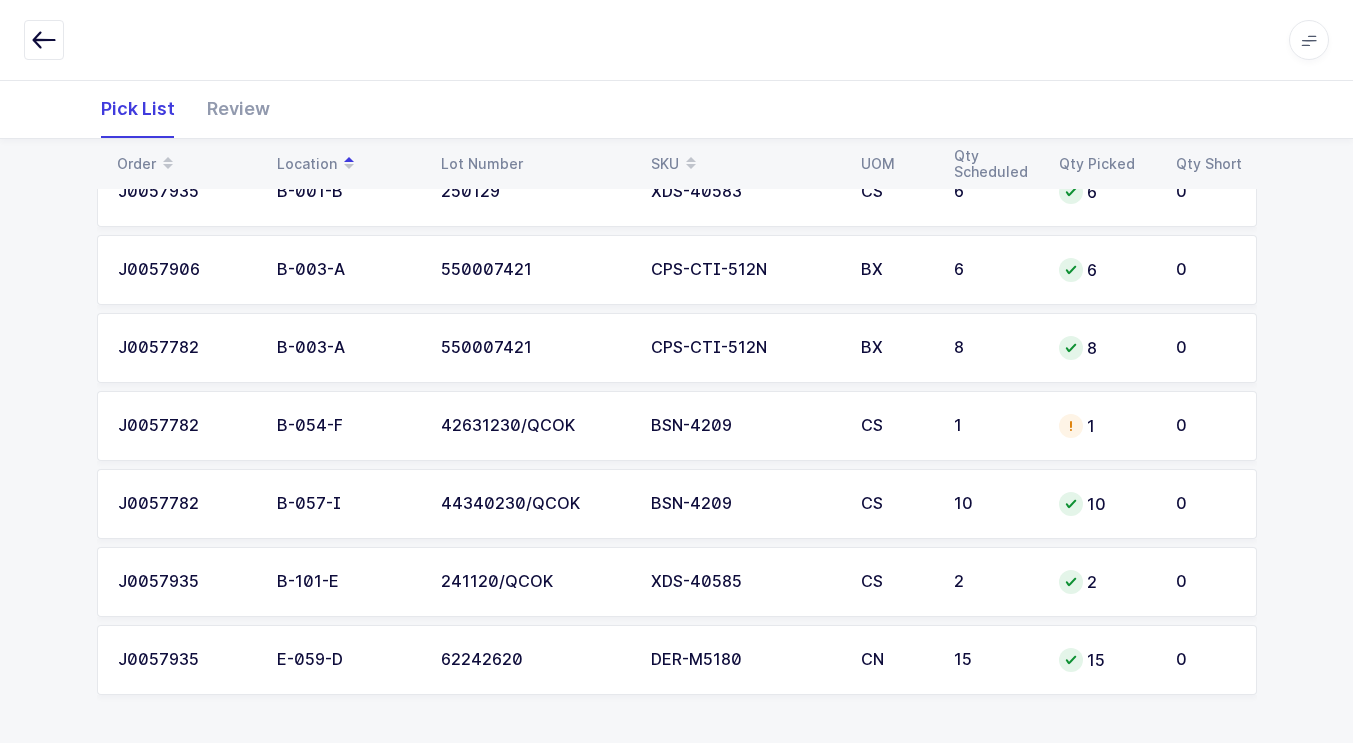 click on "BSN-4209" at bounding box center (744, 426) 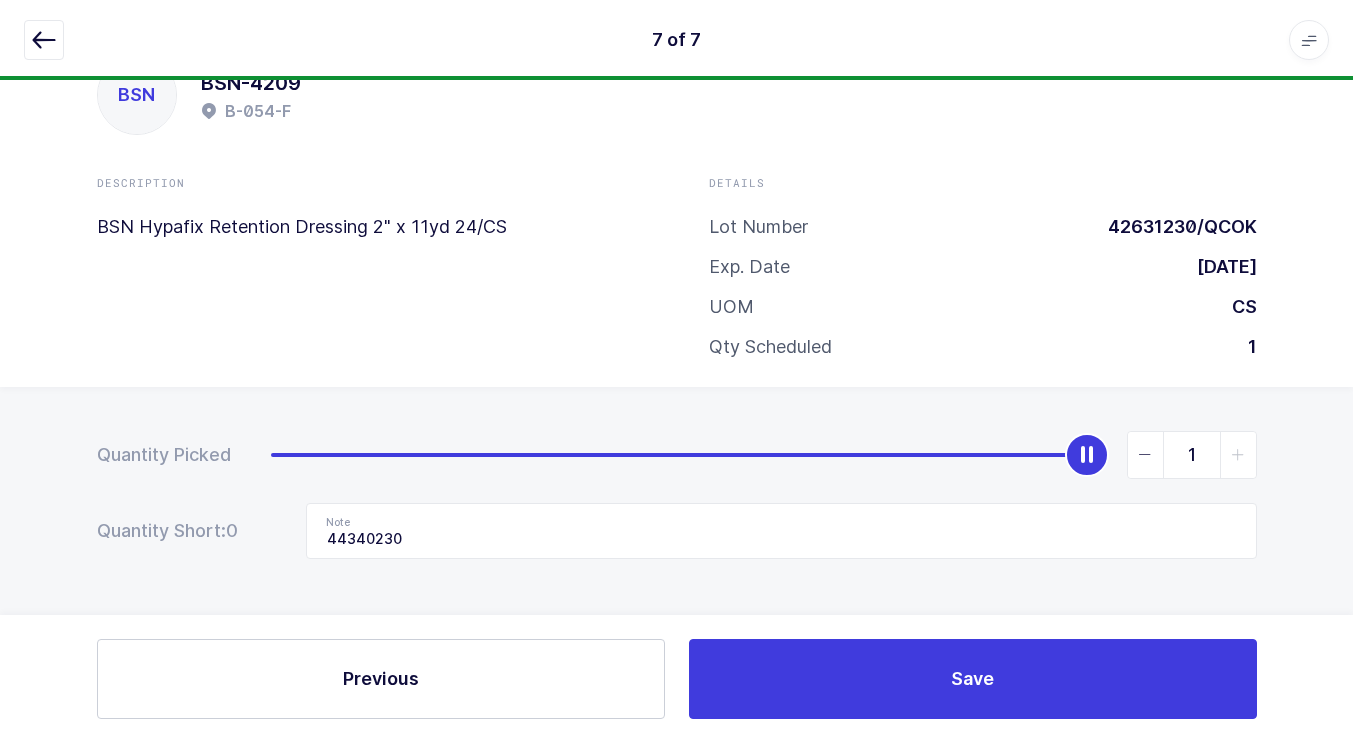 scroll, scrollTop: 64, scrollLeft: 0, axis: vertical 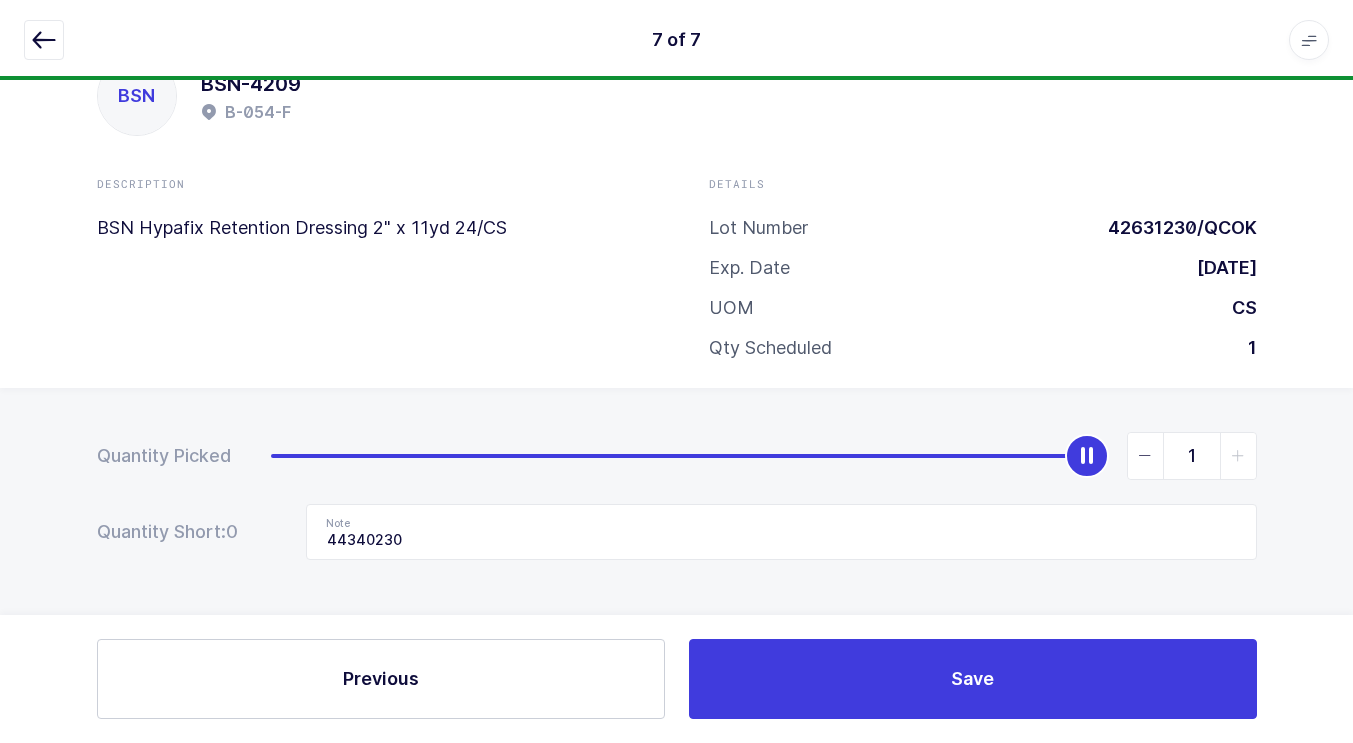 type on "0" 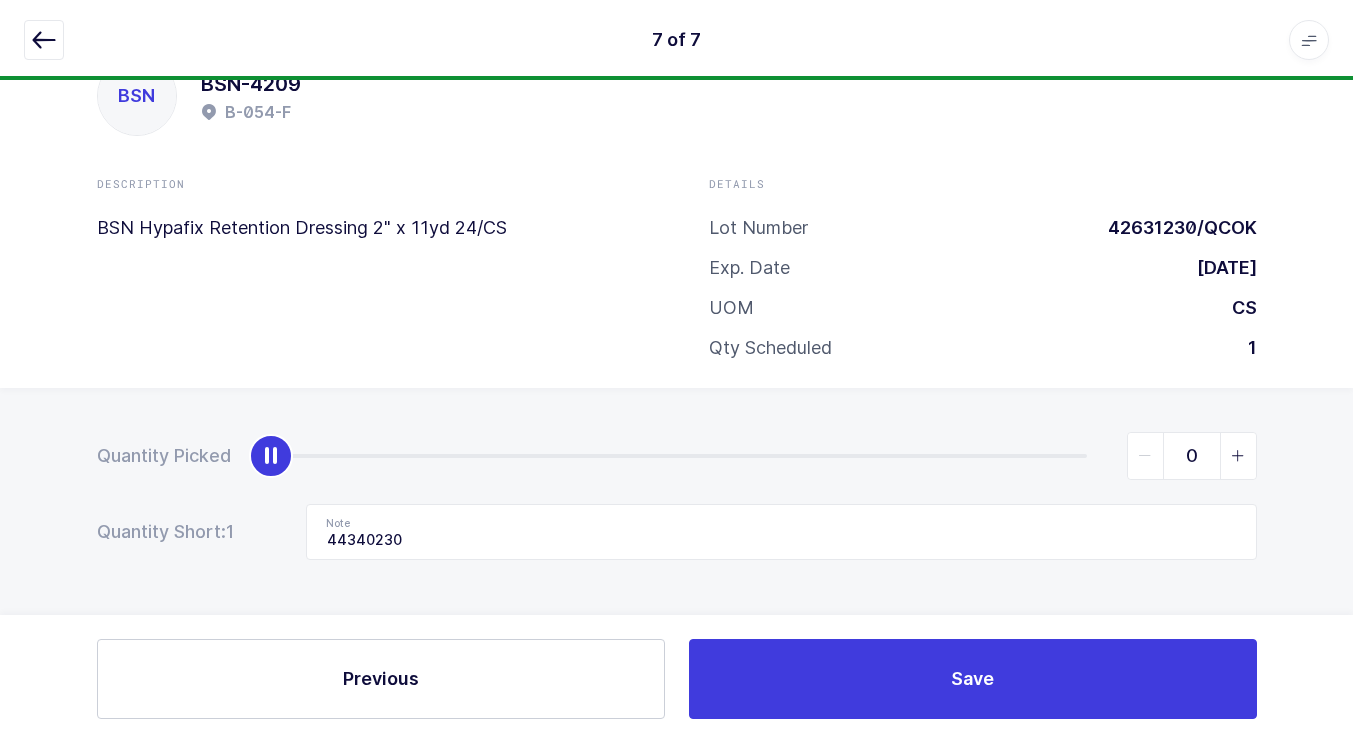 drag, startPoint x: 1080, startPoint y: 460, endPoint x: 16, endPoint y: 483, distance: 1064.2485 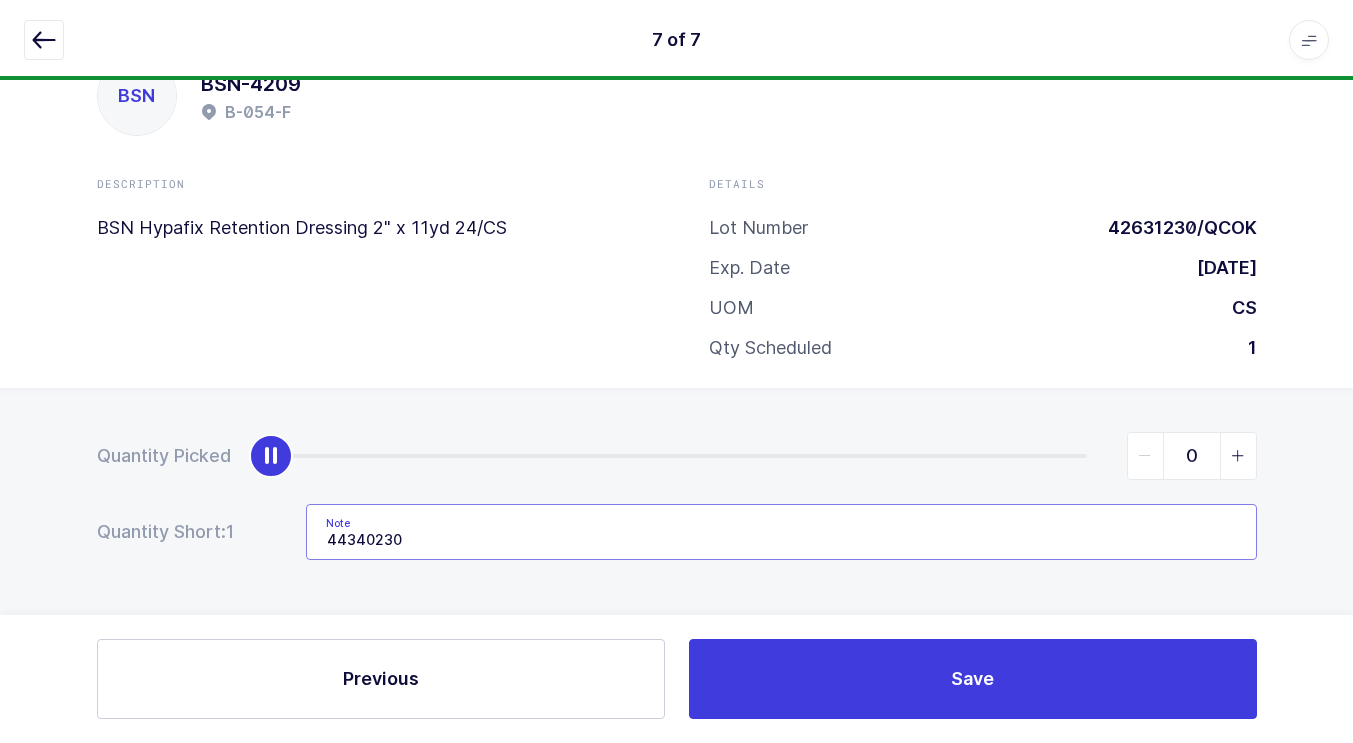 drag, startPoint x: 454, startPoint y: 534, endPoint x: 162, endPoint y: 525, distance: 292.13867 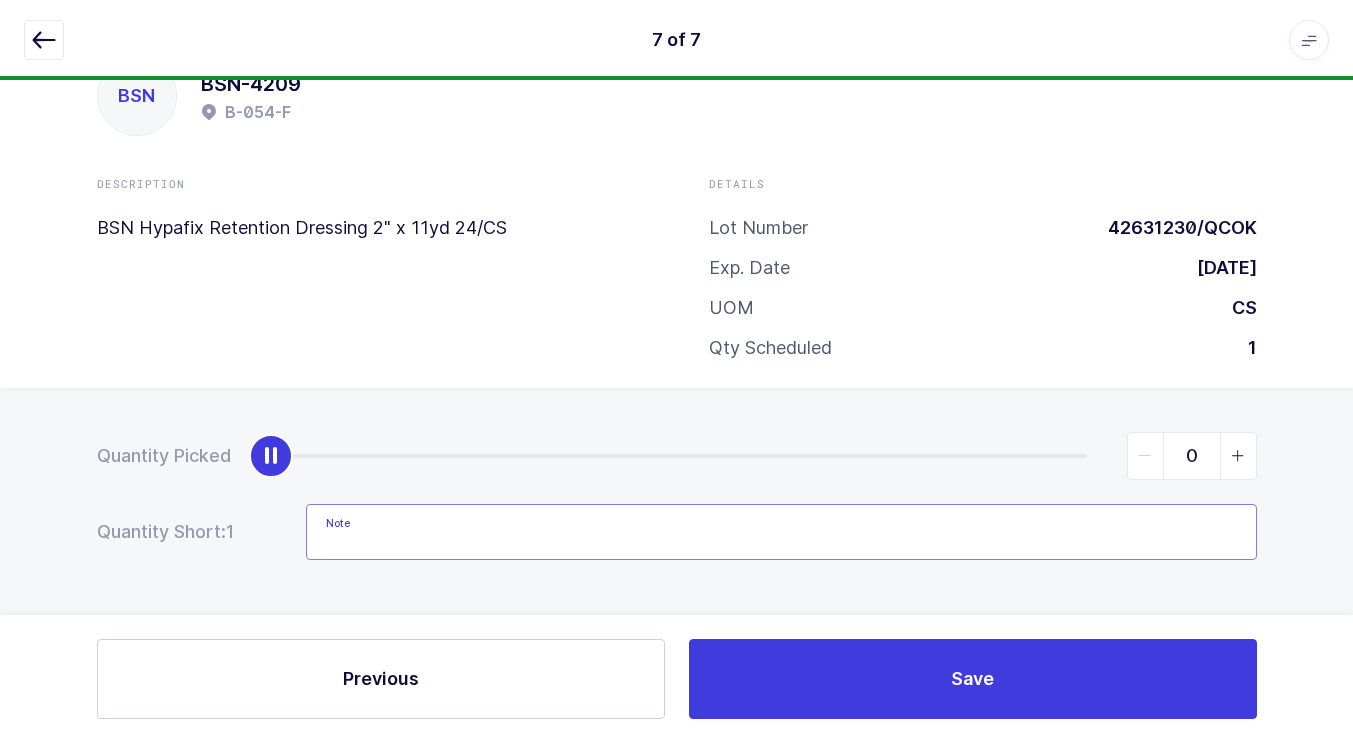 type 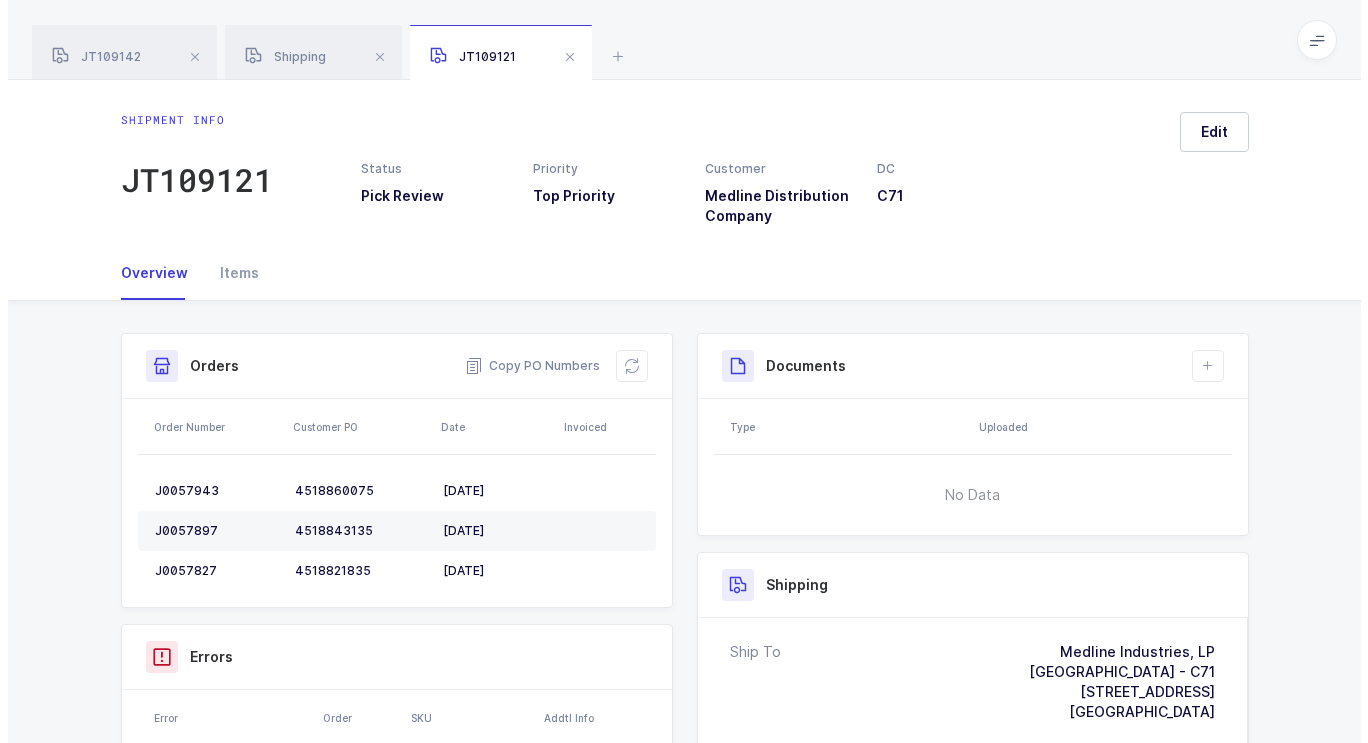 scroll, scrollTop: 0, scrollLeft: 0, axis: both 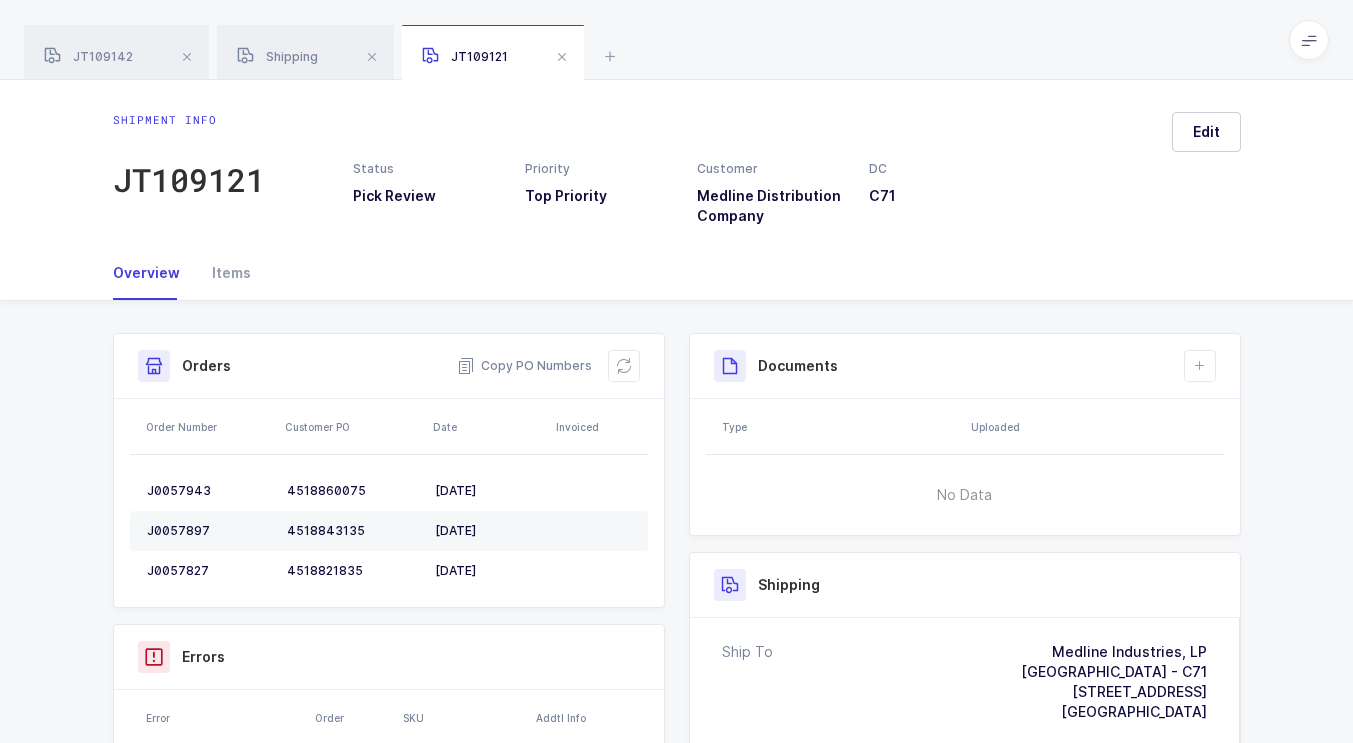 click at bounding box center [187, 57] 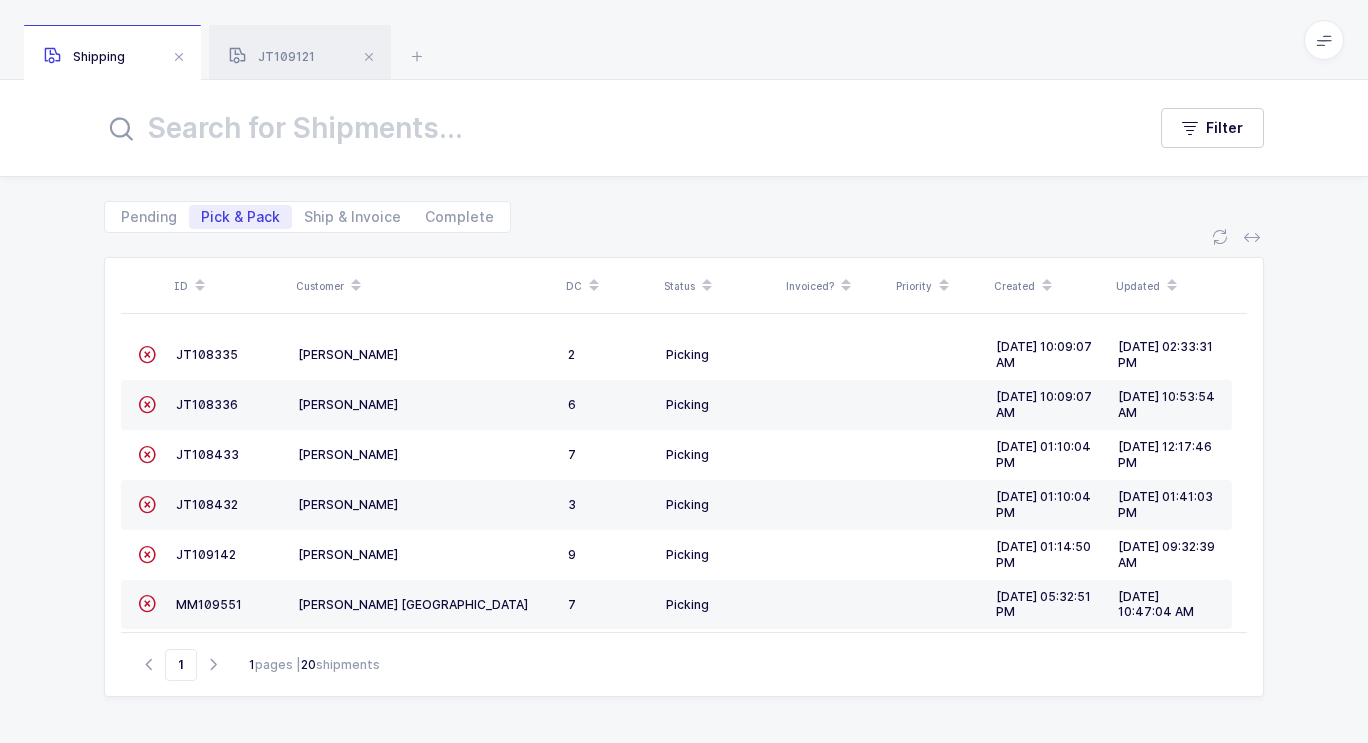 scroll, scrollTop: 656, scrollLeft: 0, axis: vertical 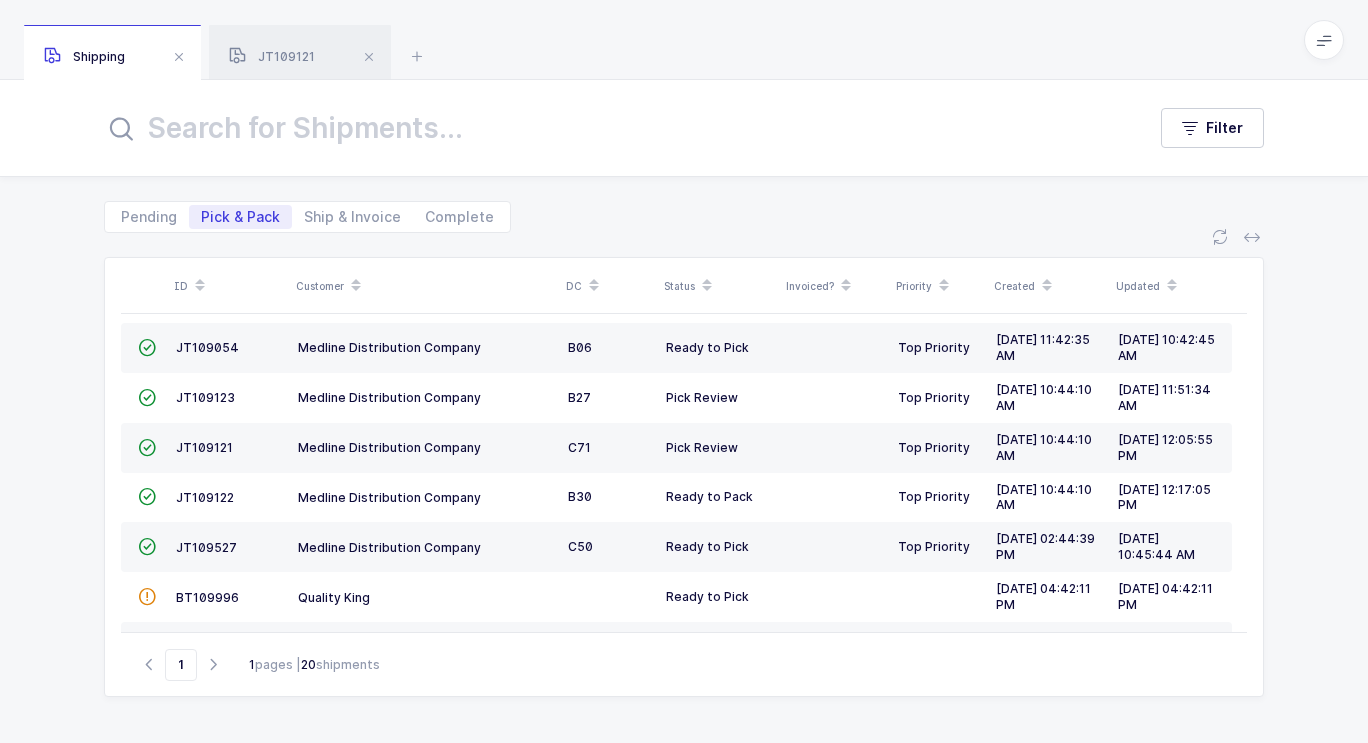 click at bounding box center [179, 57] 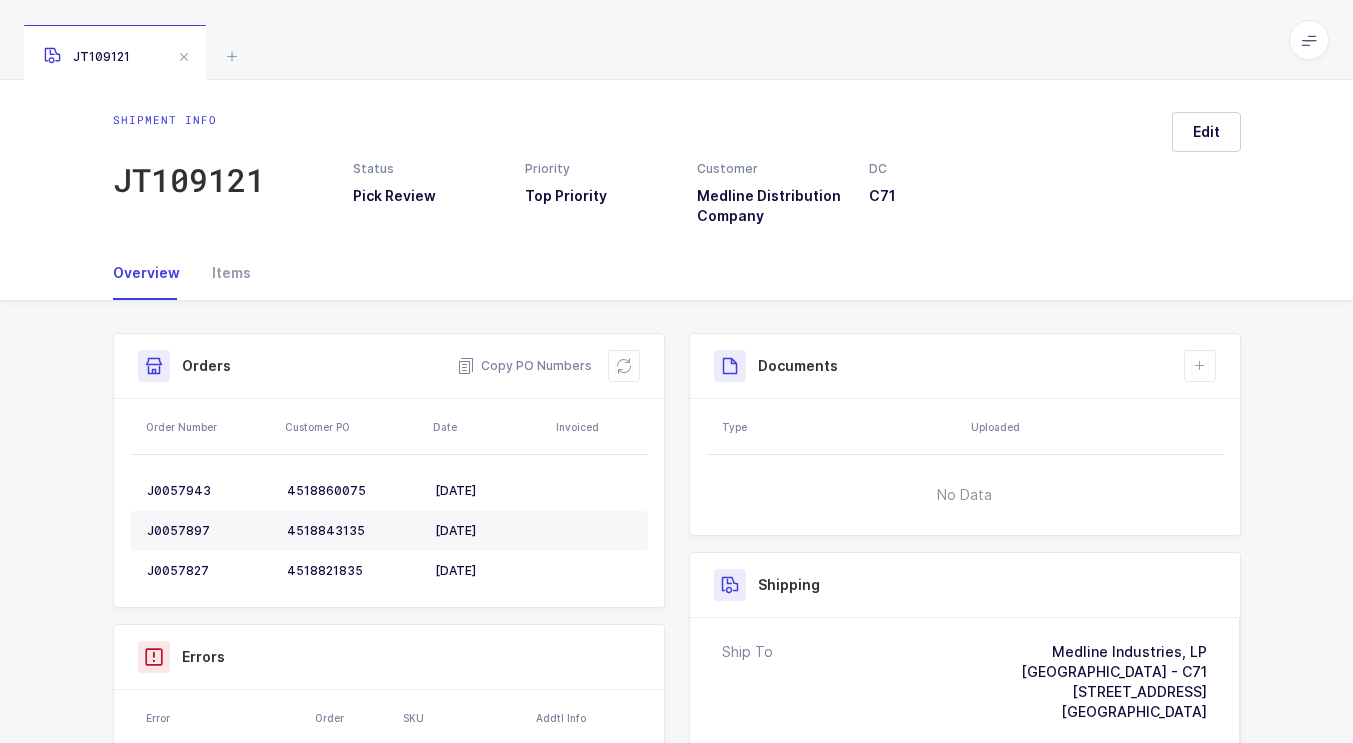 click at bounding box center [232, 56] 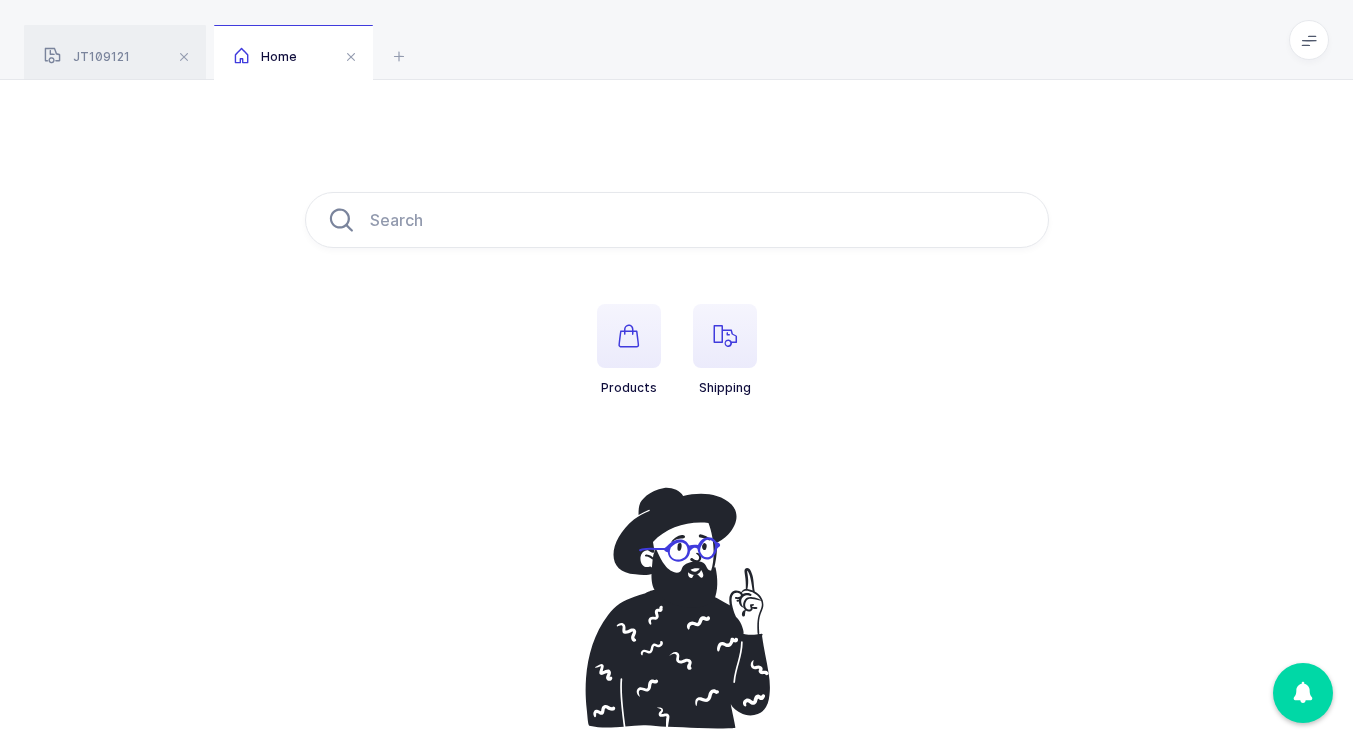 click at bounding box center [725, 336] 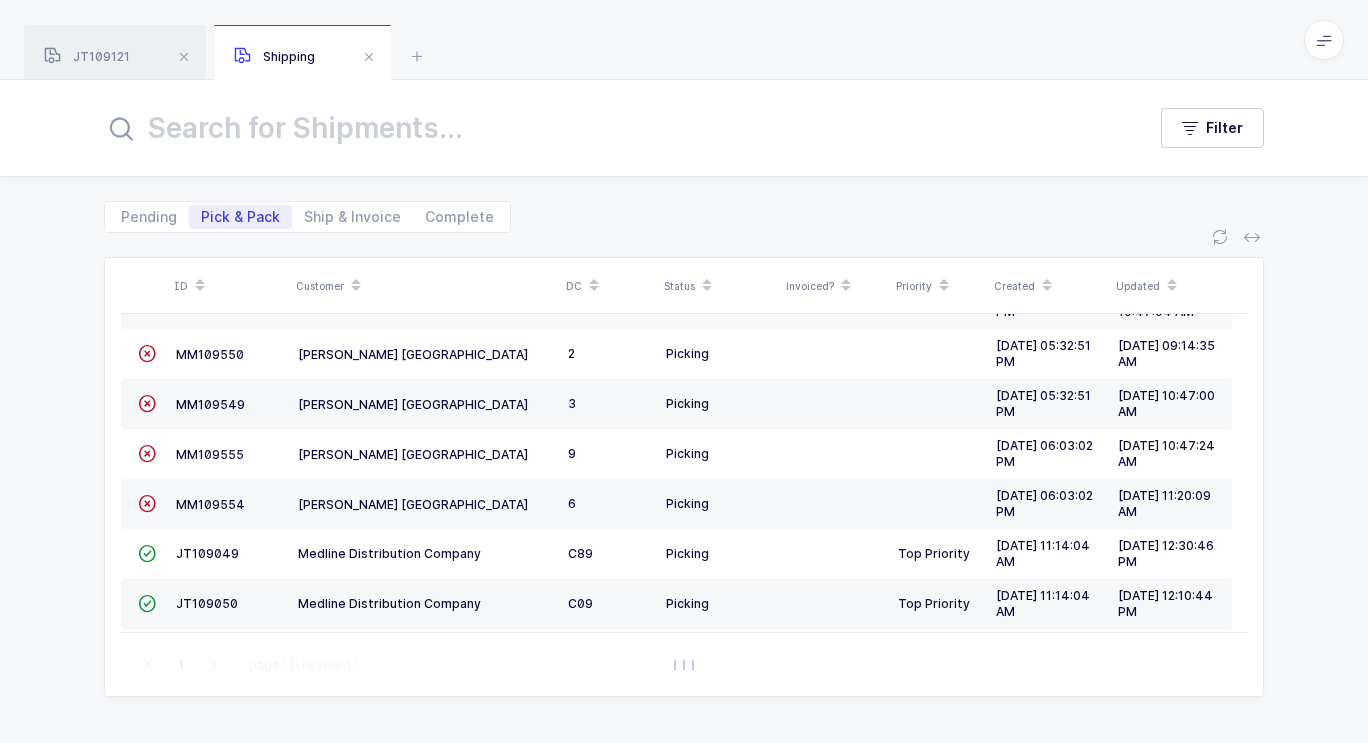 scroll, scrollTop: 500, scrollLeft: 0, axis: vertical 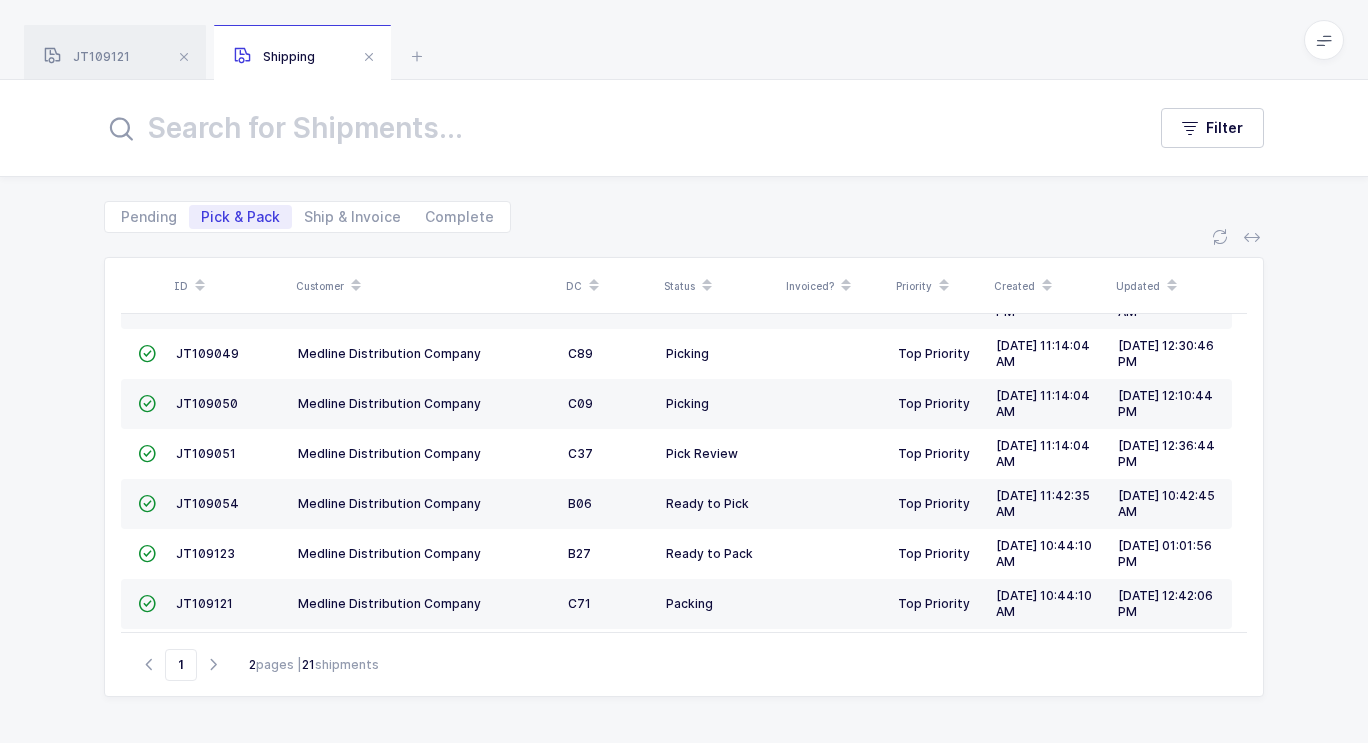 click on "JT109051" at bounding box center [206, 453] 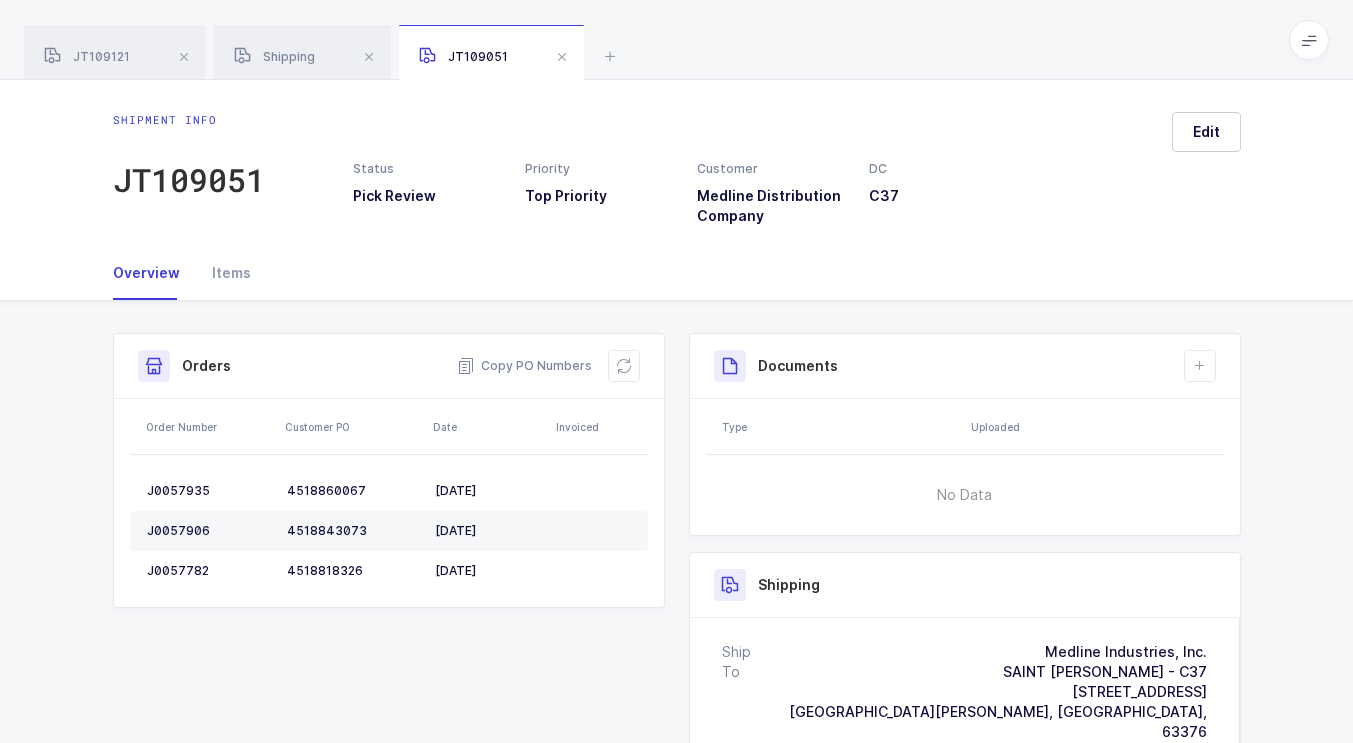click at bounding box center (624, 366) 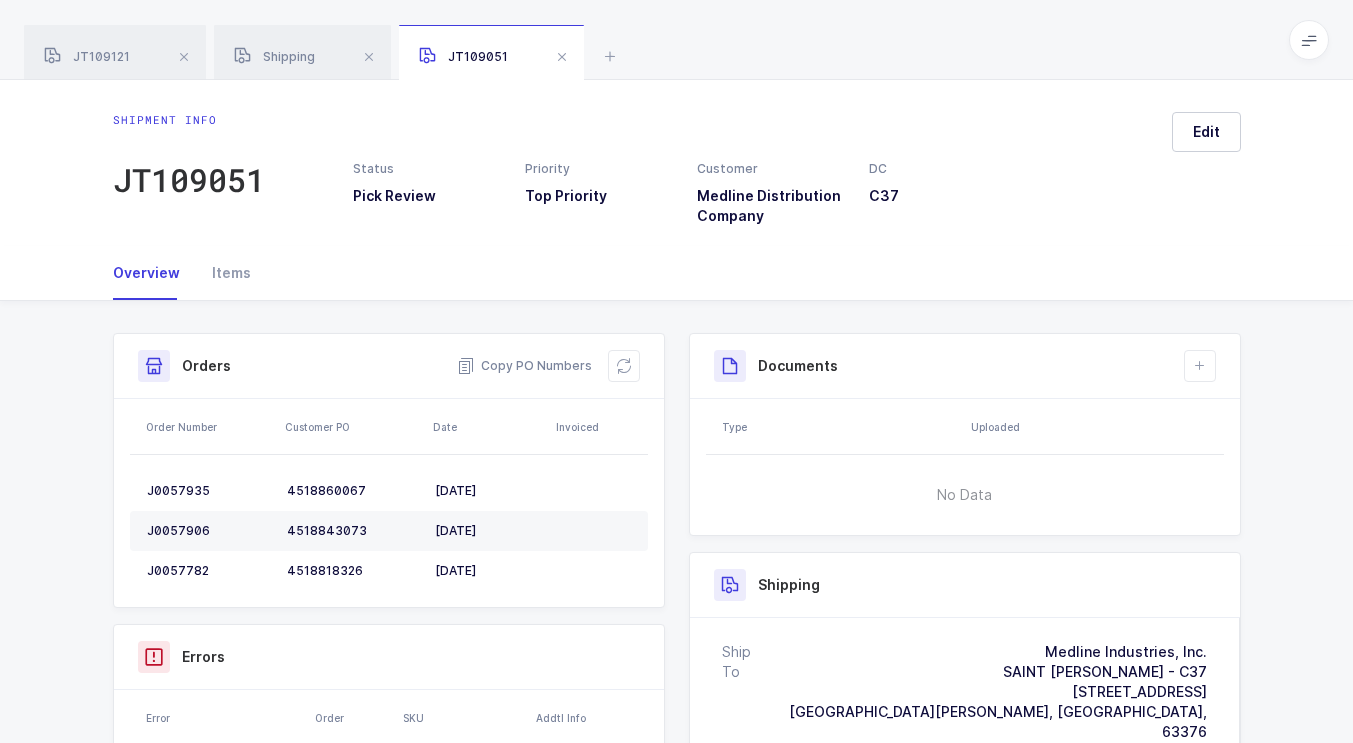 click at bounding box center [624, 366] 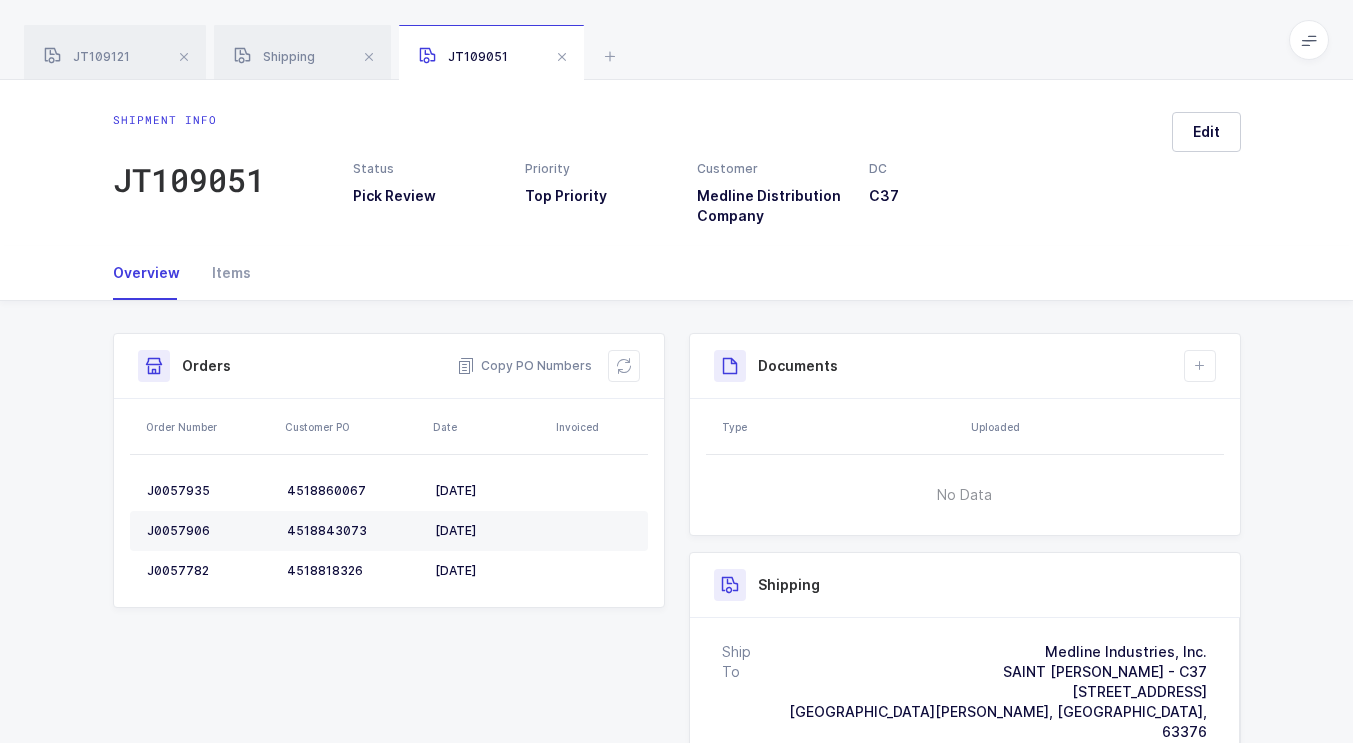 click at bounding box center [184, 57] 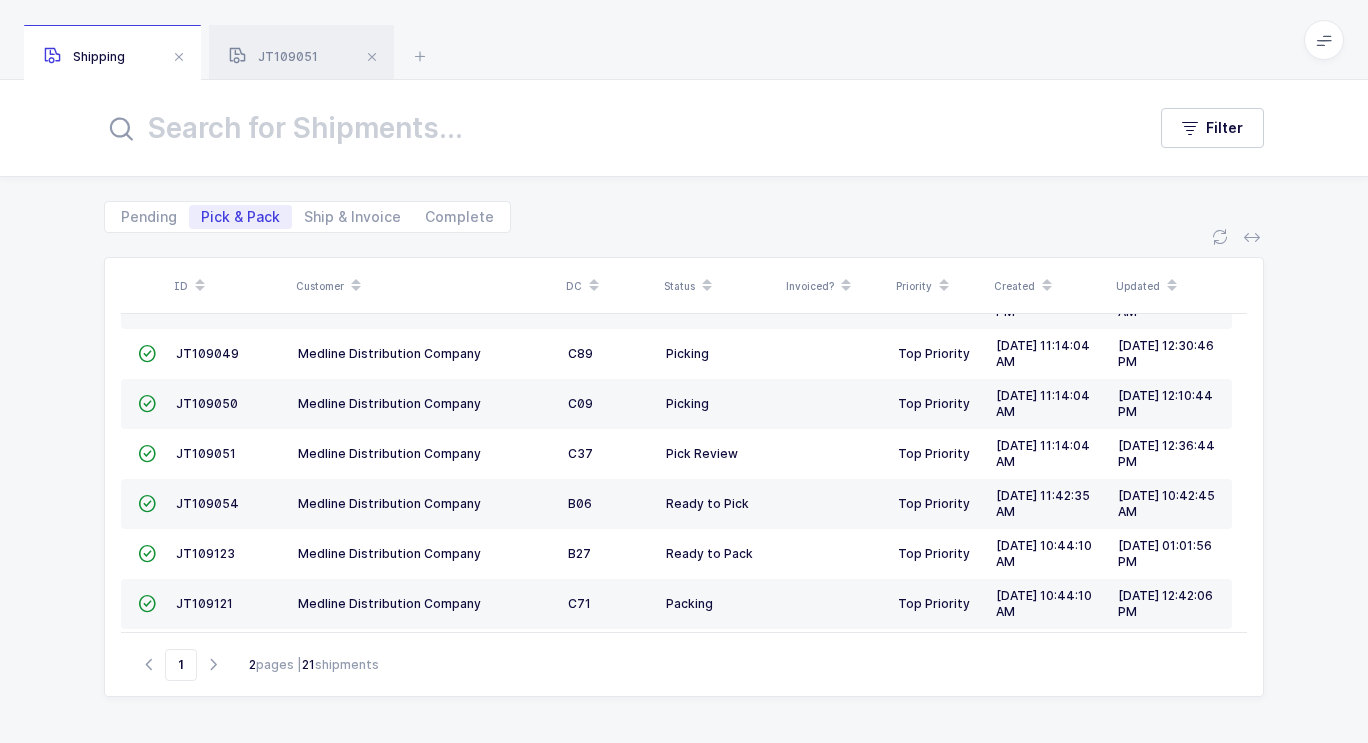 click at bounding box center [179, 57] 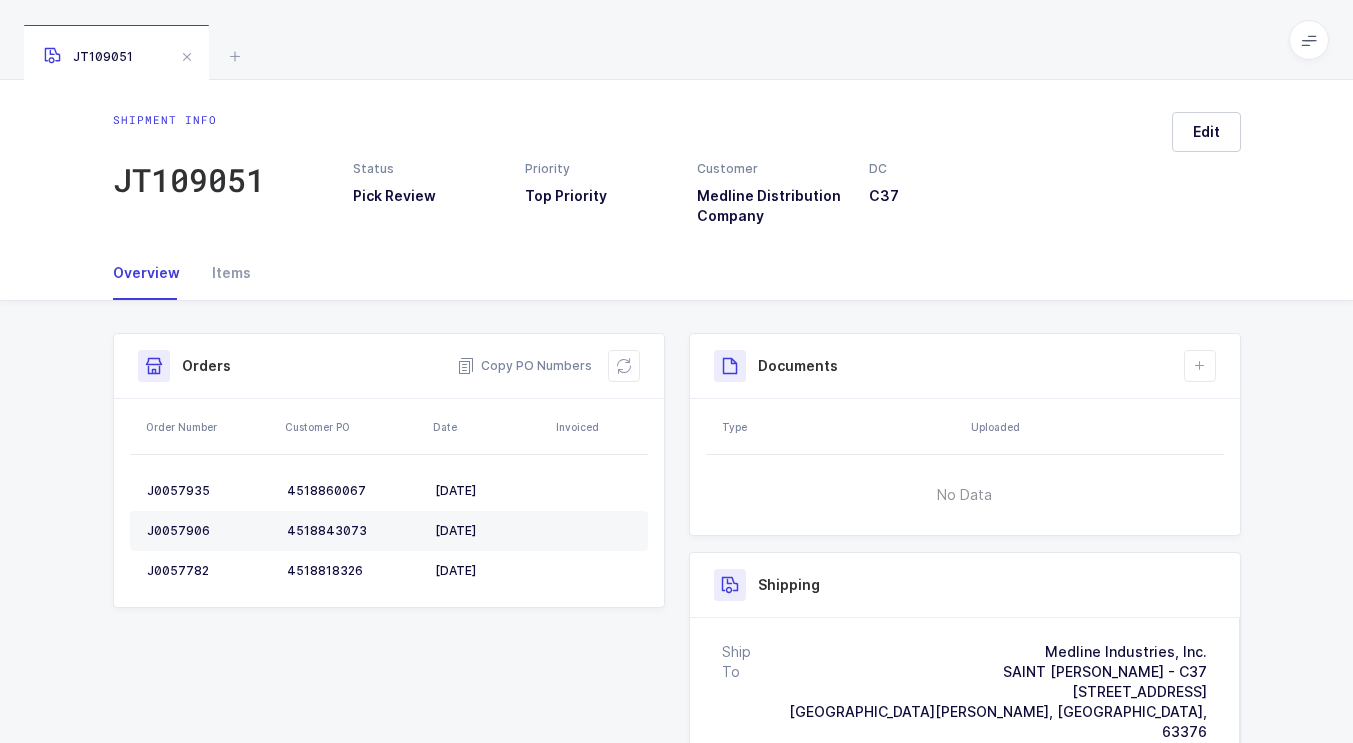 click at bounding box center (235, 56) 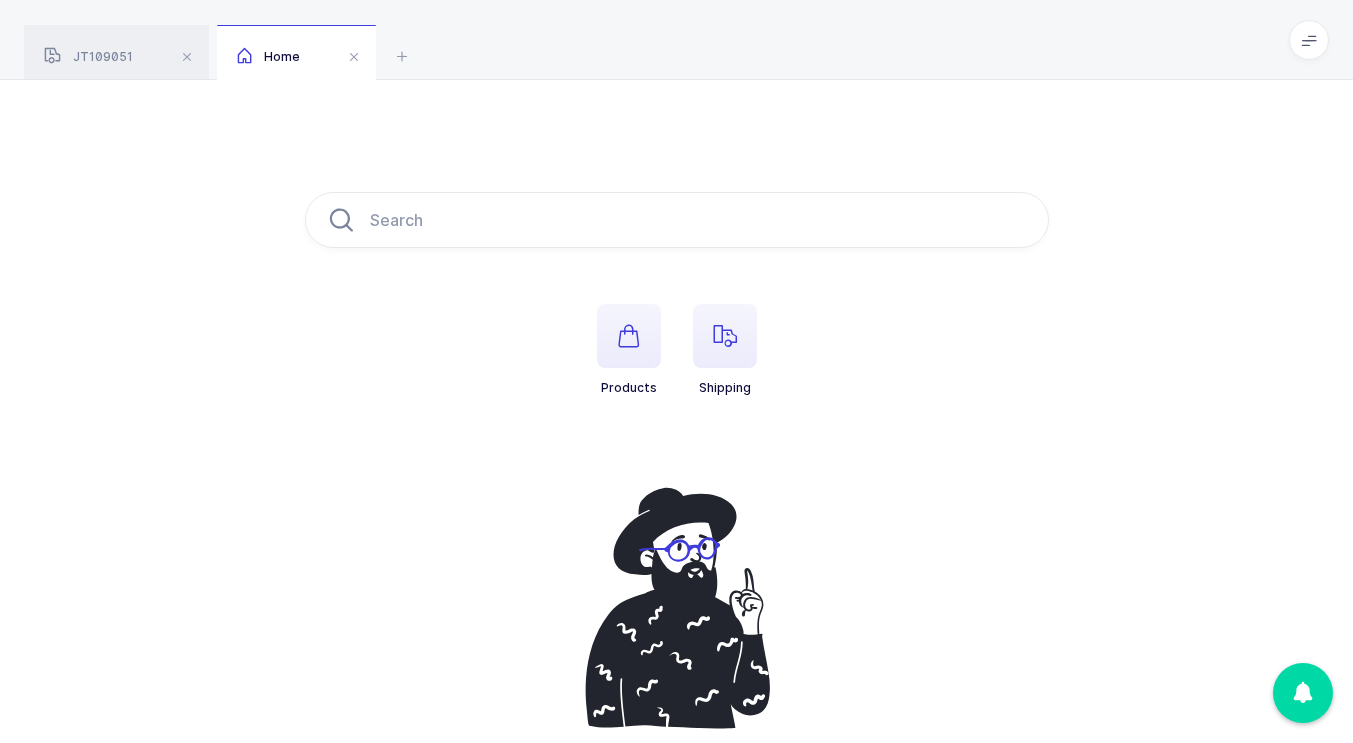 click at bounding box center (725, 336) 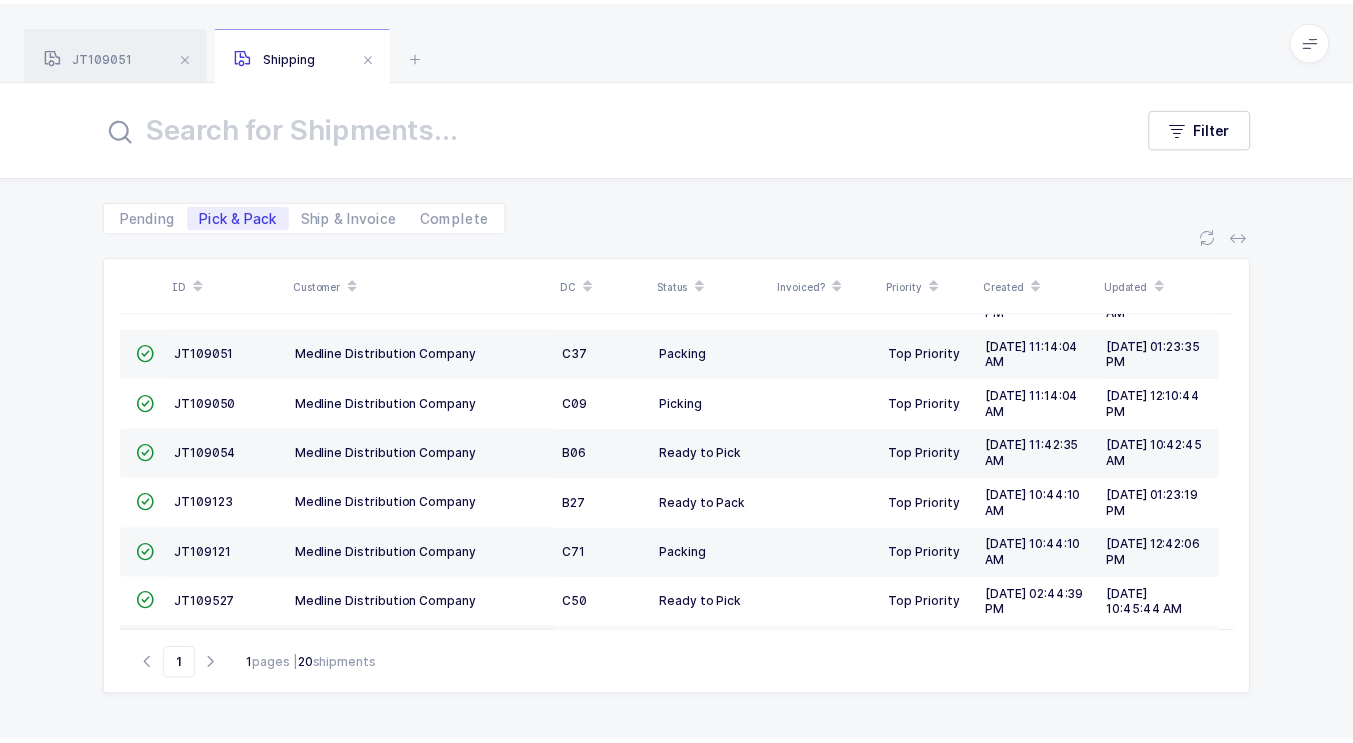 scroll, scrollTop: 500, scrollLeft: 0, axis: vertical 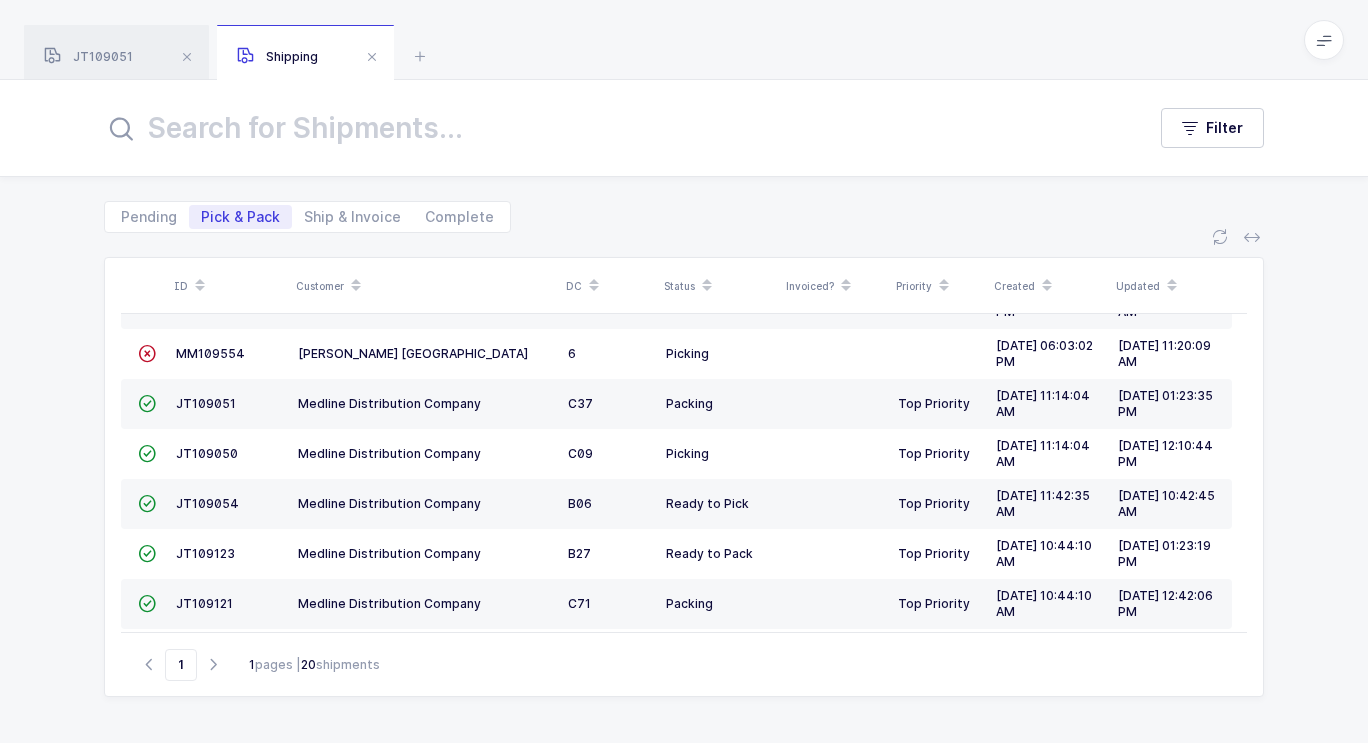 click on "JT109123" at bounding box center (205, 553) 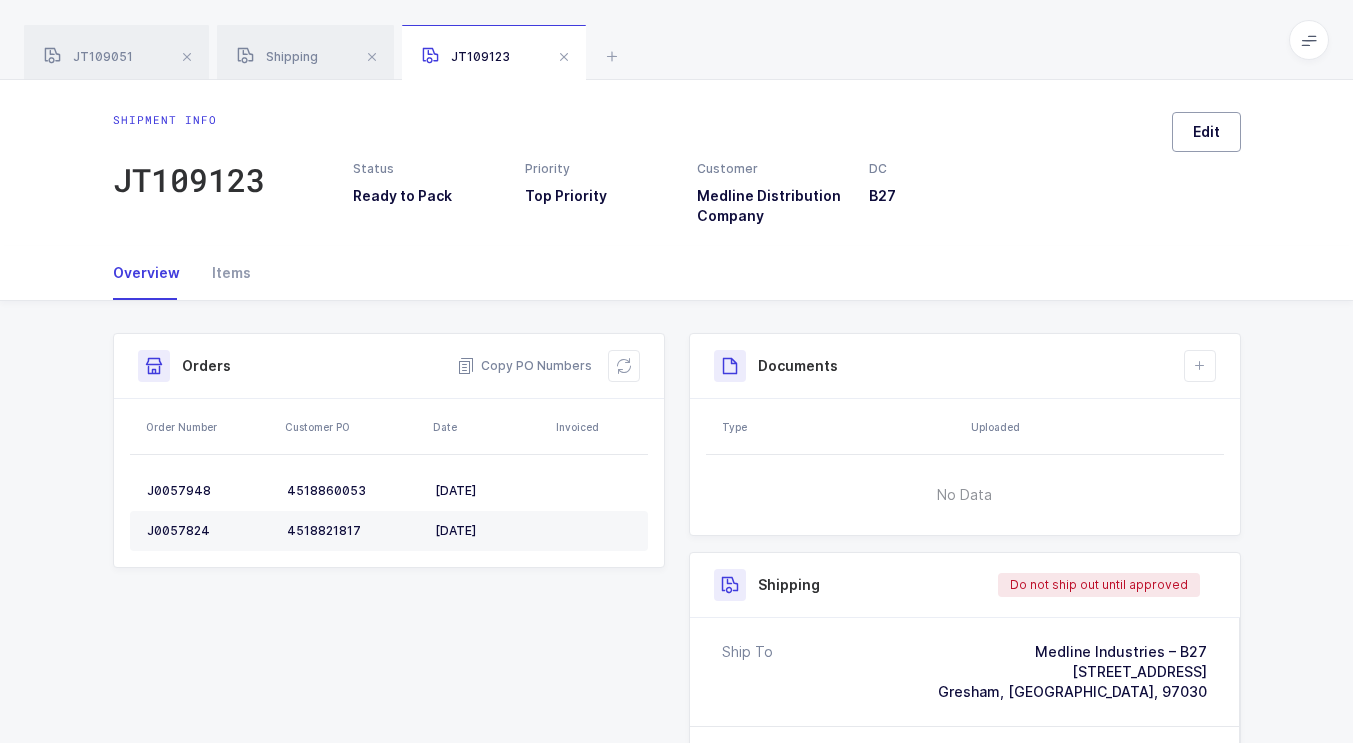 click on "Edit" at bounding box center (1206, 132) 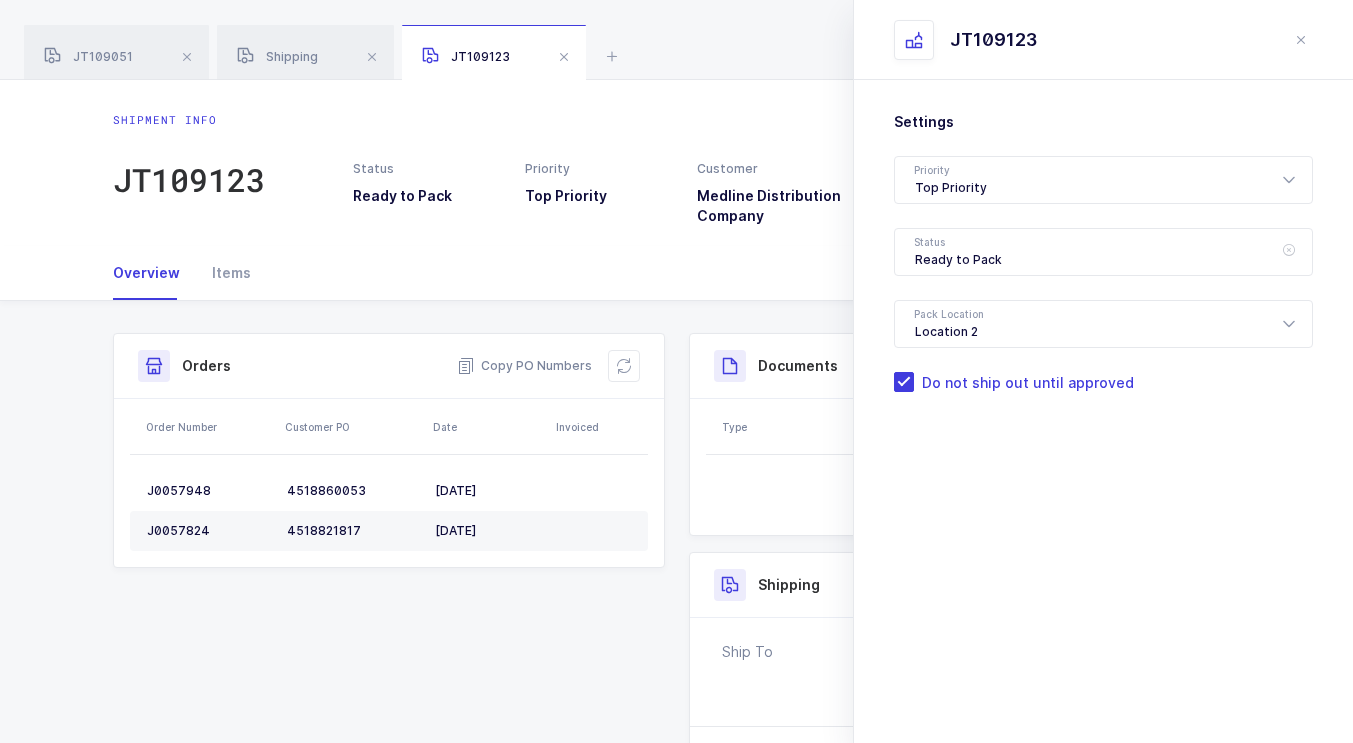 click at bounding box center (1288, 252) 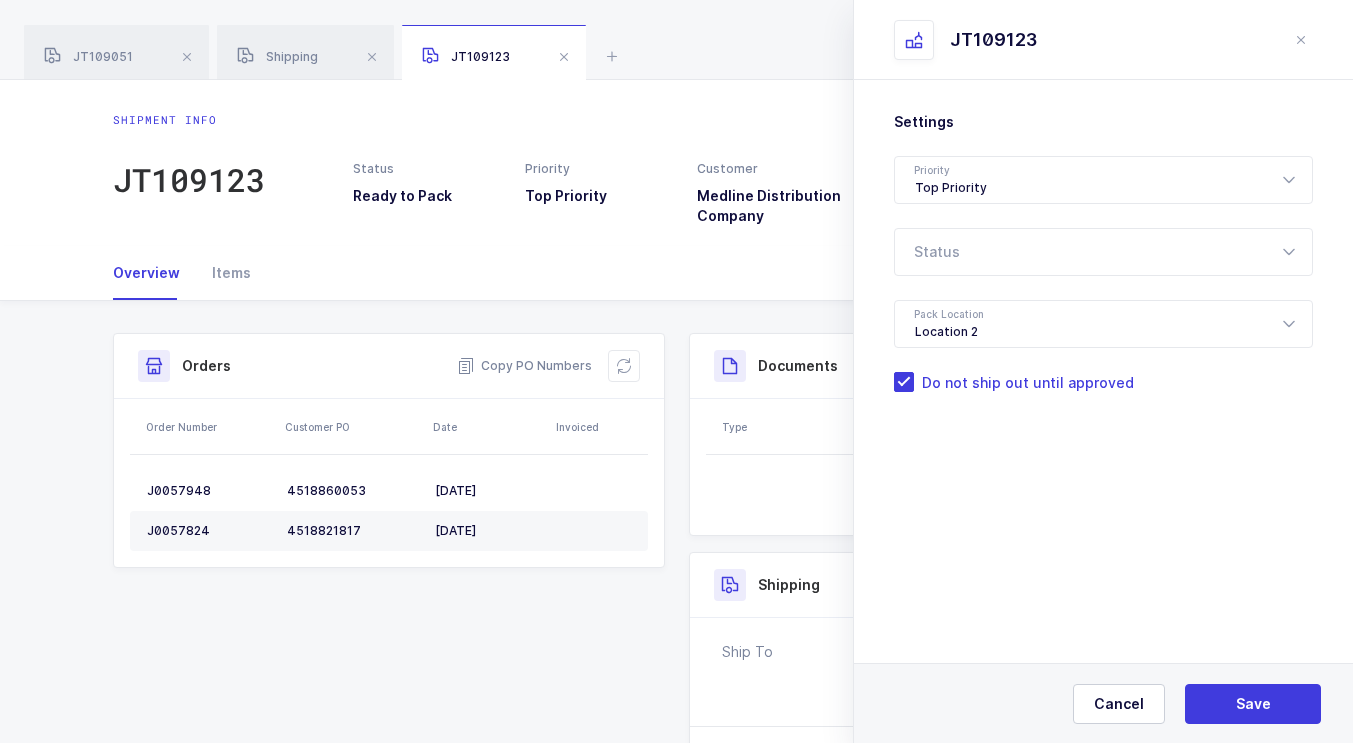 click at bounding box center (1288, 252) 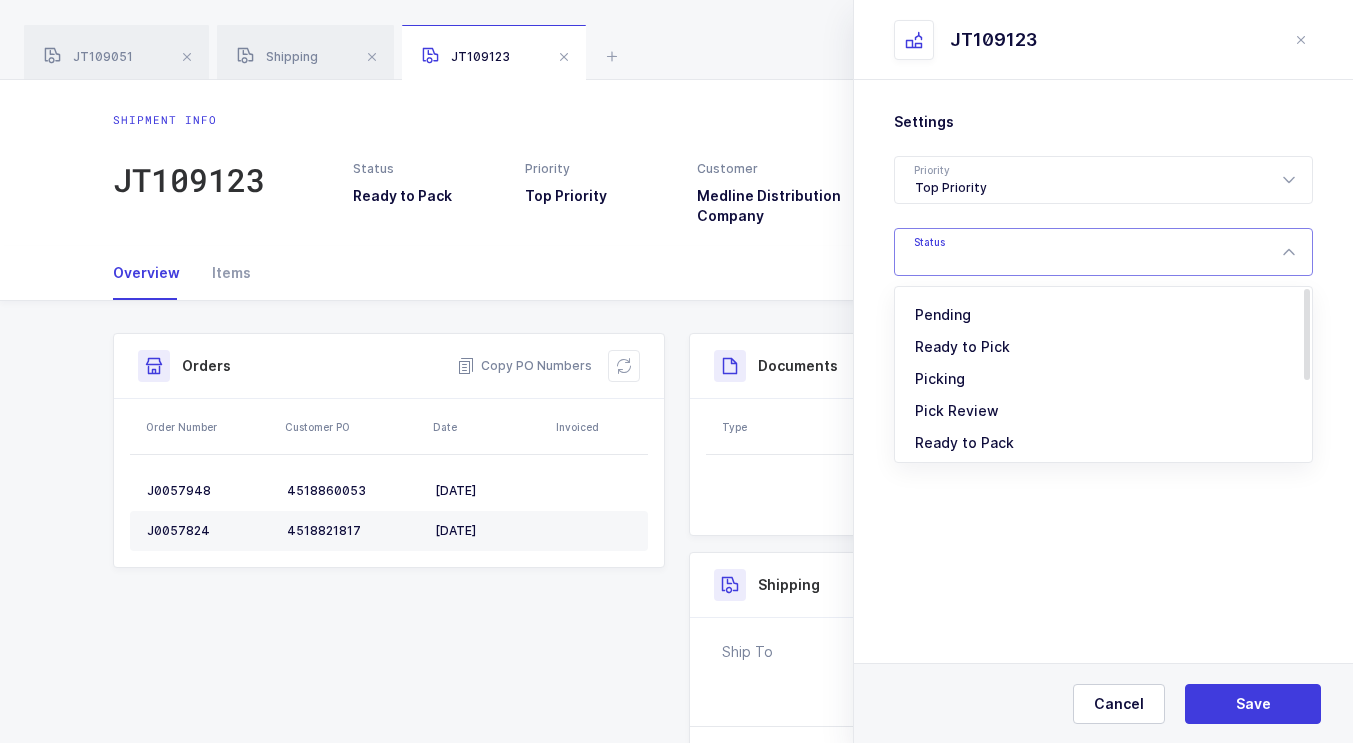 click on "Pick Review" at bounding box center [957, 410] 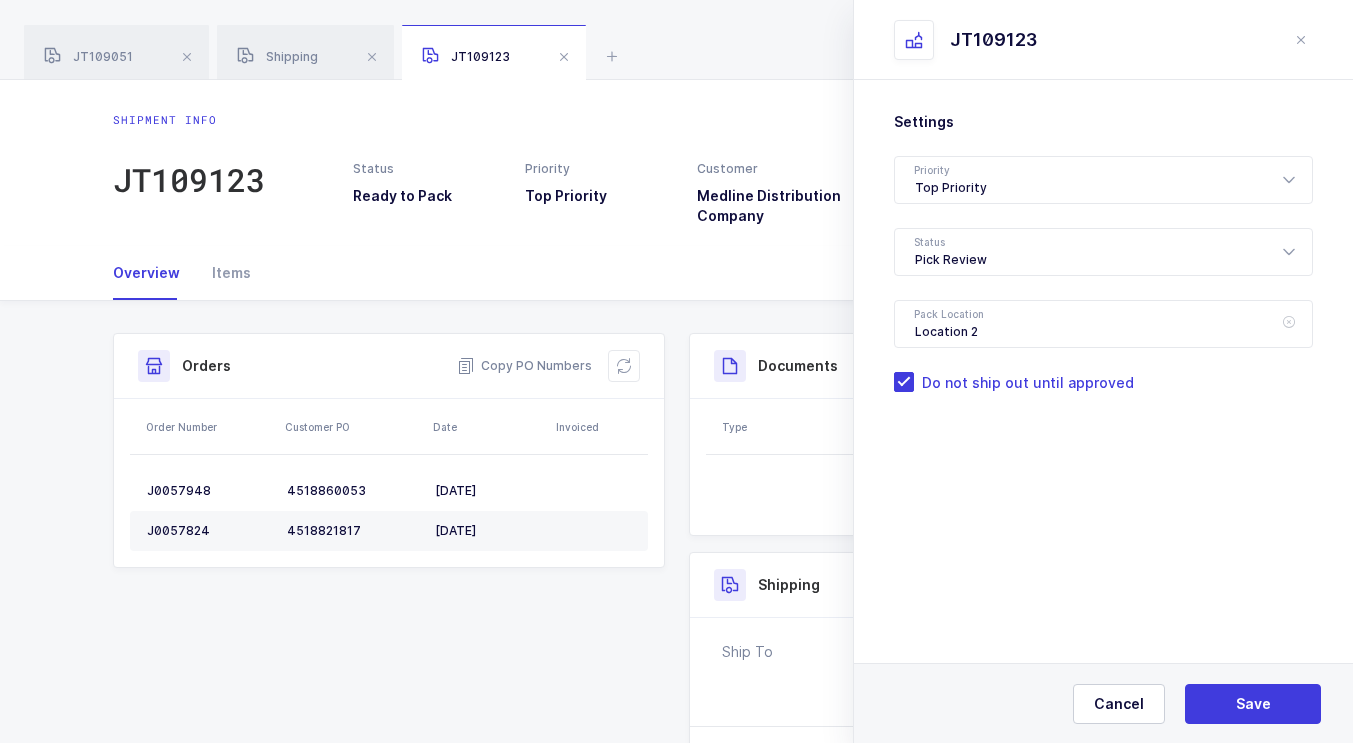 click at bounding box center [1288, 324] 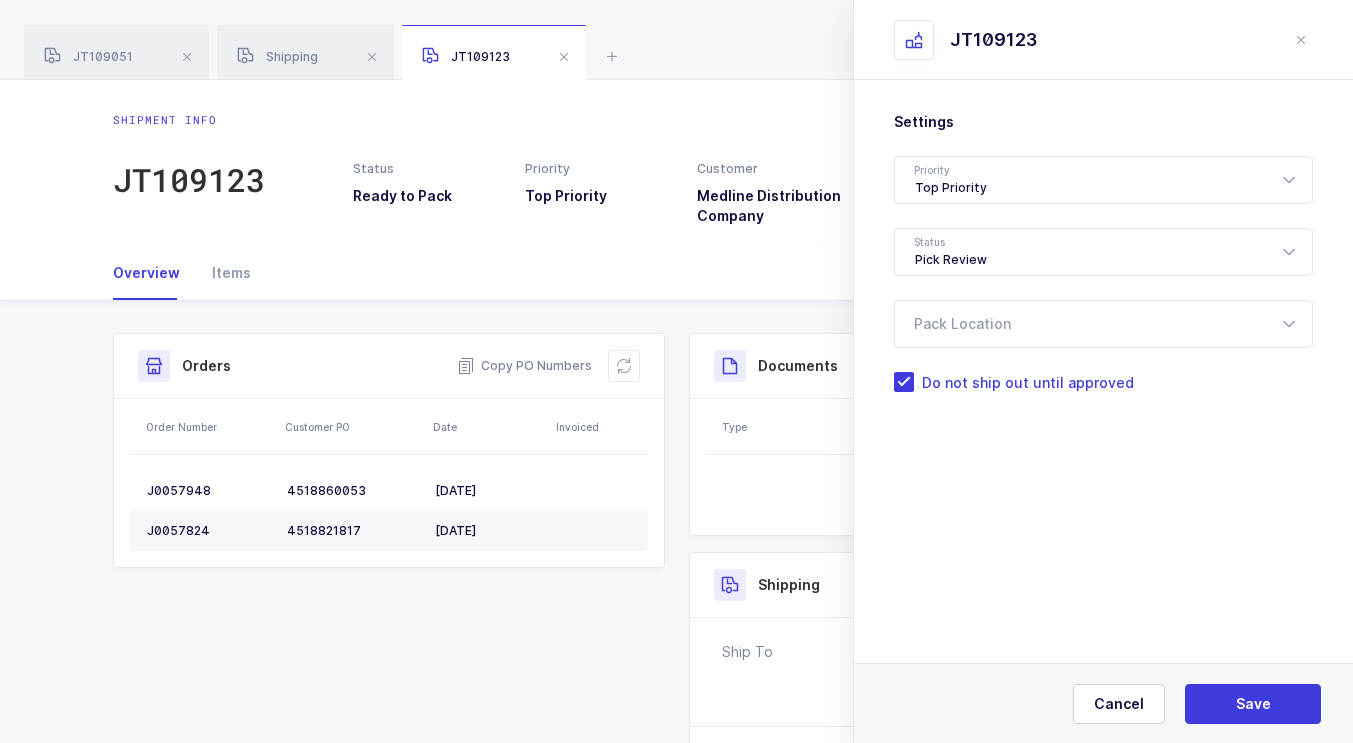 click on "Cancel
Save" at bounding box center [1103, 703] 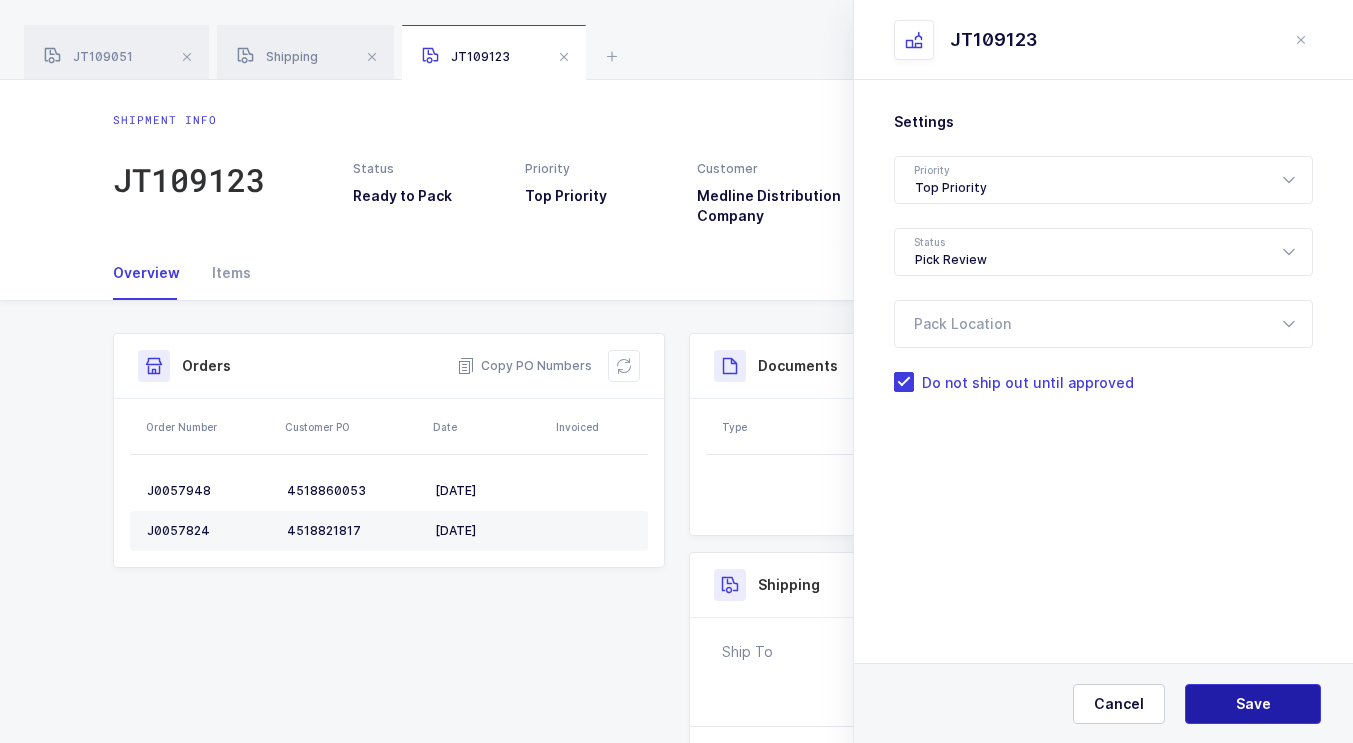 click on "Save" at bounding box center (1253, 704) 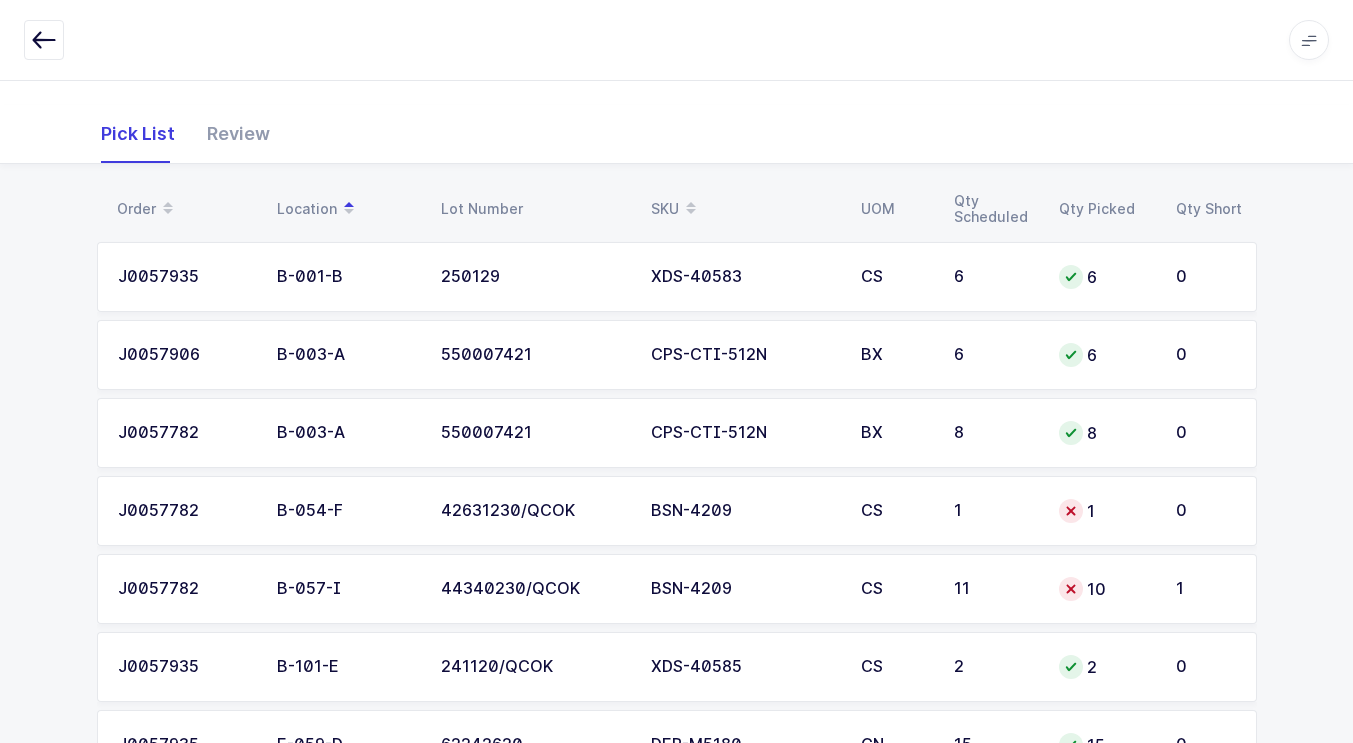 scroll, scrollTop: 320, scrollLeft: 0, axis: vertical 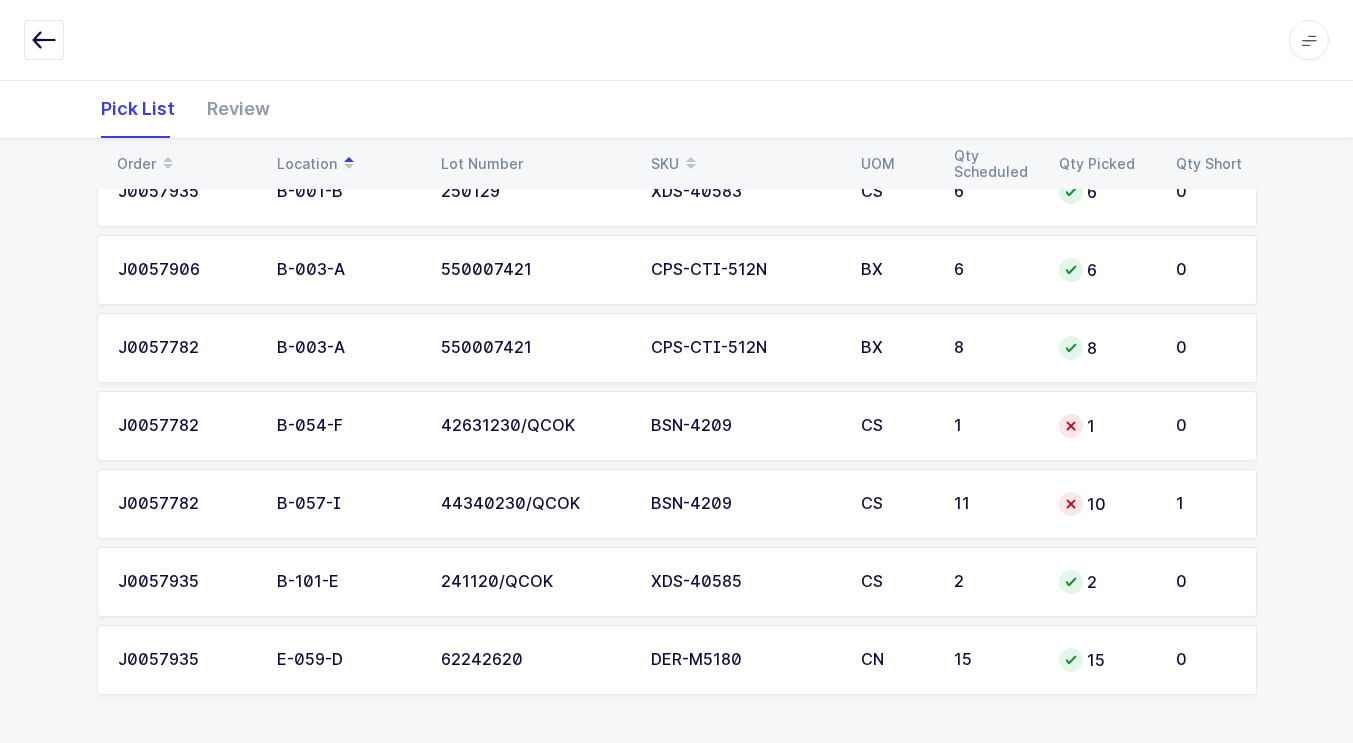click on "CS" at bounding box center [895, 426] 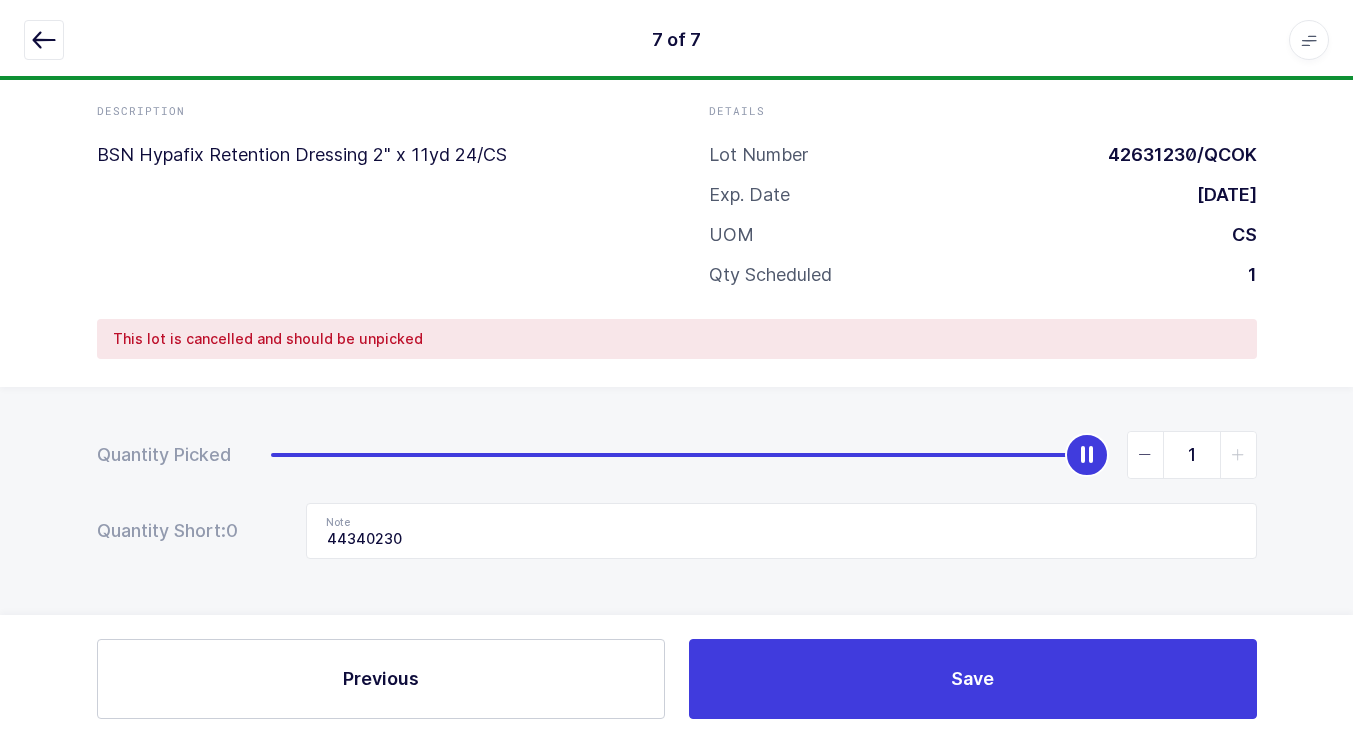scroll, scrollTop: 136, scrollLeft: 0, axis: vertical 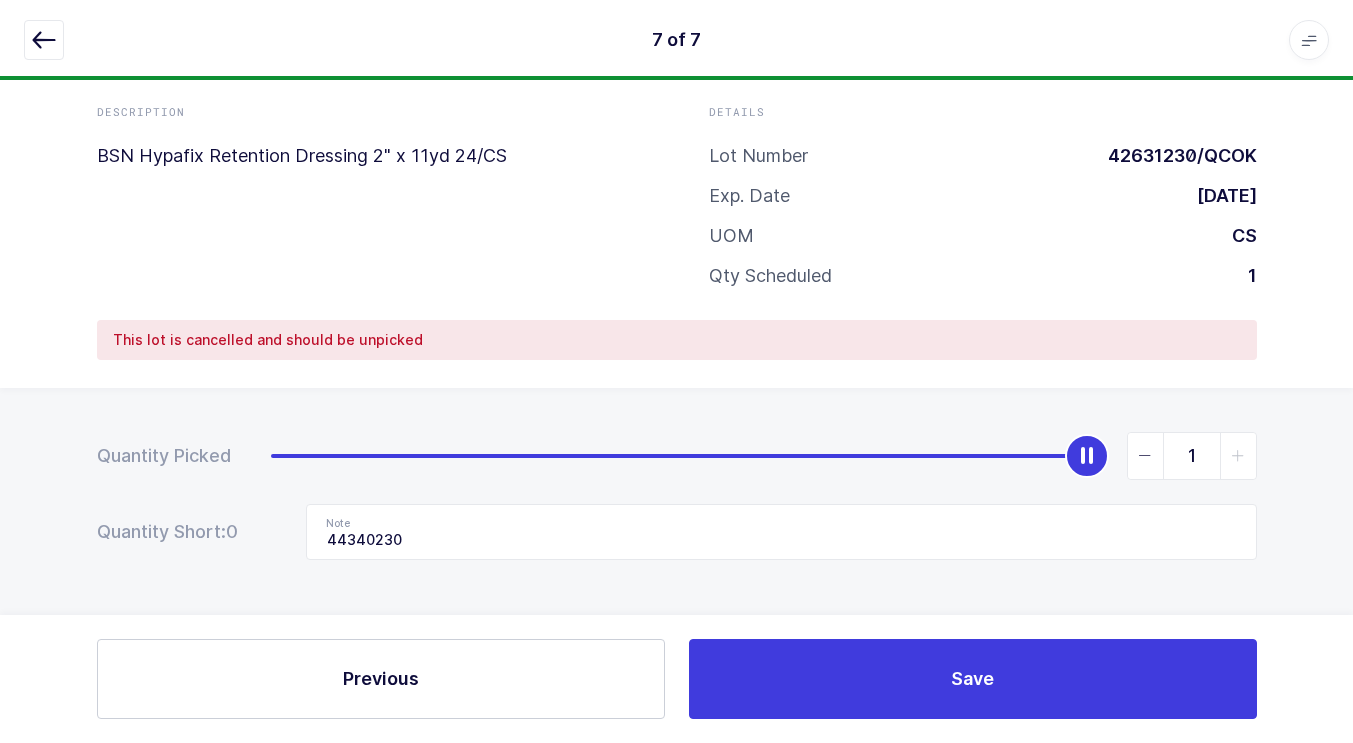 type on "0" 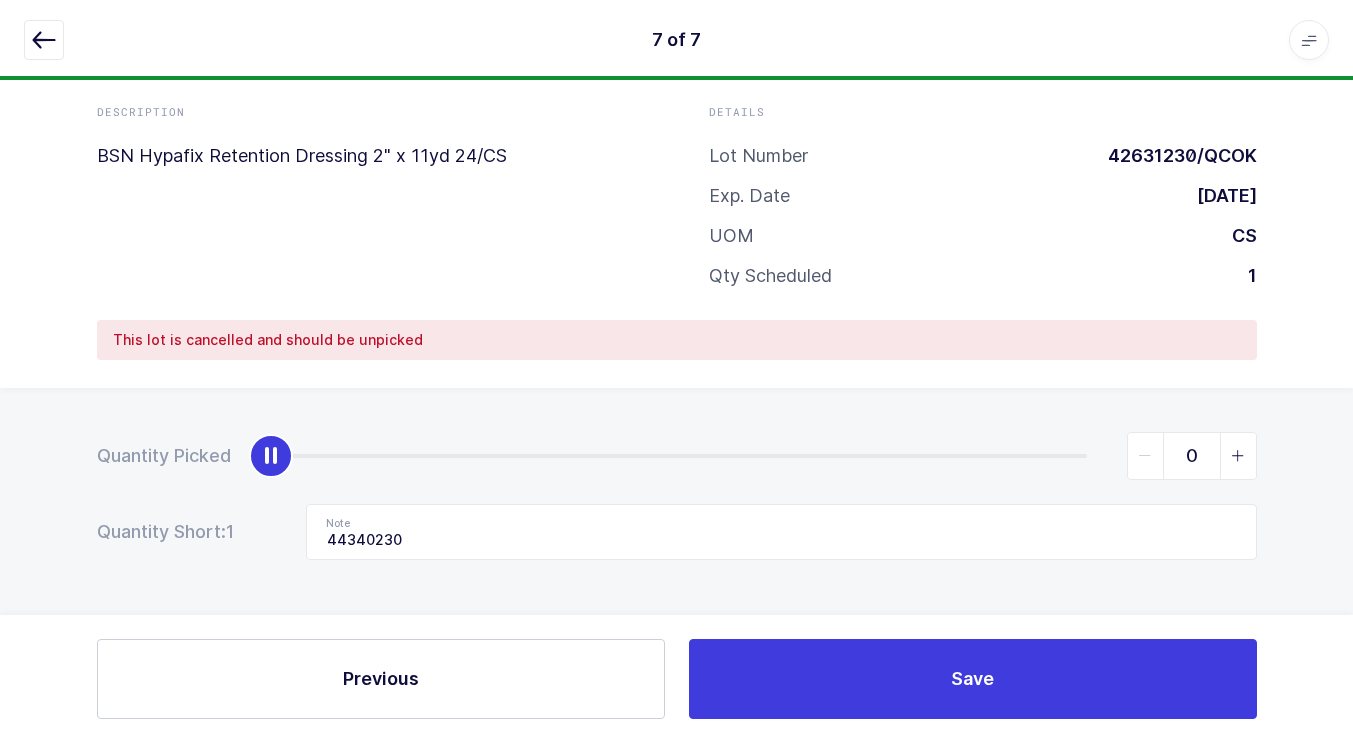 drag, startPoint x: 1078, startPoint y: 446, endPoint x: 174, endPoint y: 445, distance: 904.00055 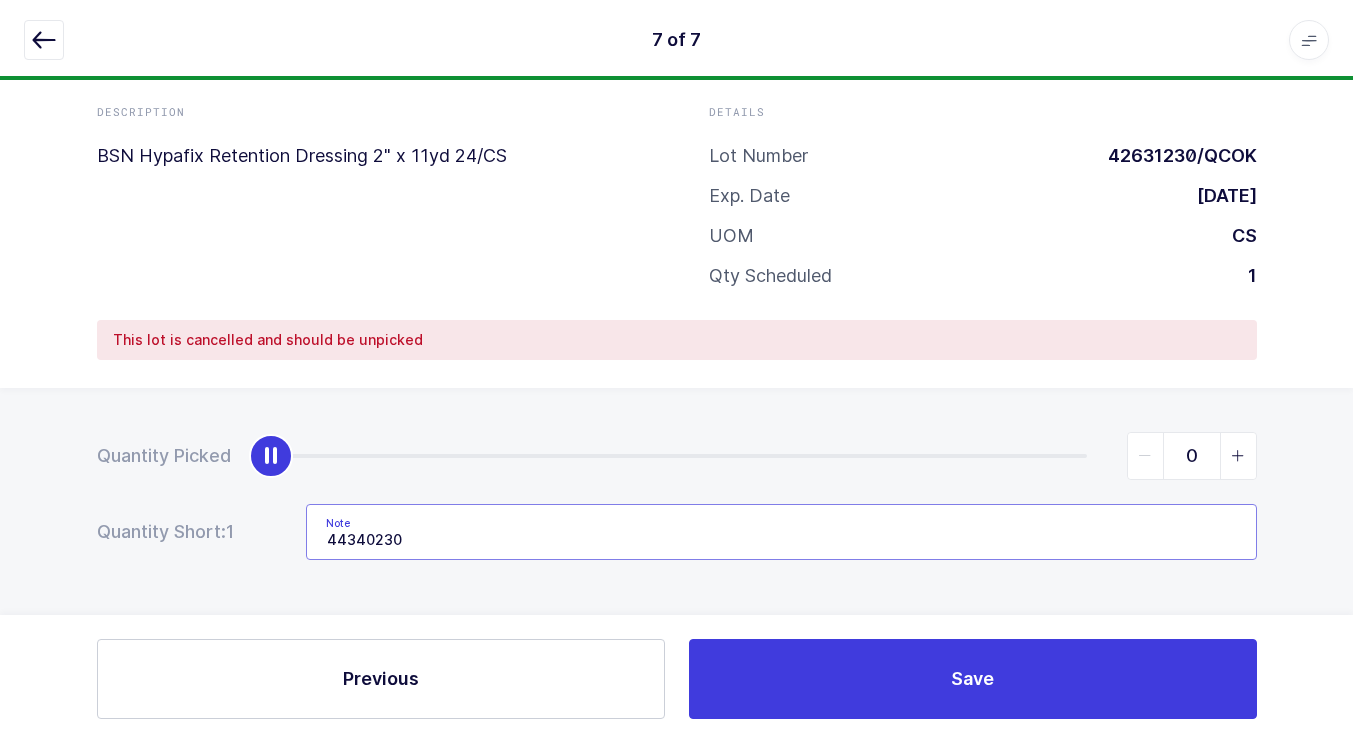 drag, startPoint x: 453, startPoint y: 529, endPoint x: 215, endPoint y: 543, distance: 238.4114 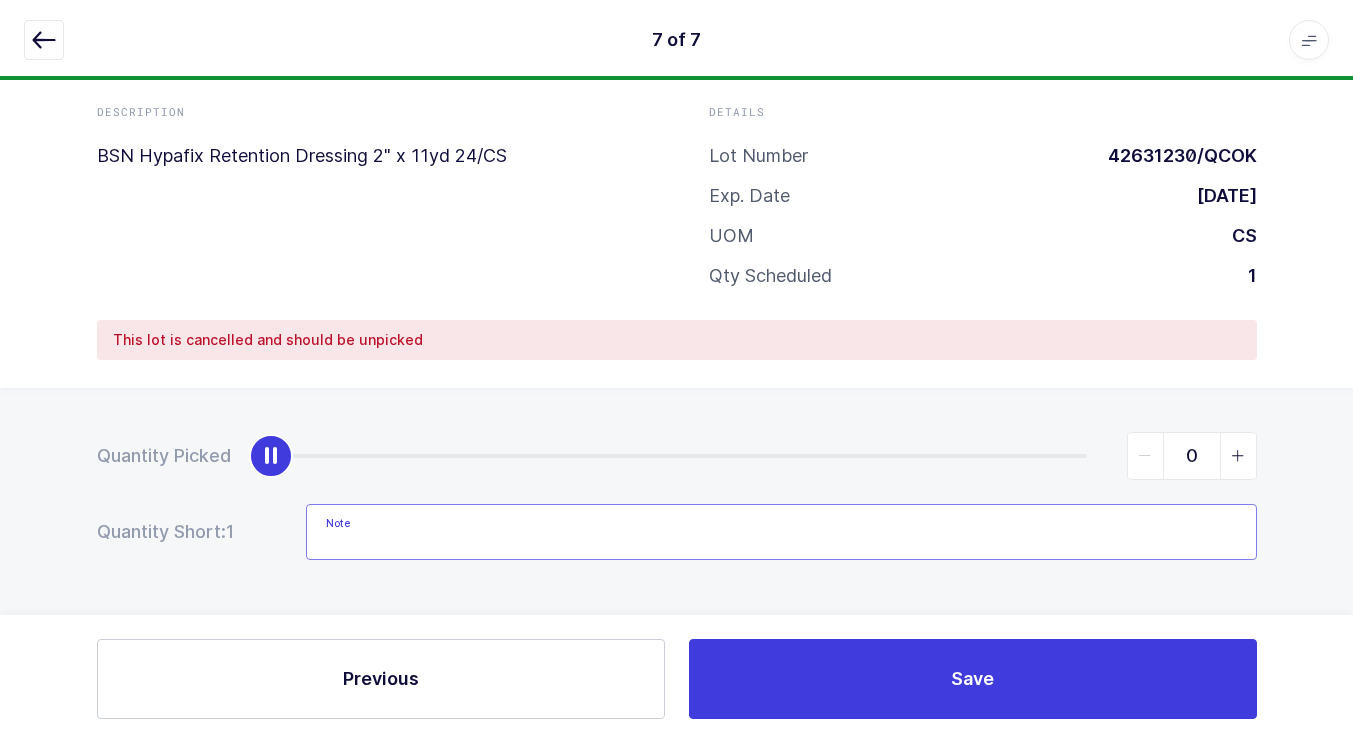 type 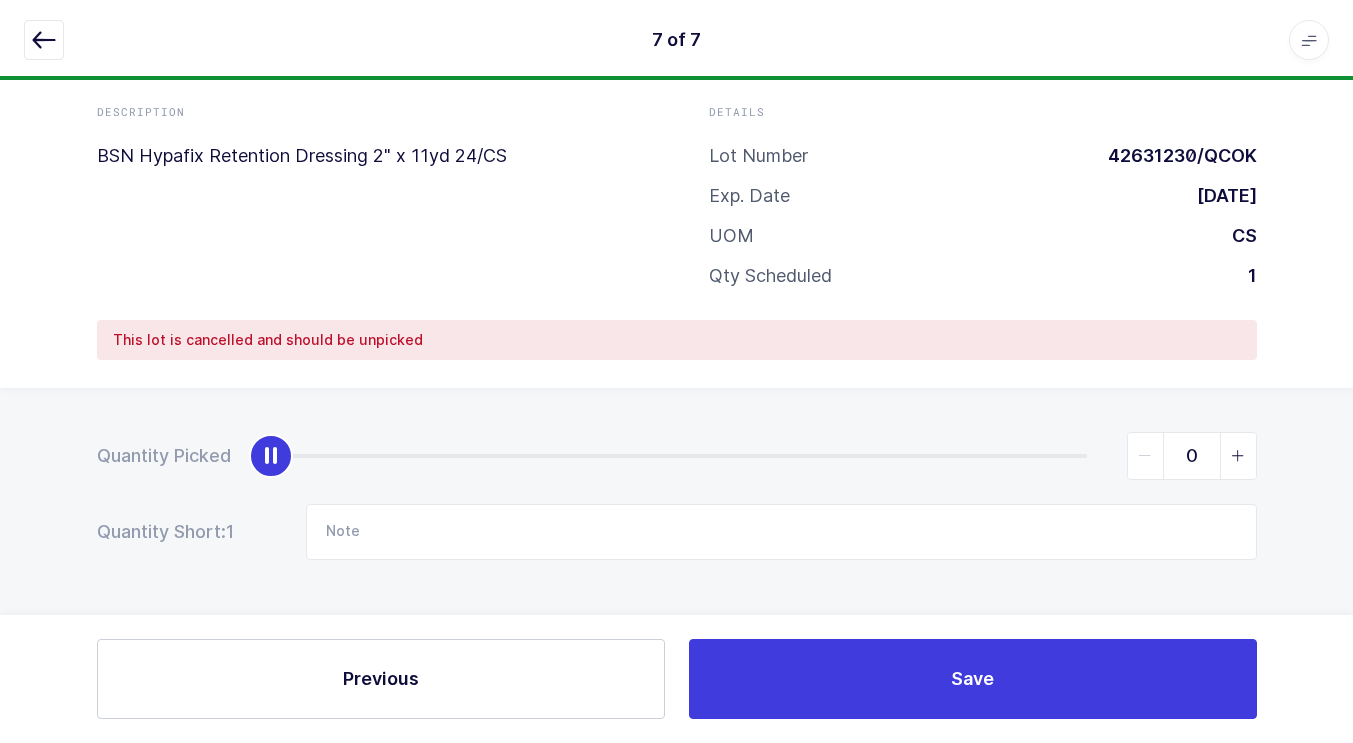 click at bounding box center [44, 40] 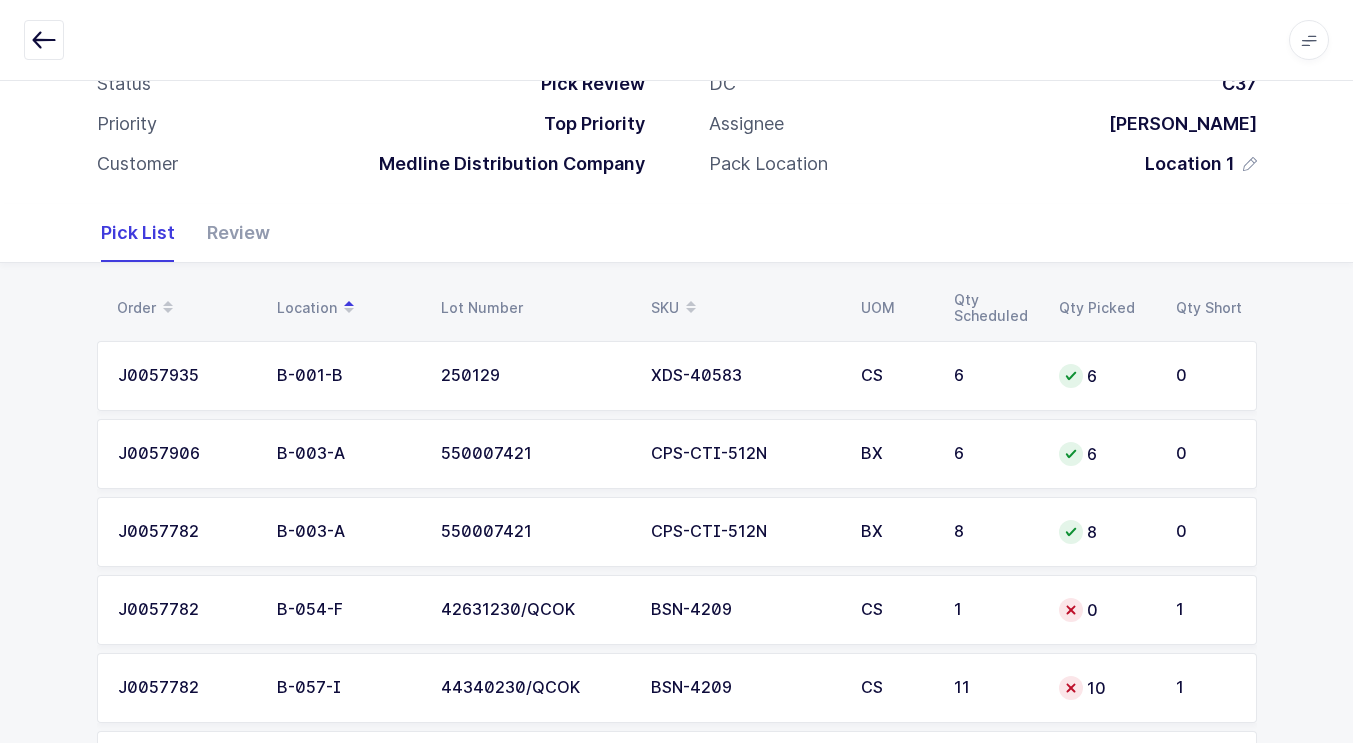 scroll, scrollTop: 0, scrollLeft: 0, axis: both 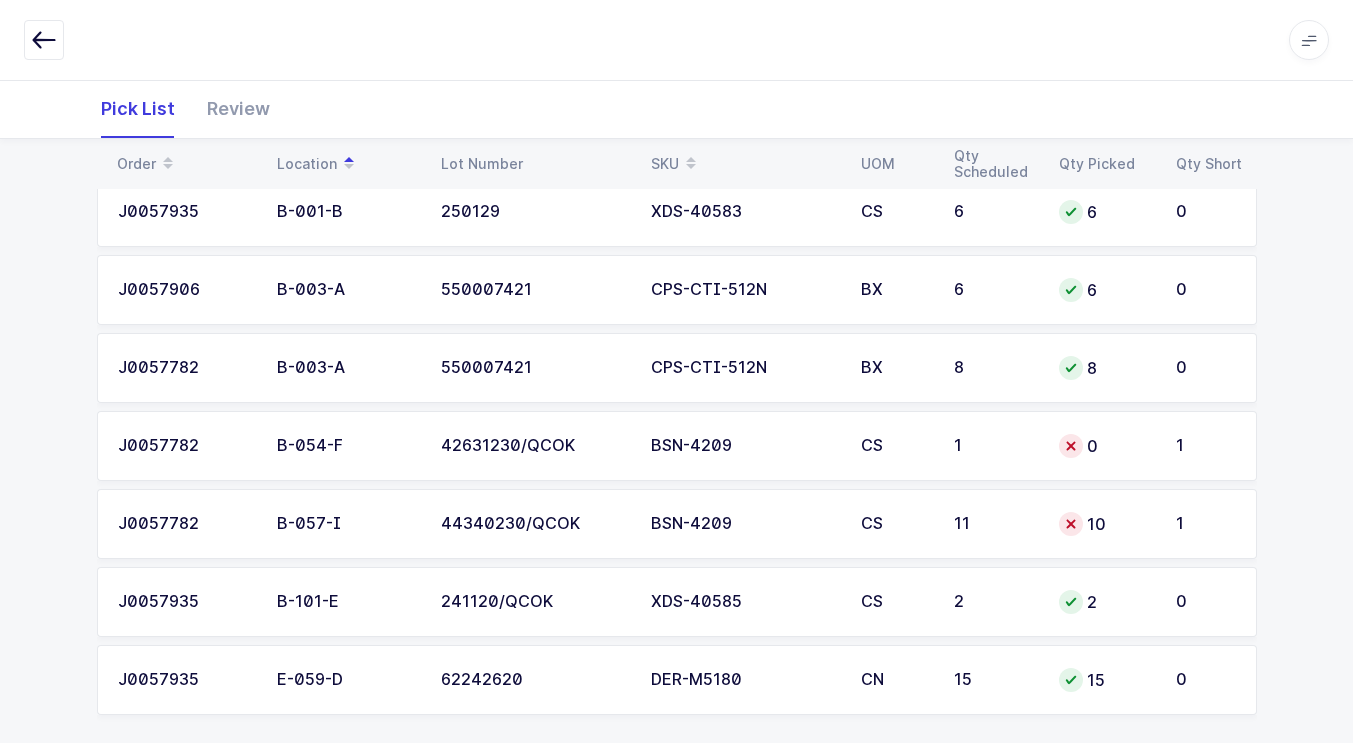 click at bounding box center (1071, 524) 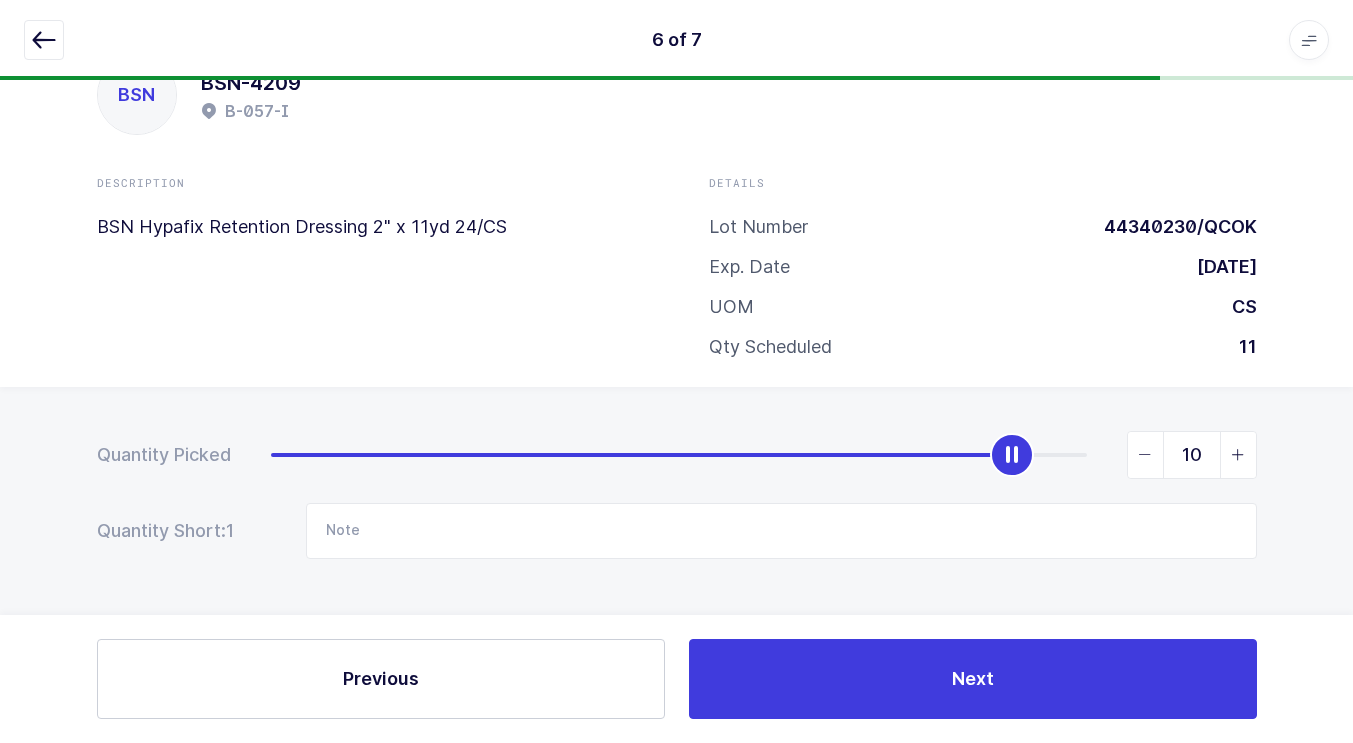 scroll, scrollTop: 64, scrollLeft: 0, axis: vertical 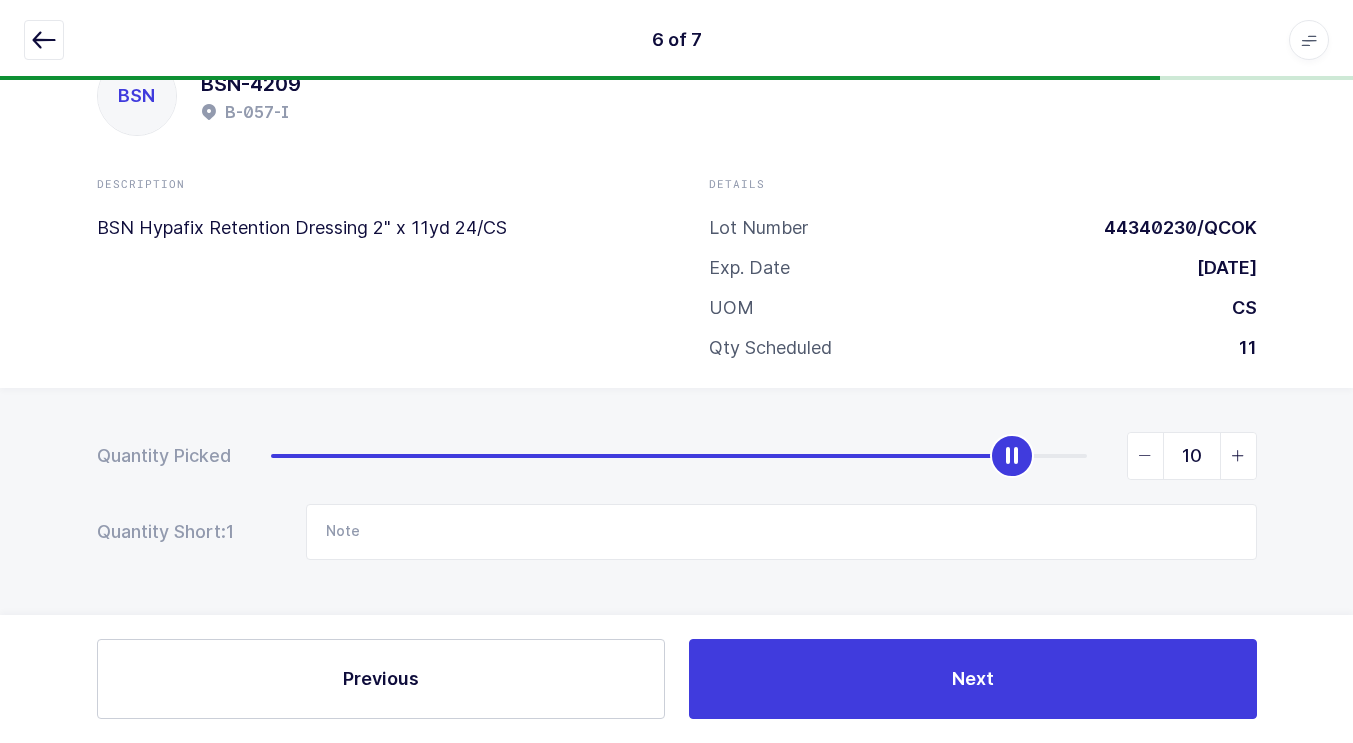 click at bounding box center [1238, 456] 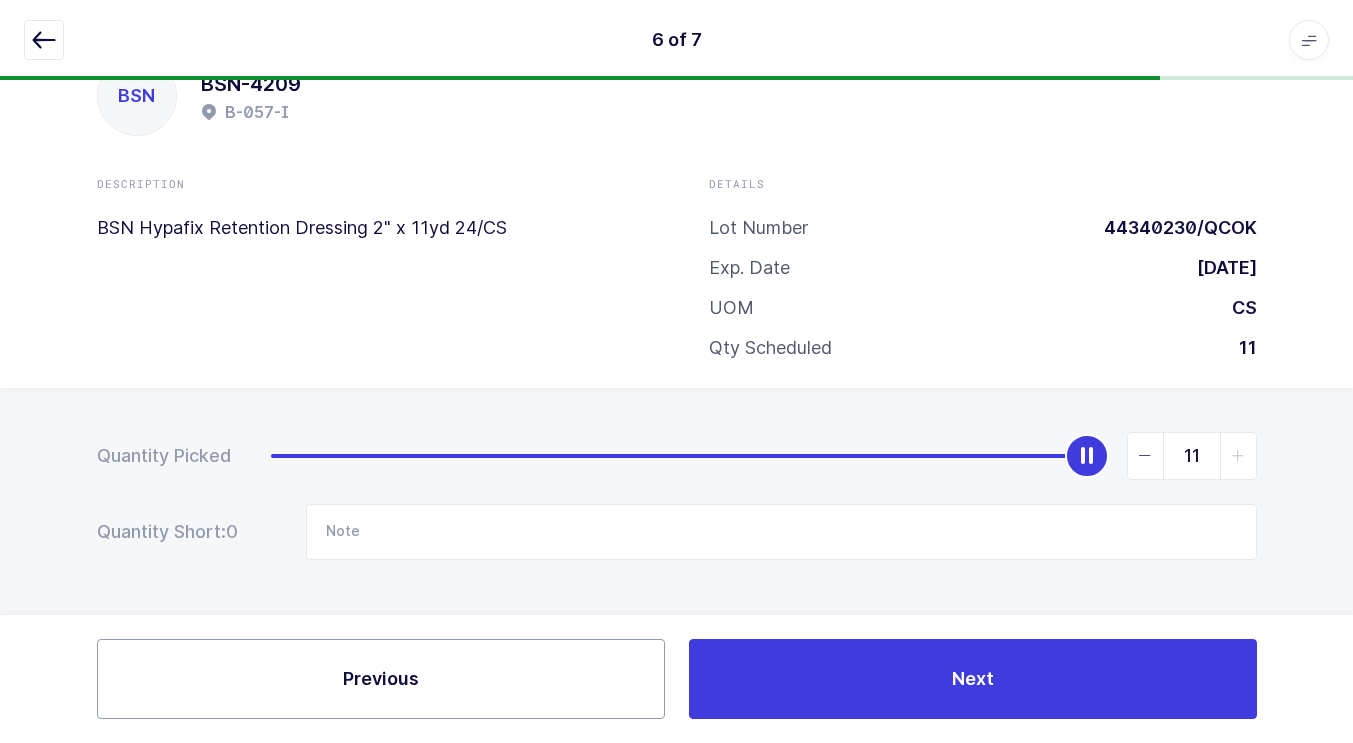 click on "Previous" at bounding box center [381, 679] 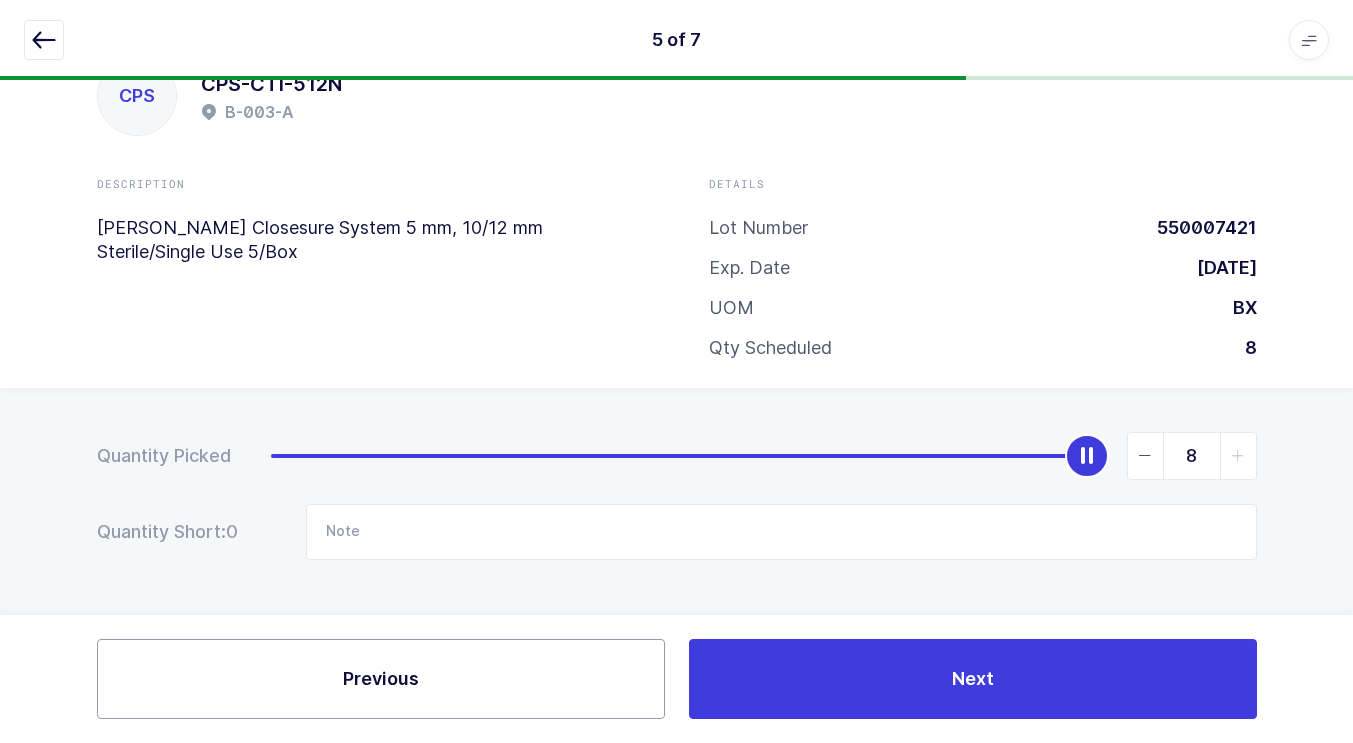 click on "Previous" at bounding box center [381, 679] 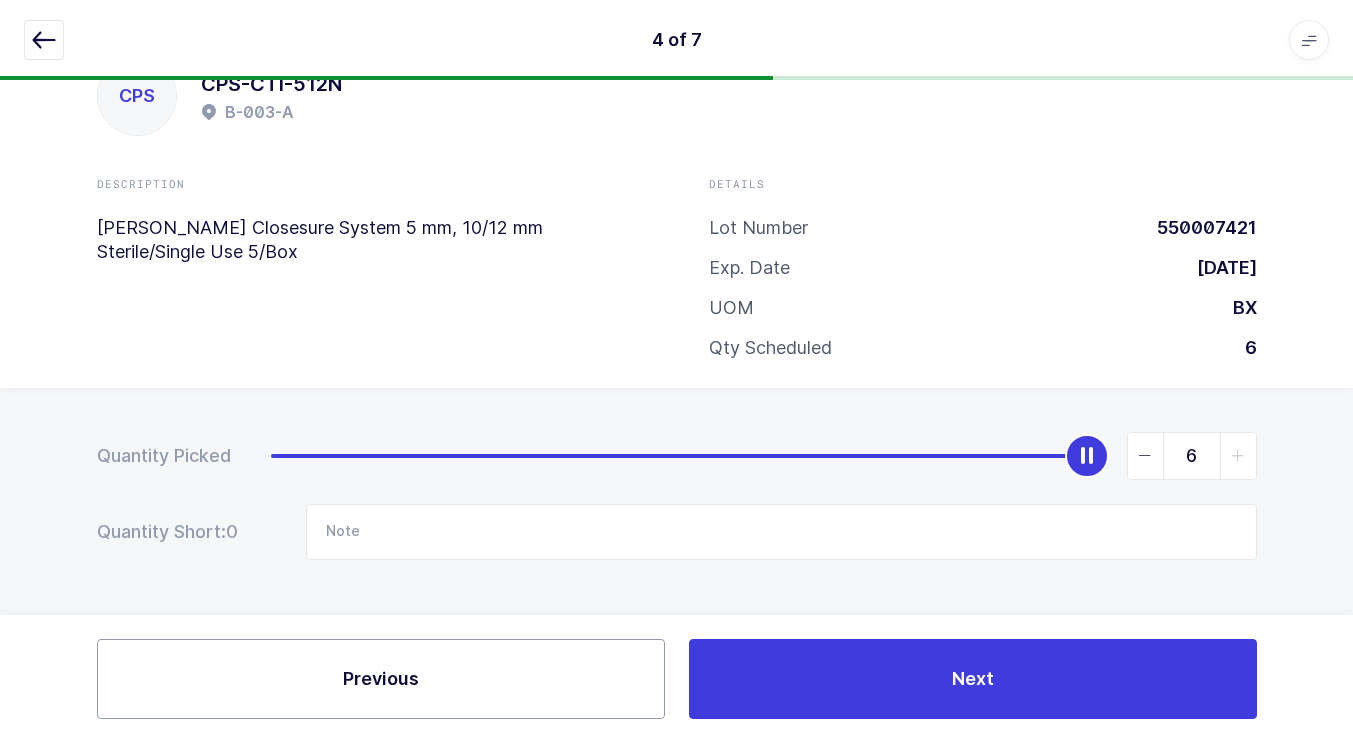 click on "Previous" at bounding box center [381, 679] 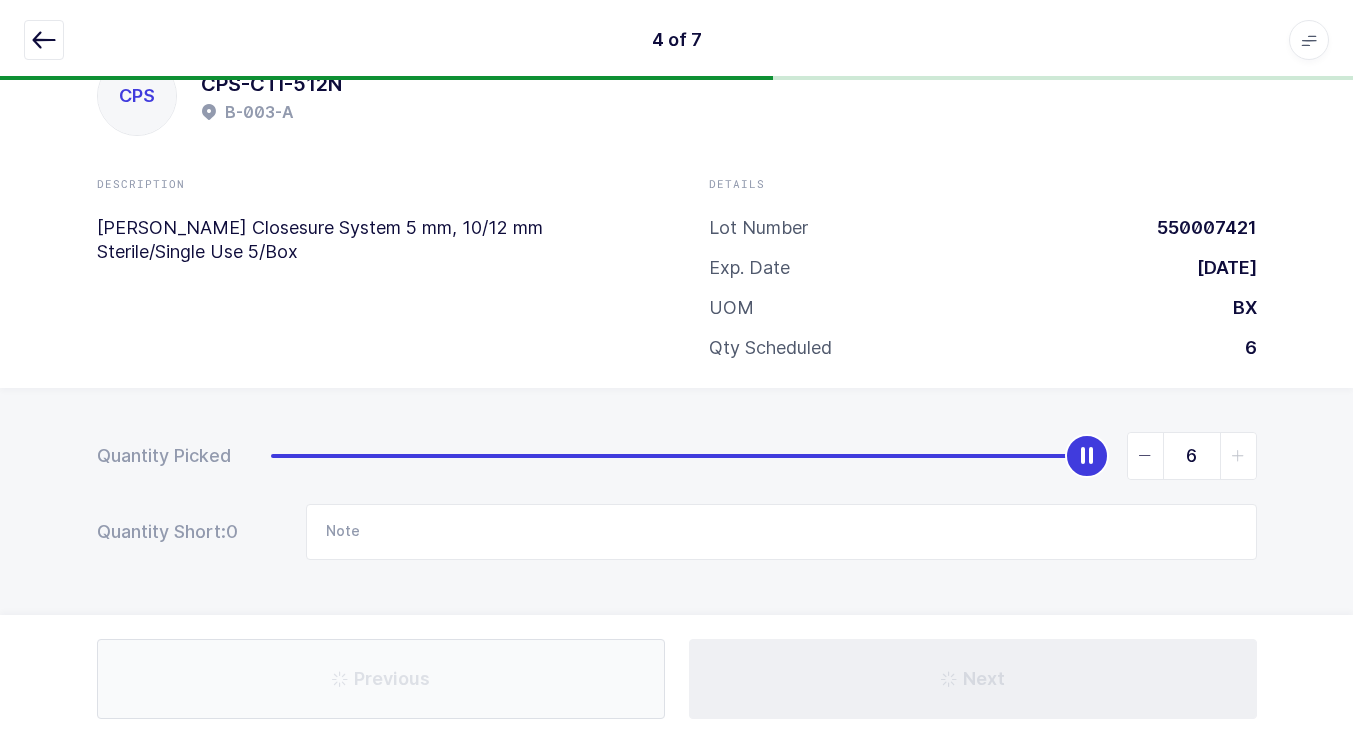click on "Previous" at bounding box center (381, 679) 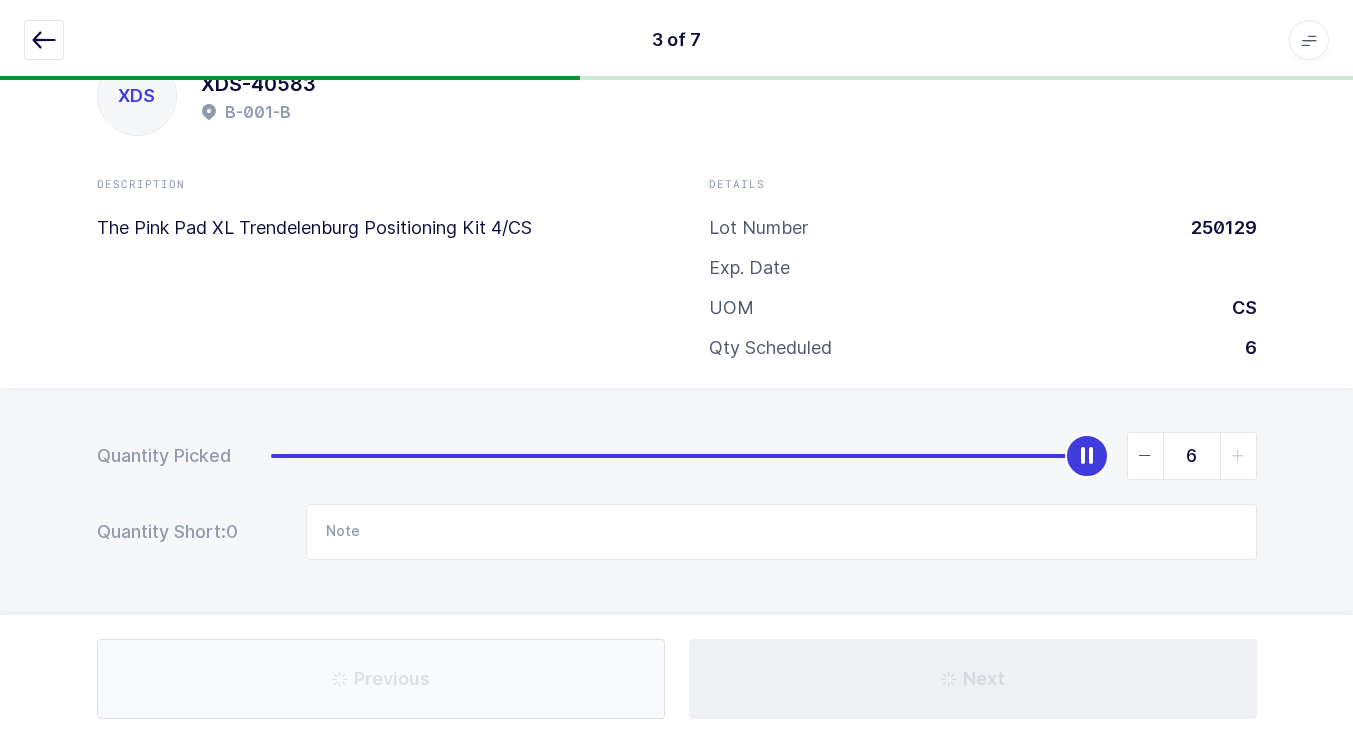 type on "B-016-C 250114 QTY 1" 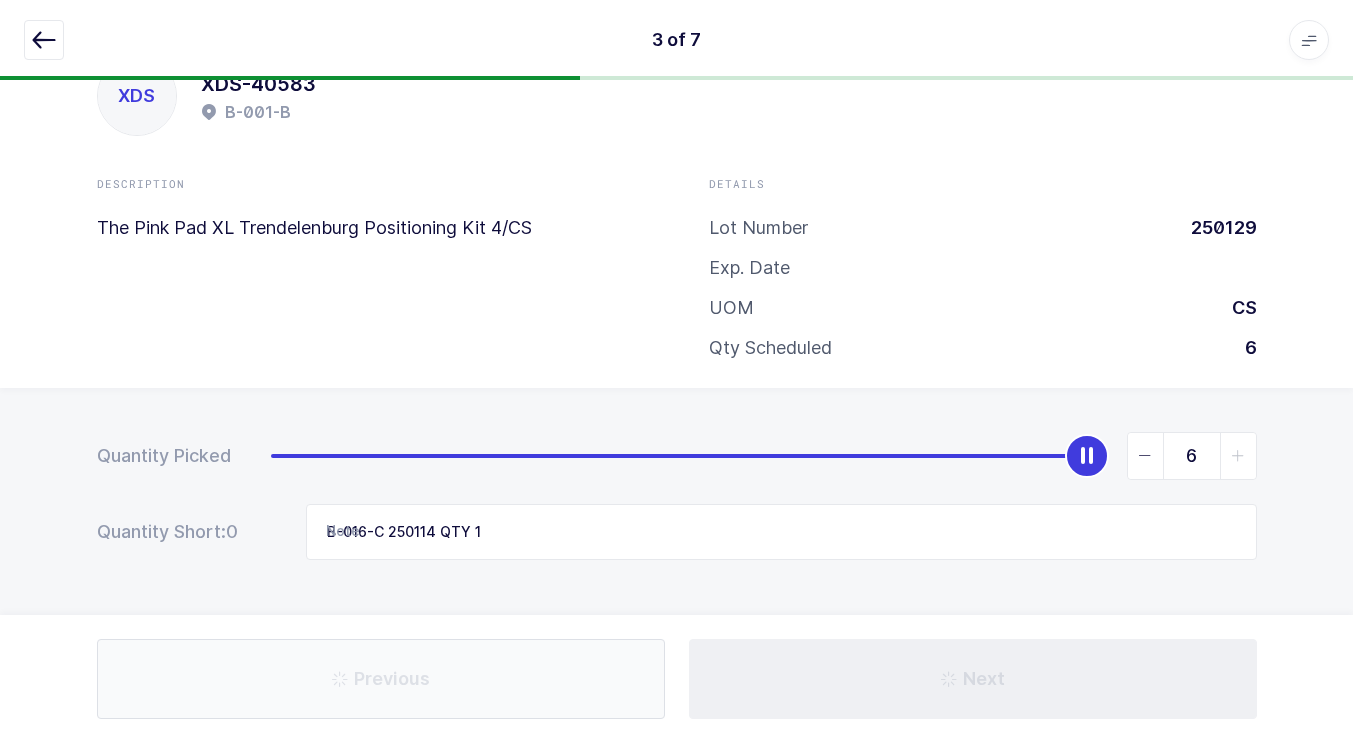 click on "Previous" at bounding box center [381, 679] 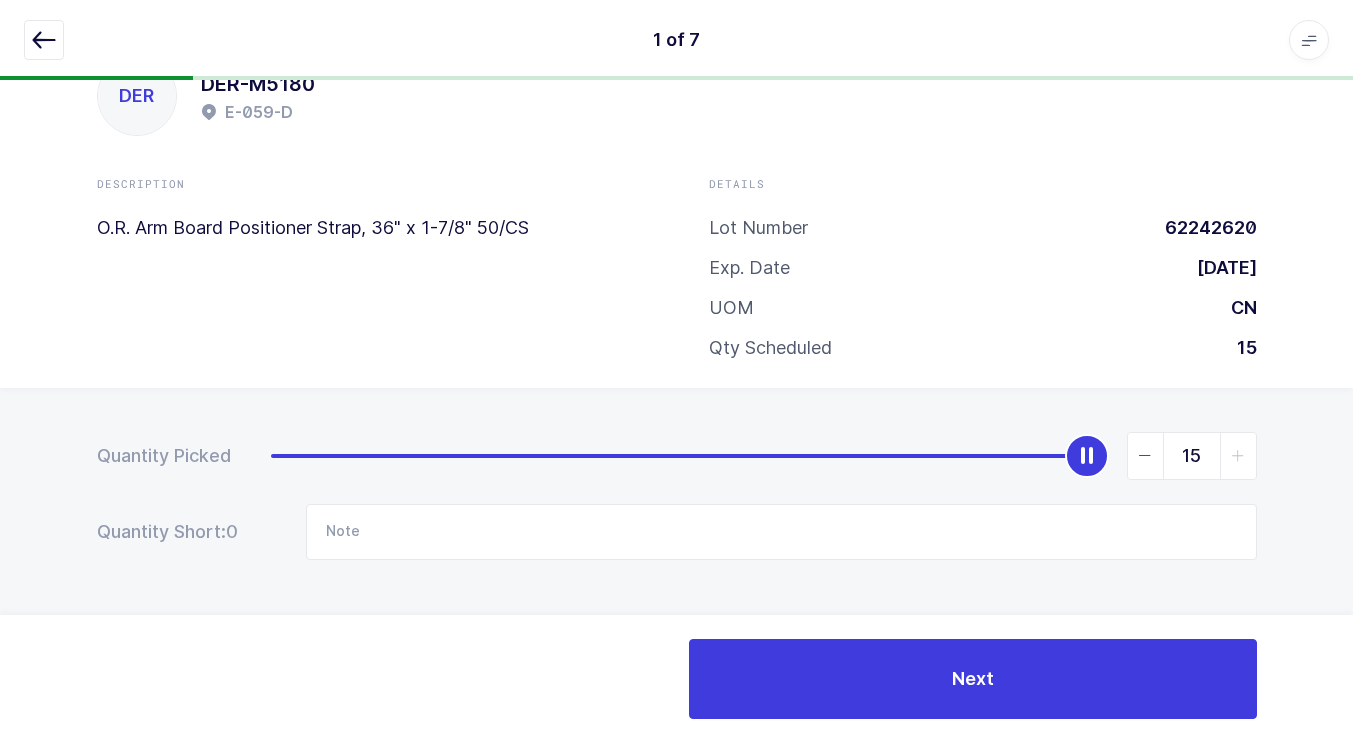 click on "Next" at bounding box center [677, 679] 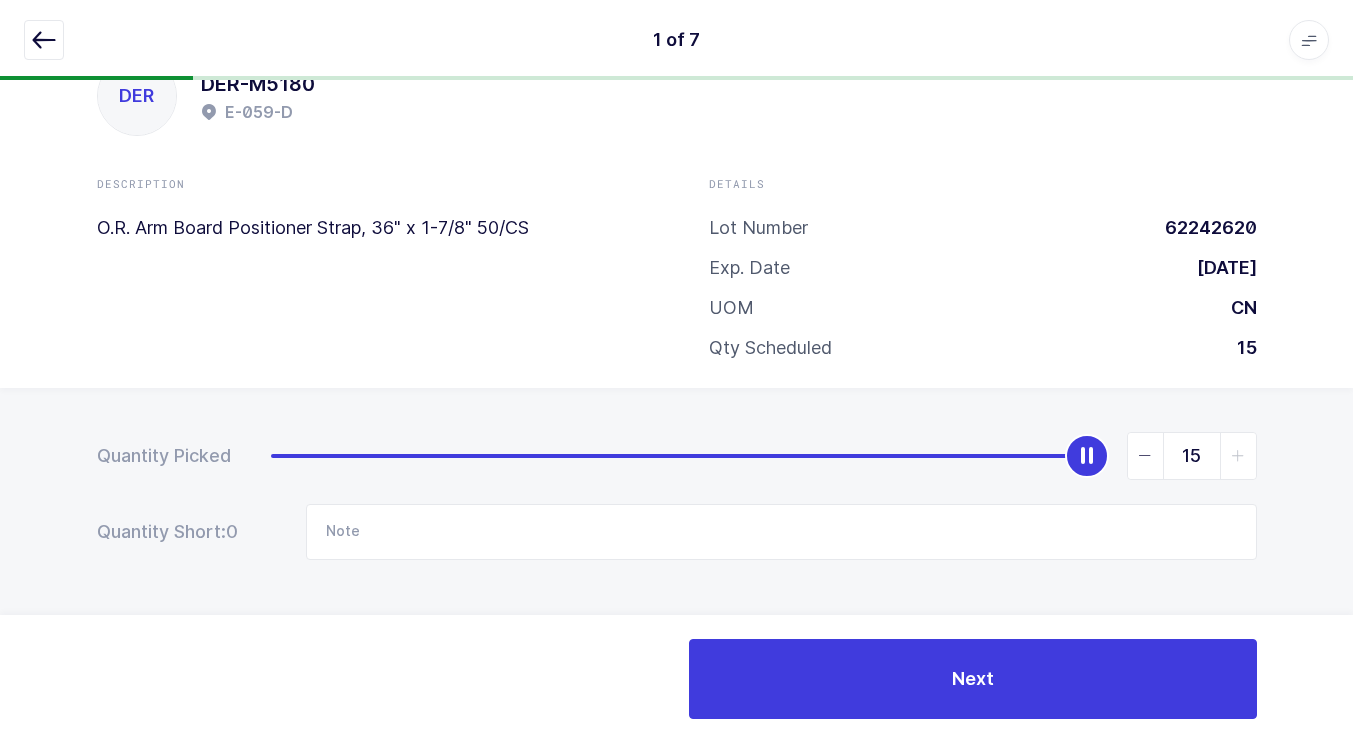 click on "Next" at bounding box center (677, 679) 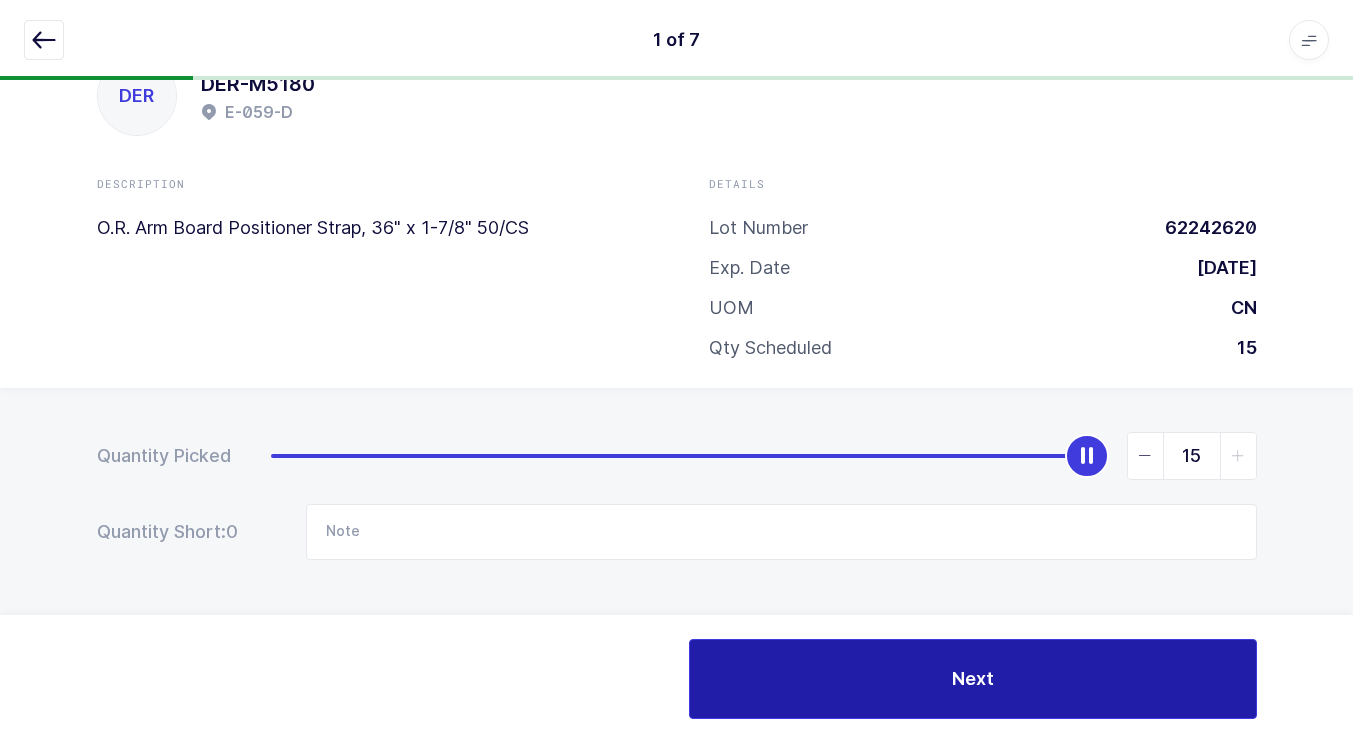 click on "Next" at bounding box center [973, 679] 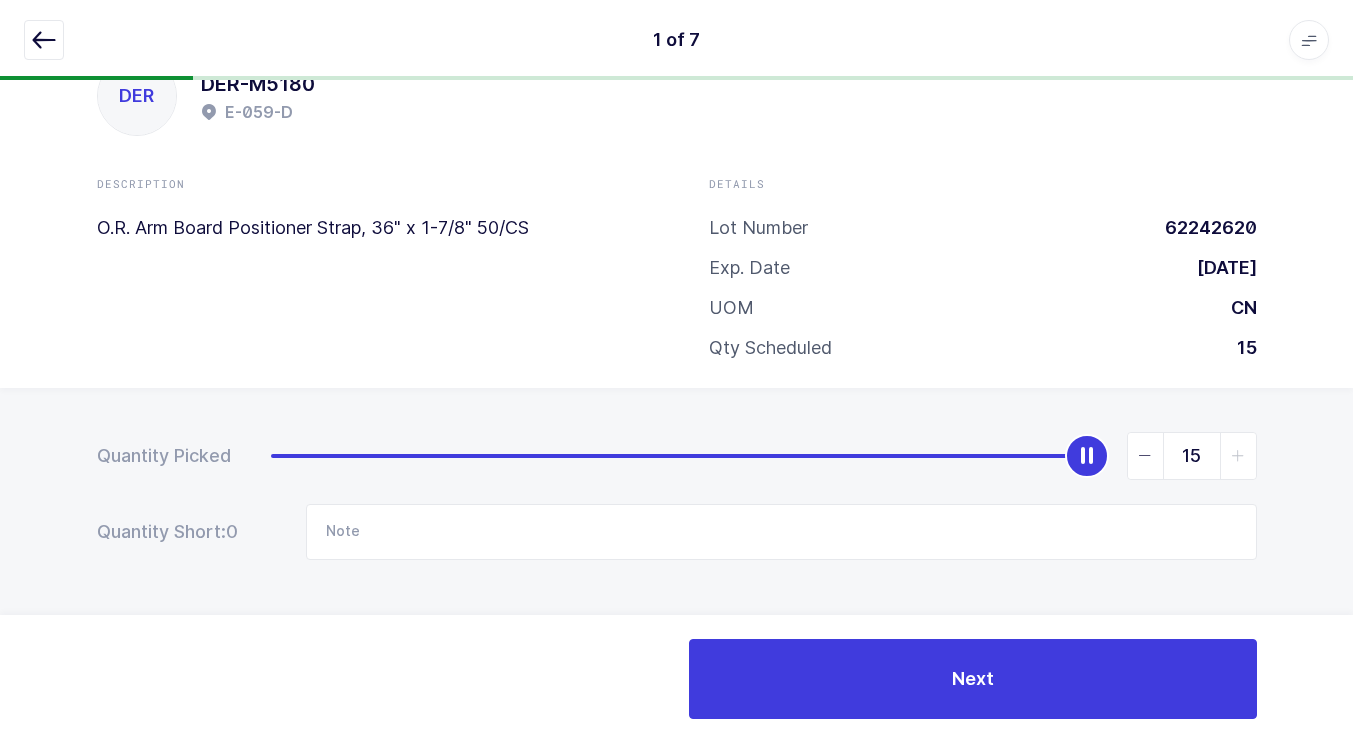 type on "B-016-C 250114 QTY 1" 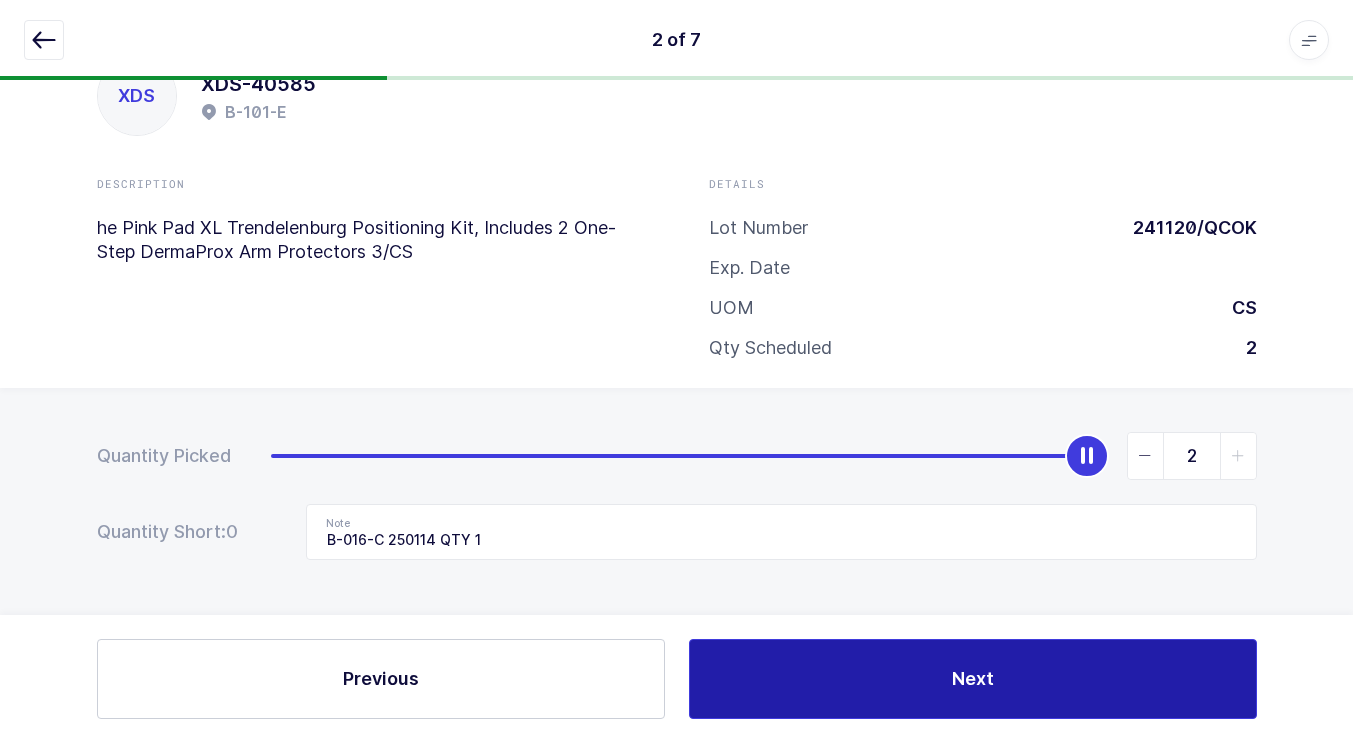 click on "Next" at bounding box center (973, 679) 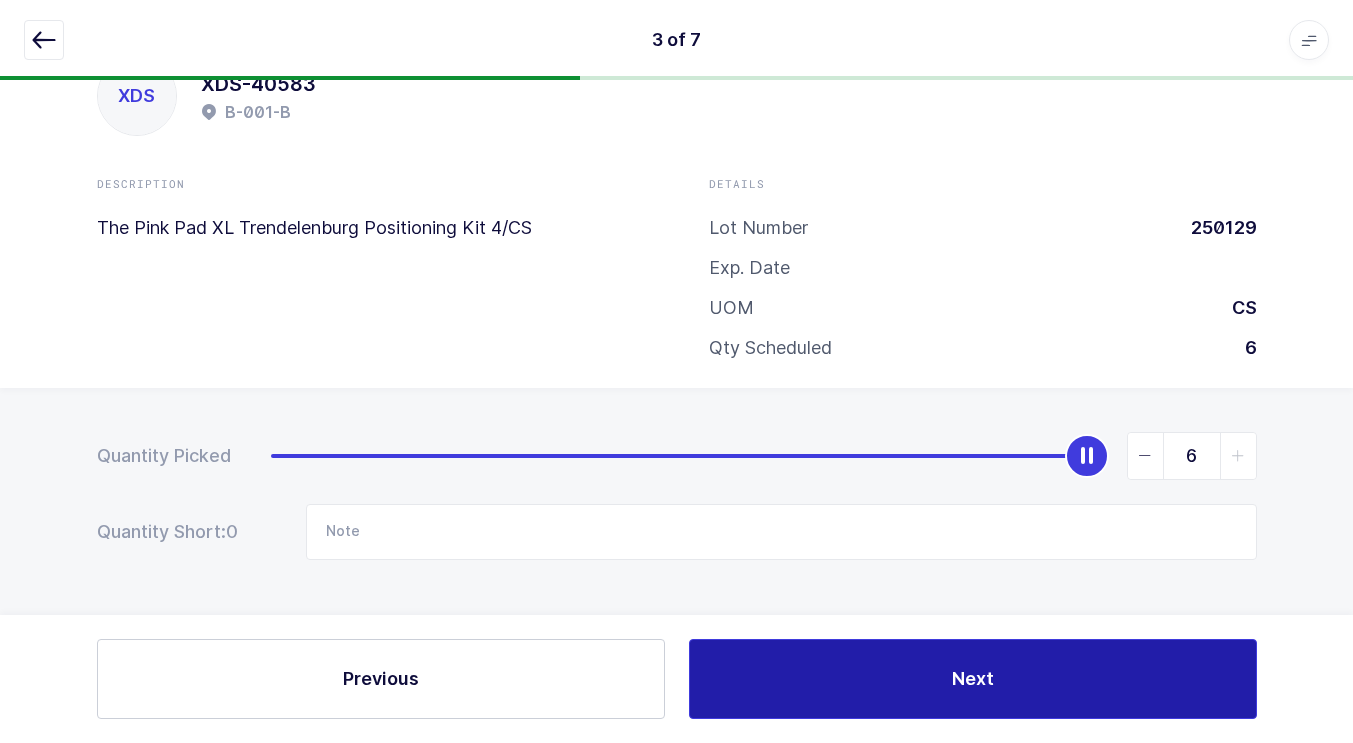 click on "Next" at bounding box center [973, 679] 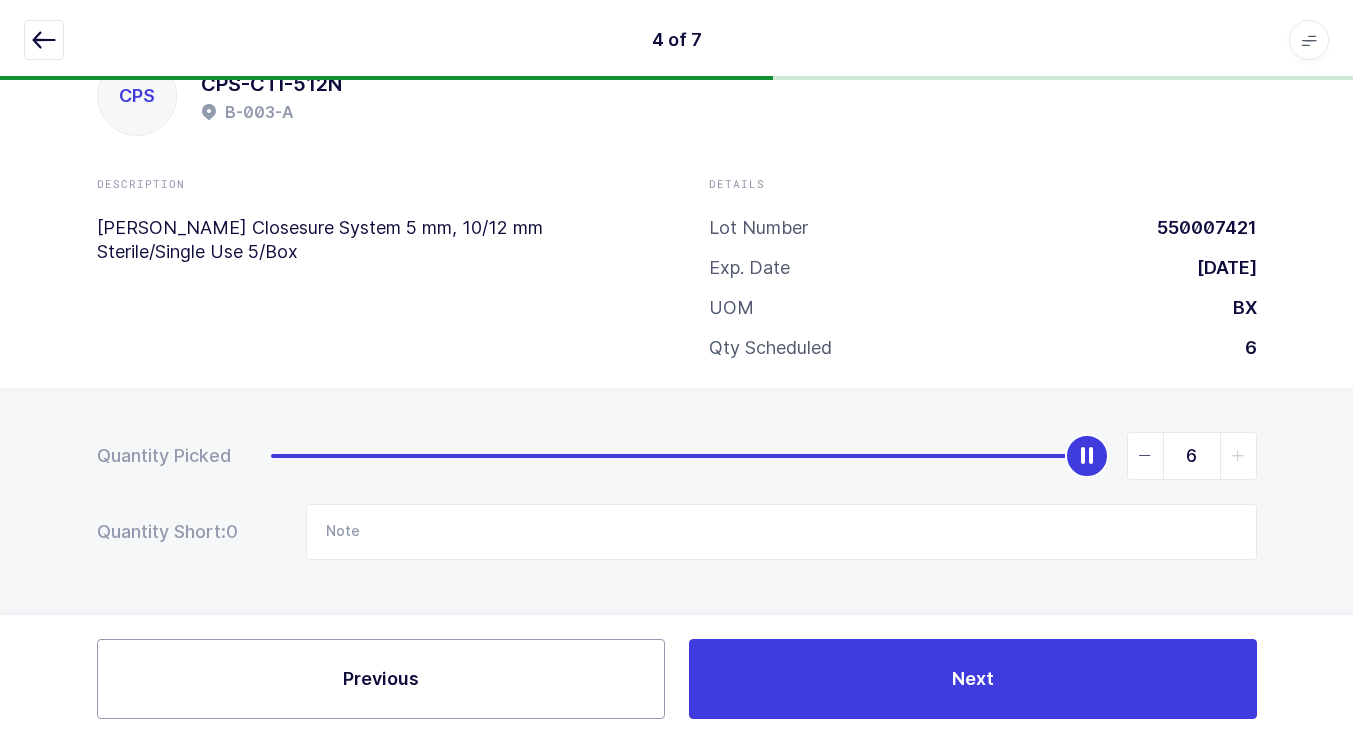 click on "Previous" at bounding box center [381, 679] 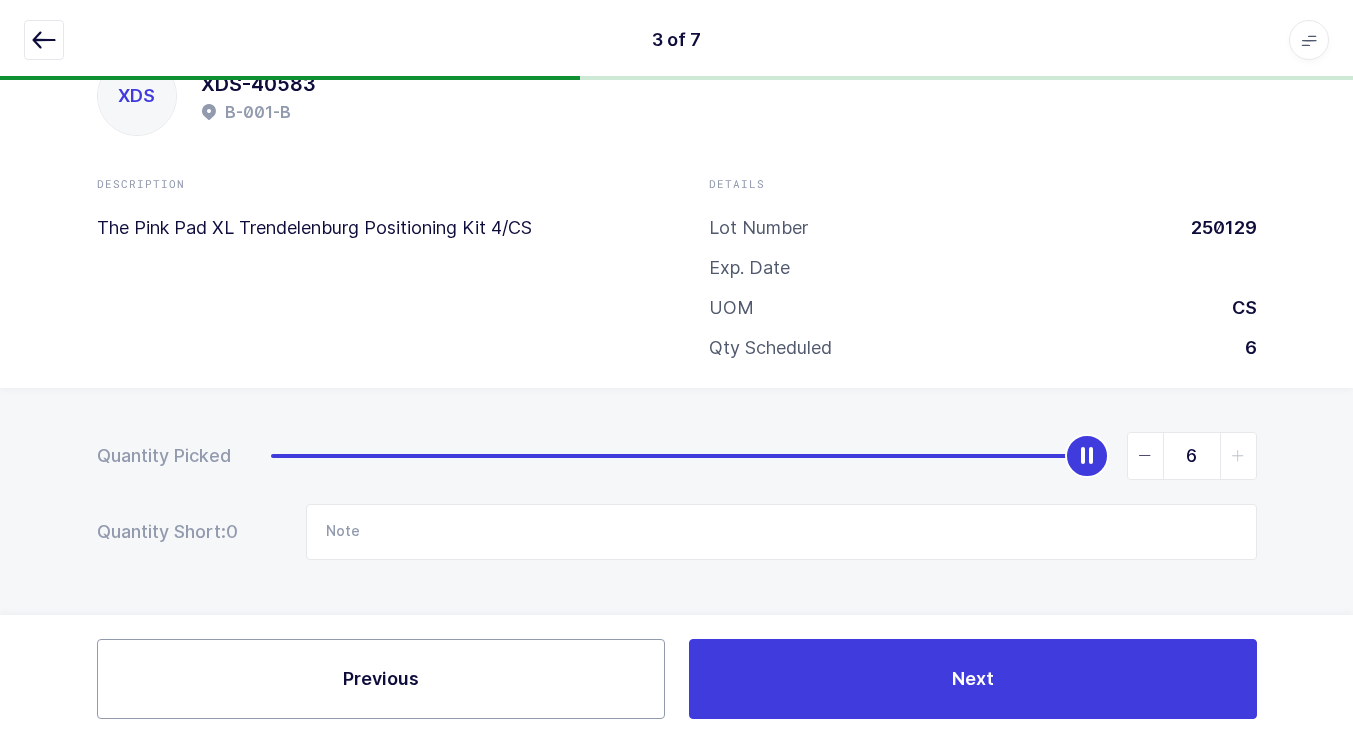 click on "Previous" at bounding box center (381, 679) 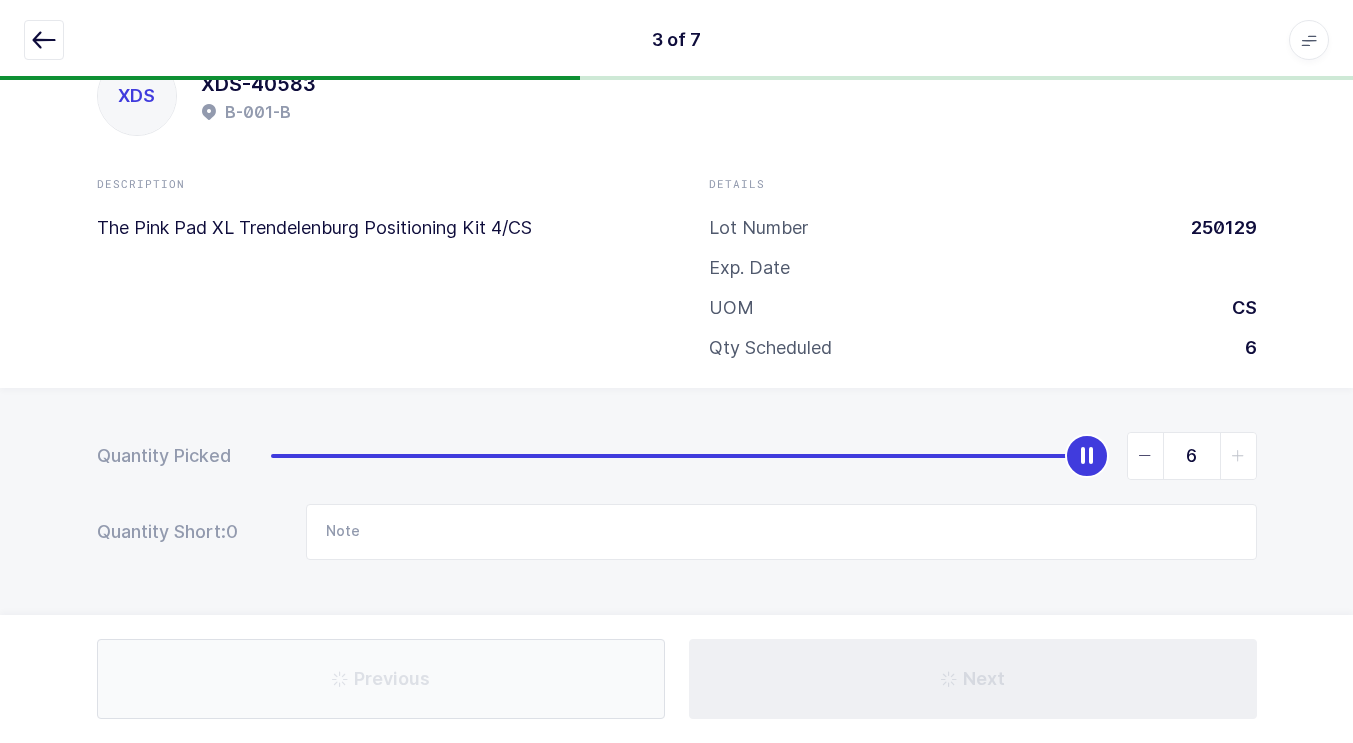 type on "B-016-C 250114 QTY 1" 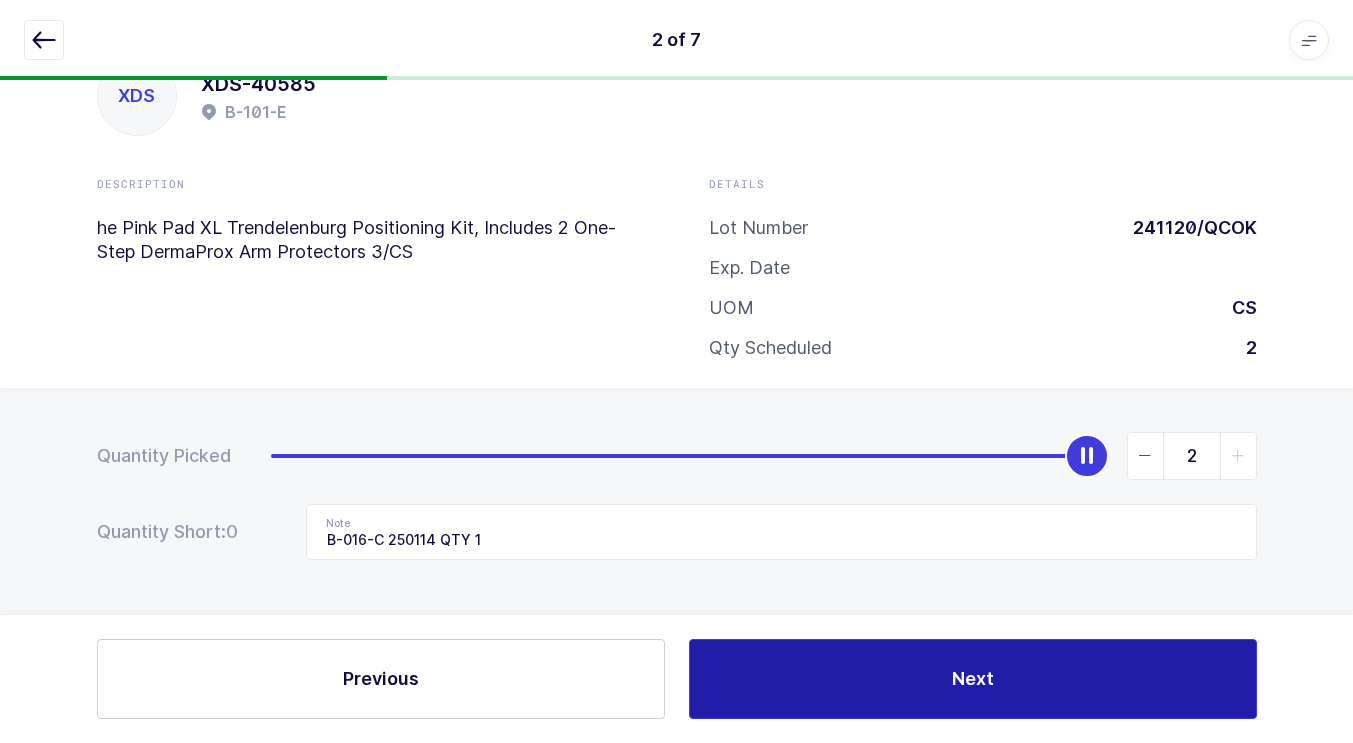 click on "Next" at bounding box center (973, 679) 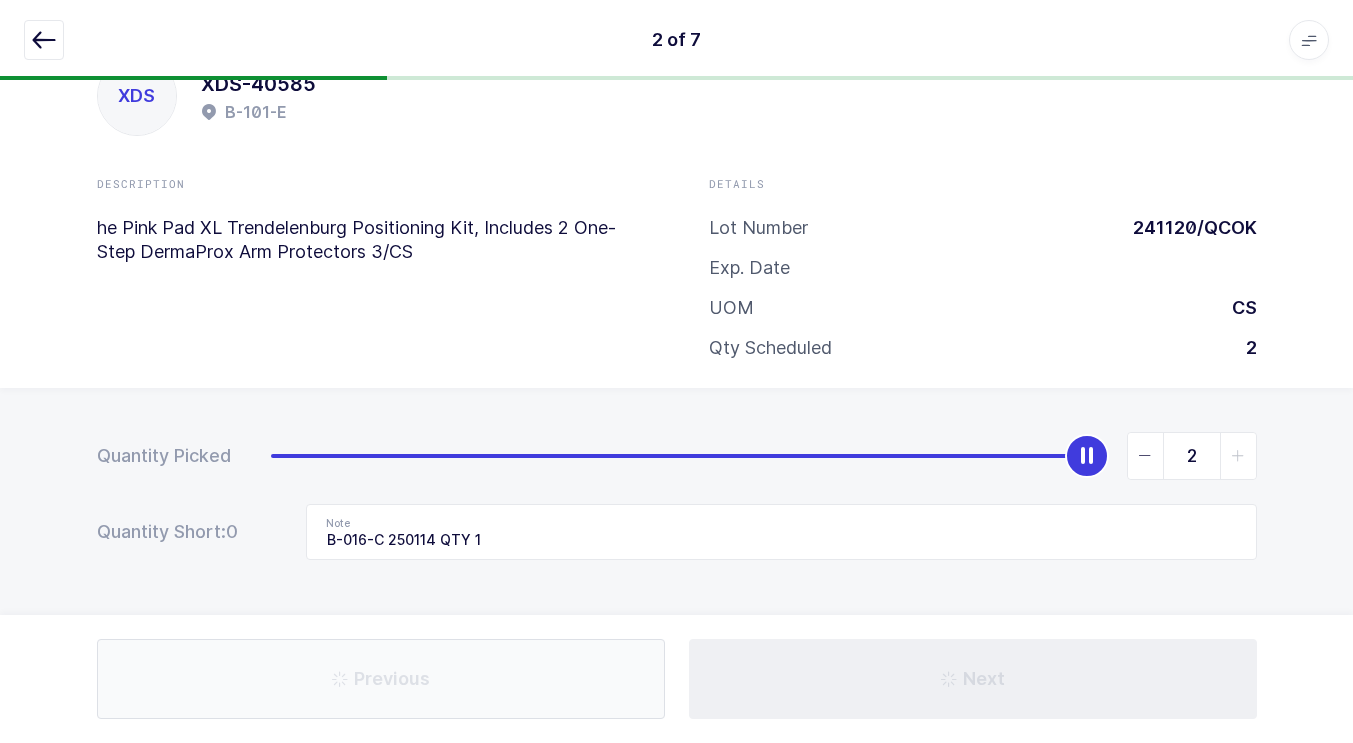 type 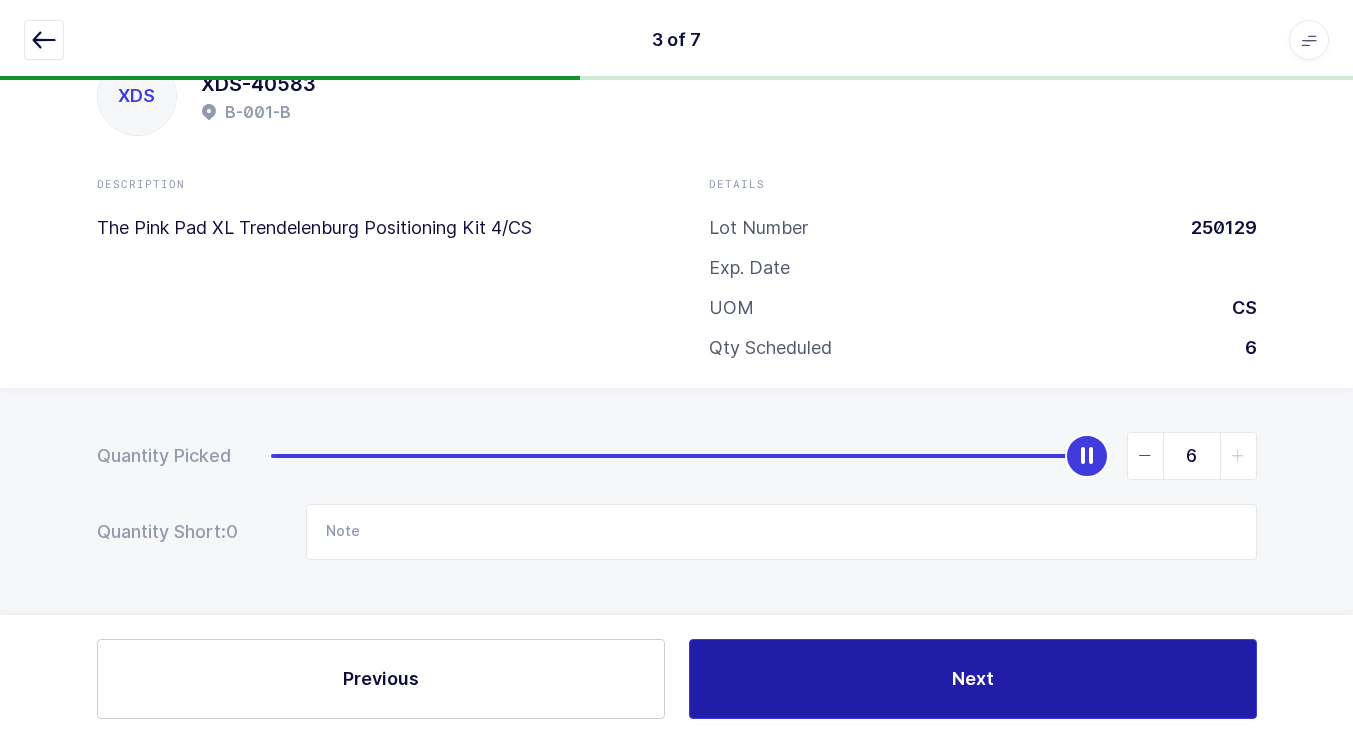 click on "Next" at bounding box center (973, 679) 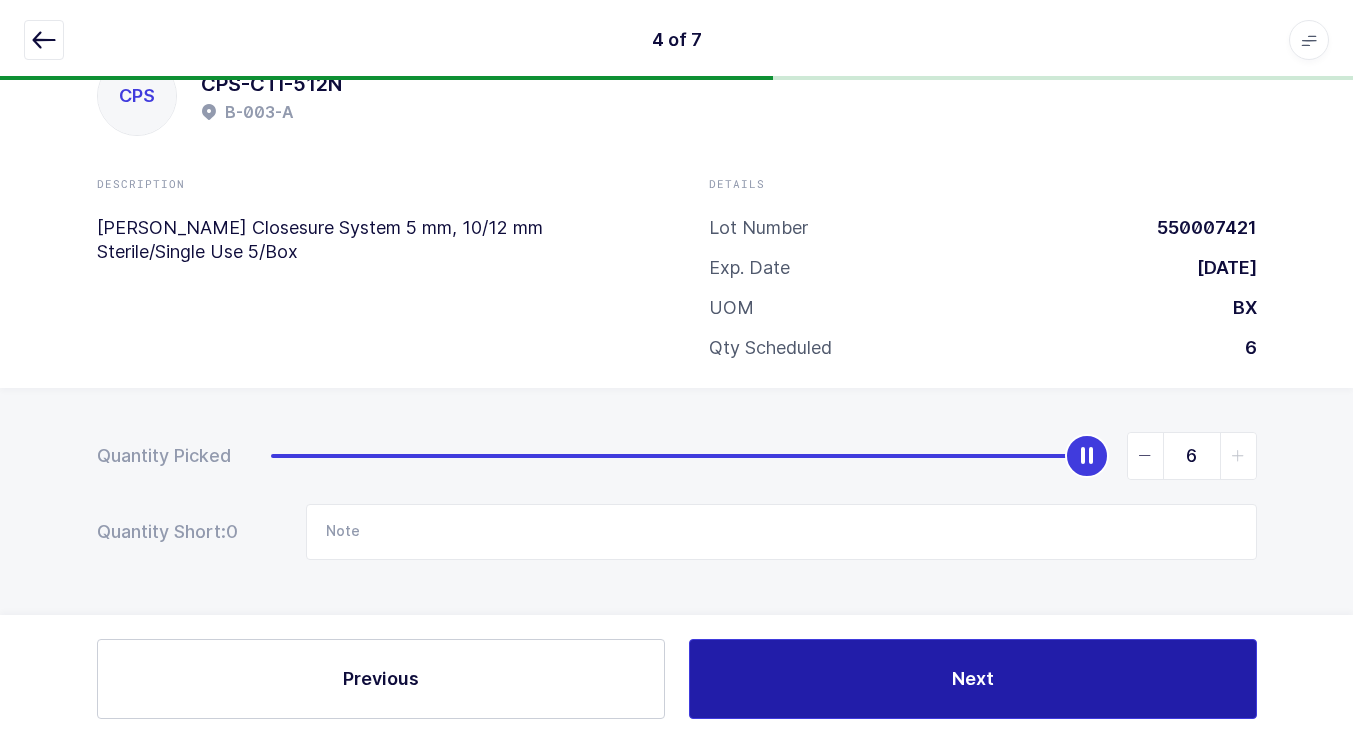click on "Next" at bounding box center [973, 679] 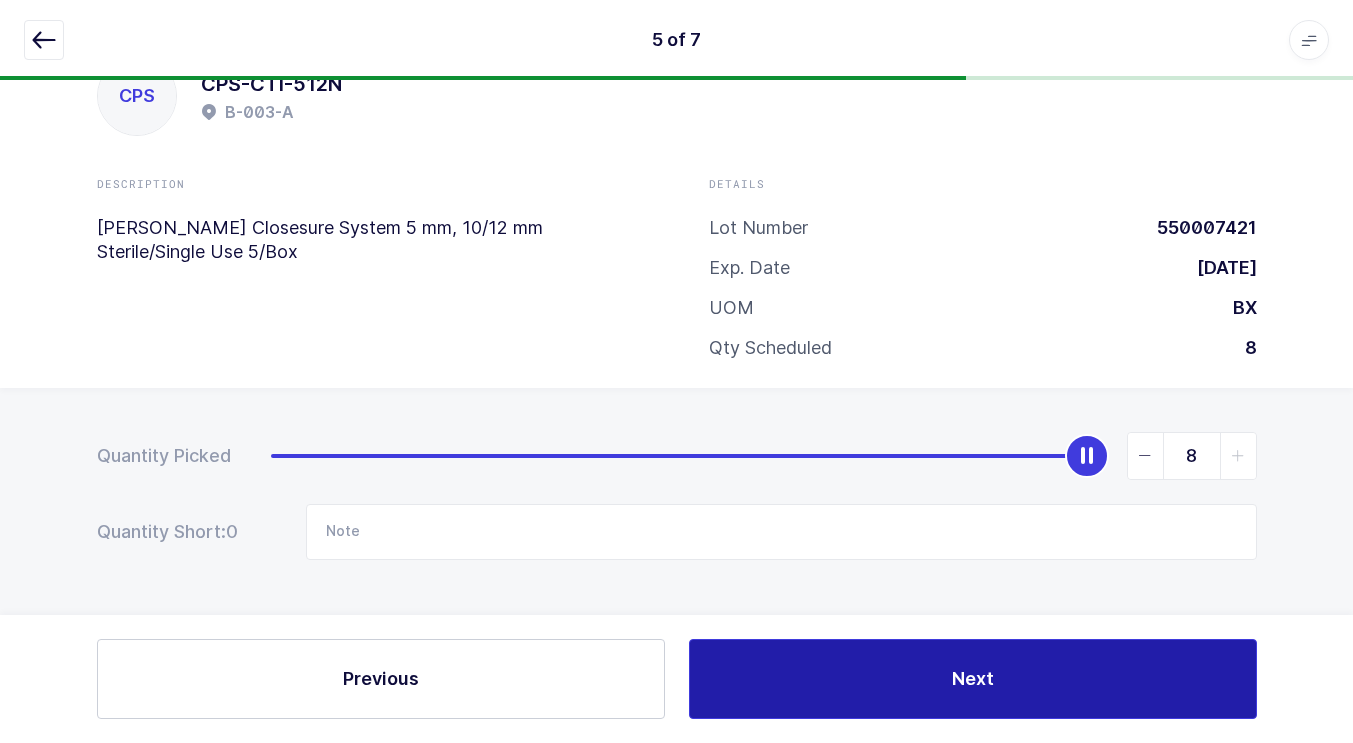 click on "Next" at bounding box center (973, 679) 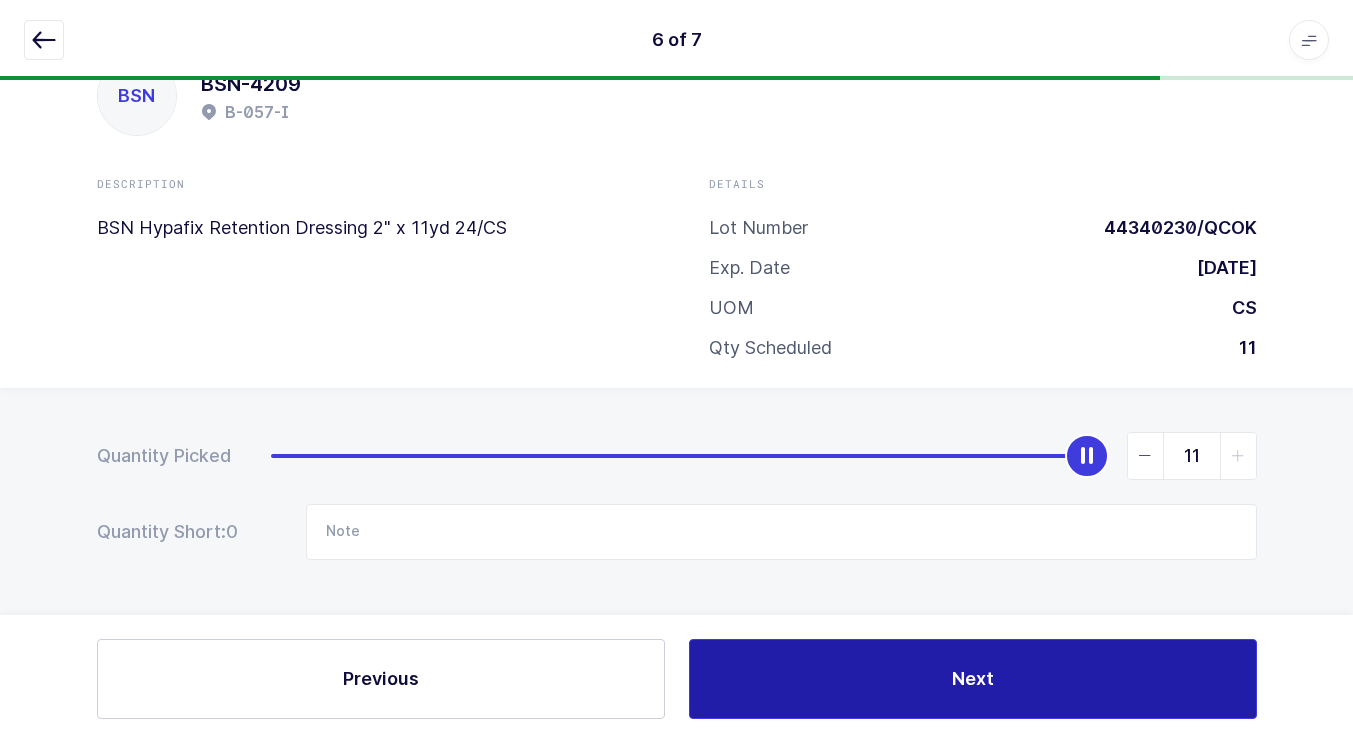 click on "Next" at bounding box center [973, 679] 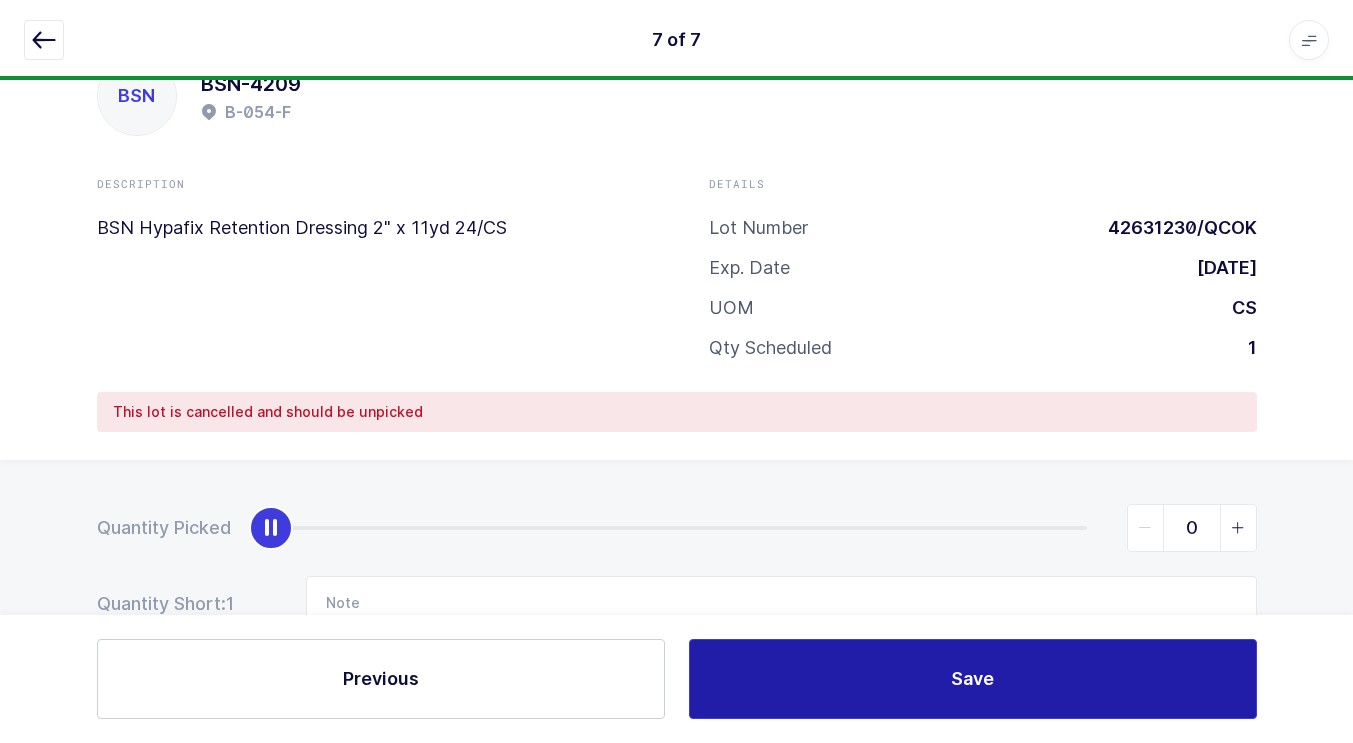 click on "Save" at bounding box center [973, 679] 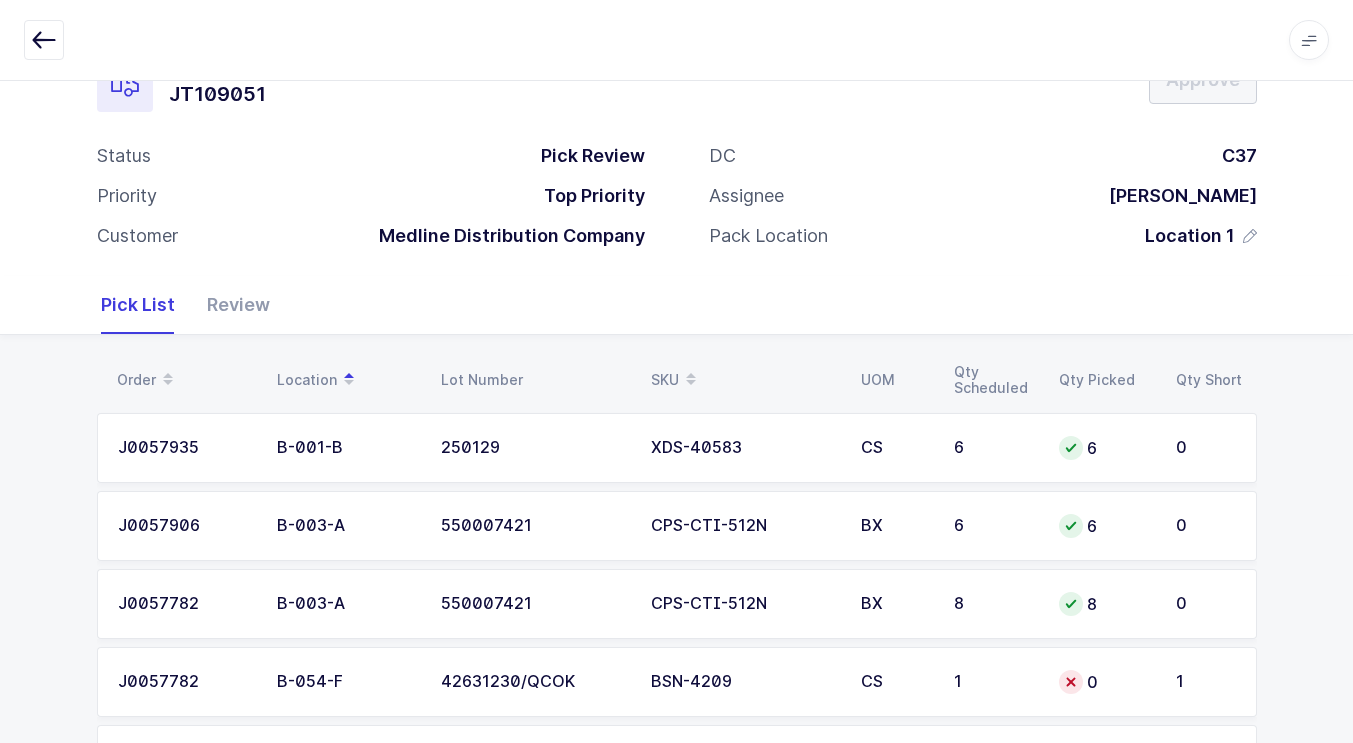 scroll, scrollTop: 0, scrollLeft: 0, axis: both 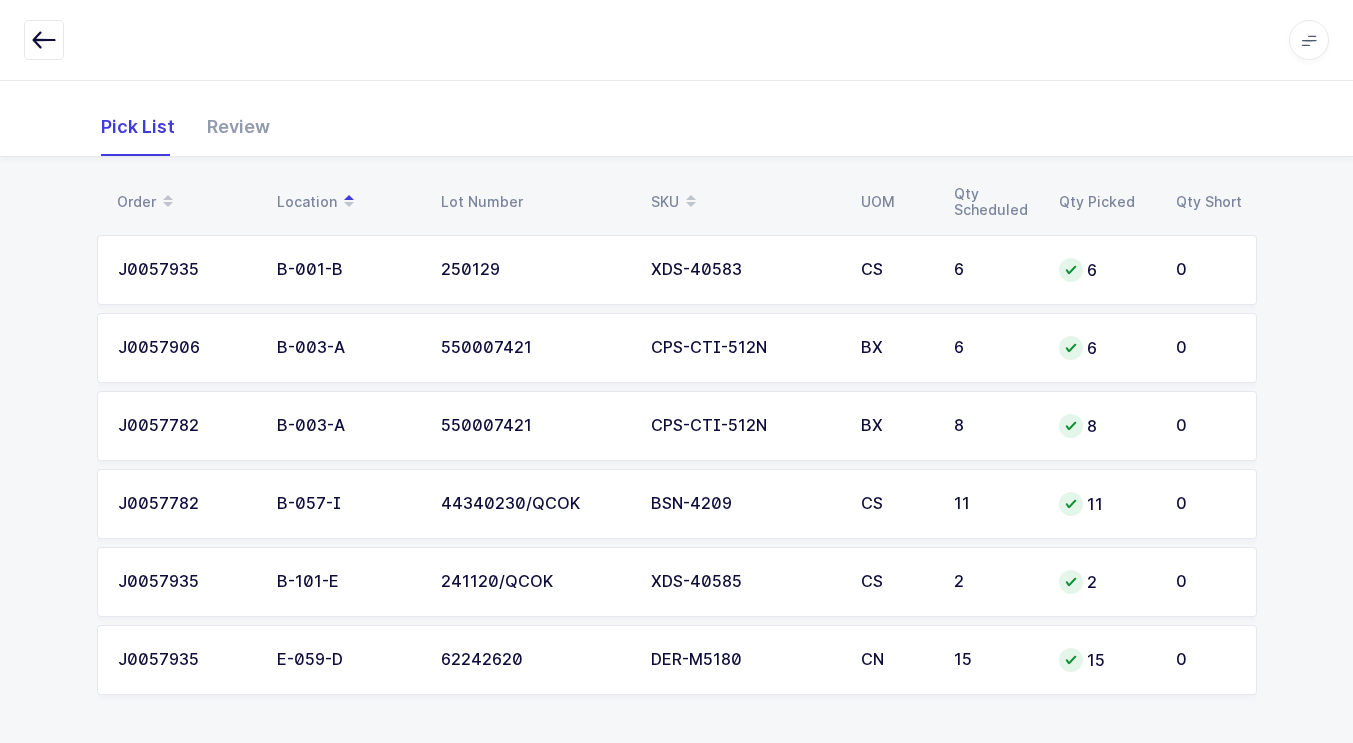 click on "Review" at bounding box center (230, 127) 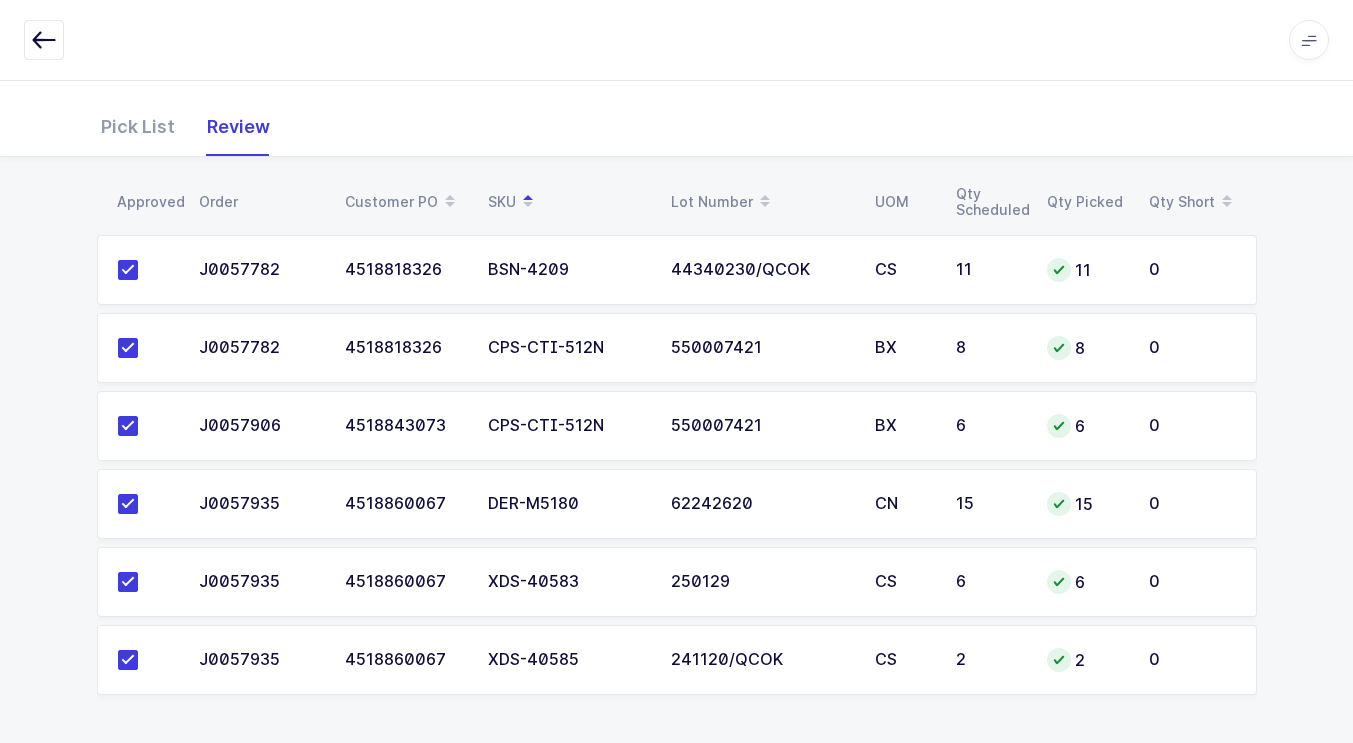 scroll, scrollTop: 0, scrollLeft: 0, axis: both 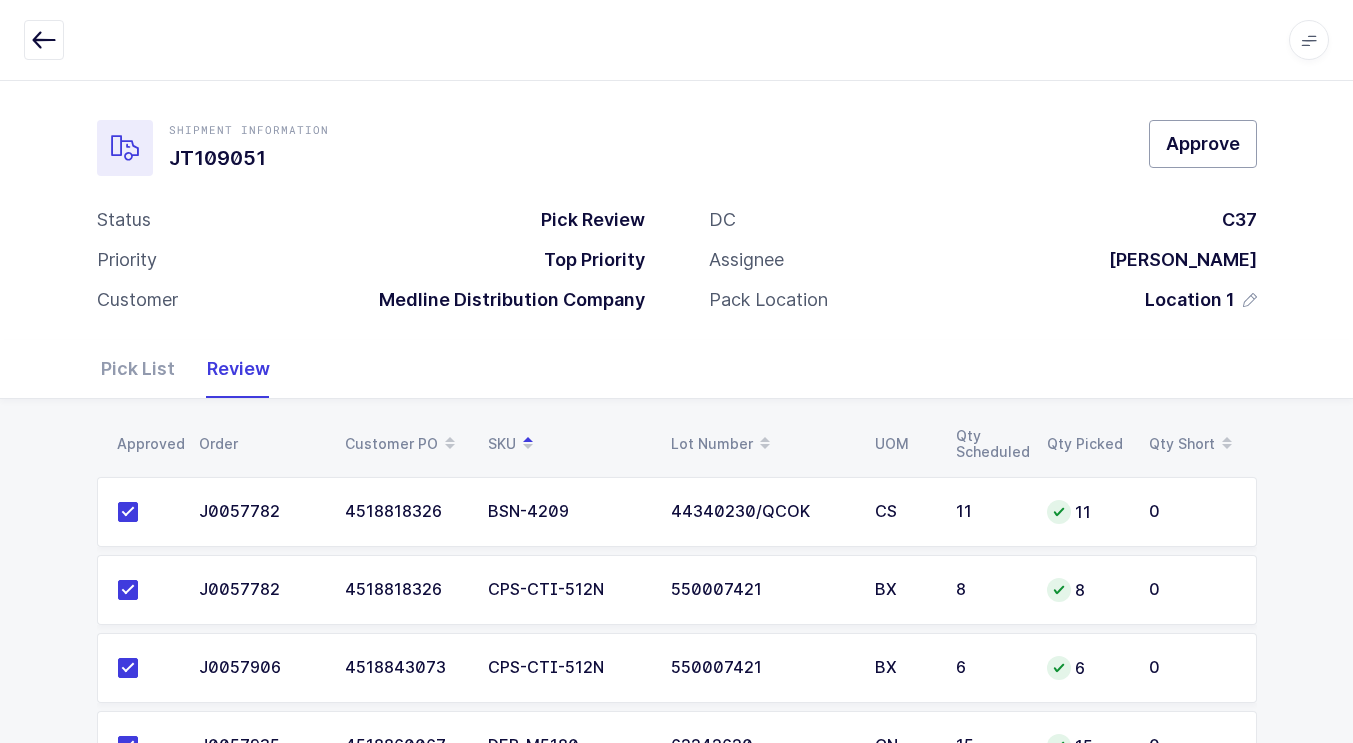 click on "Approve" at bounding box center [1203, 143] 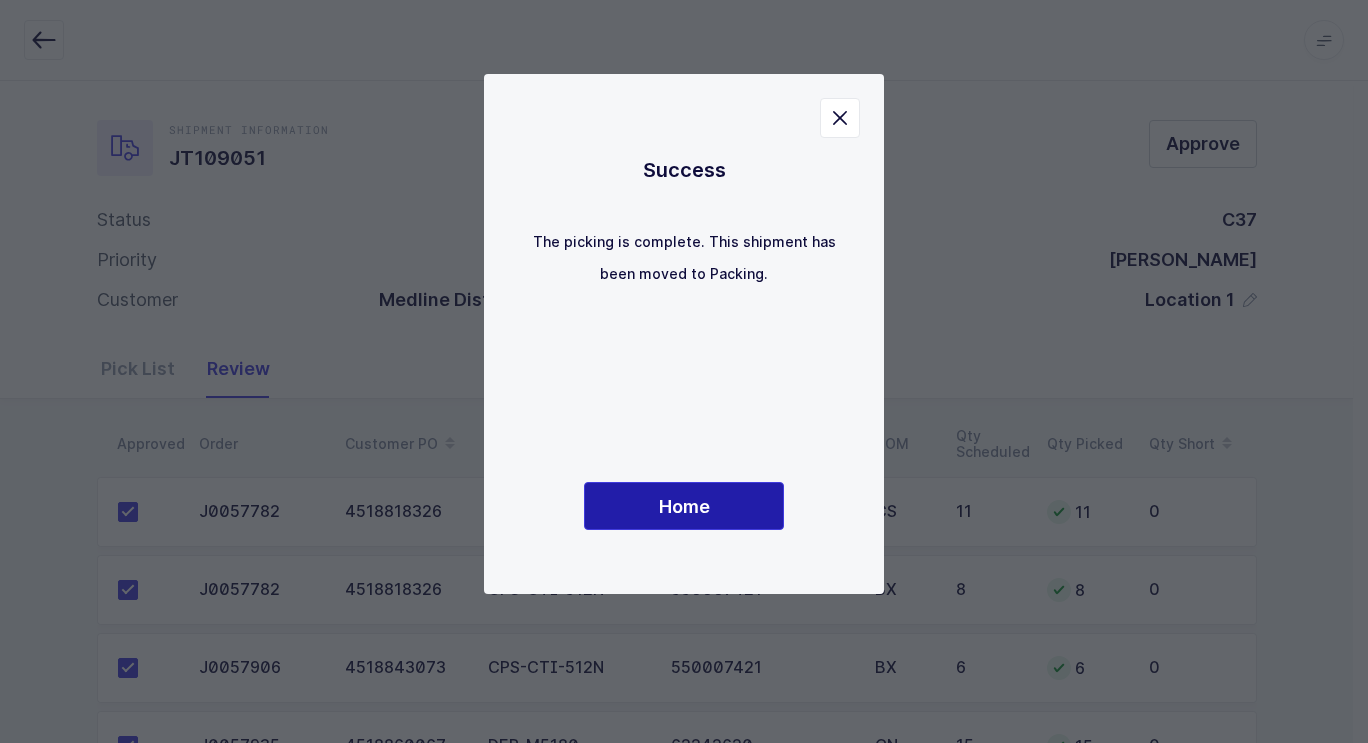 click on "Home" at bounding box center [684, 506] 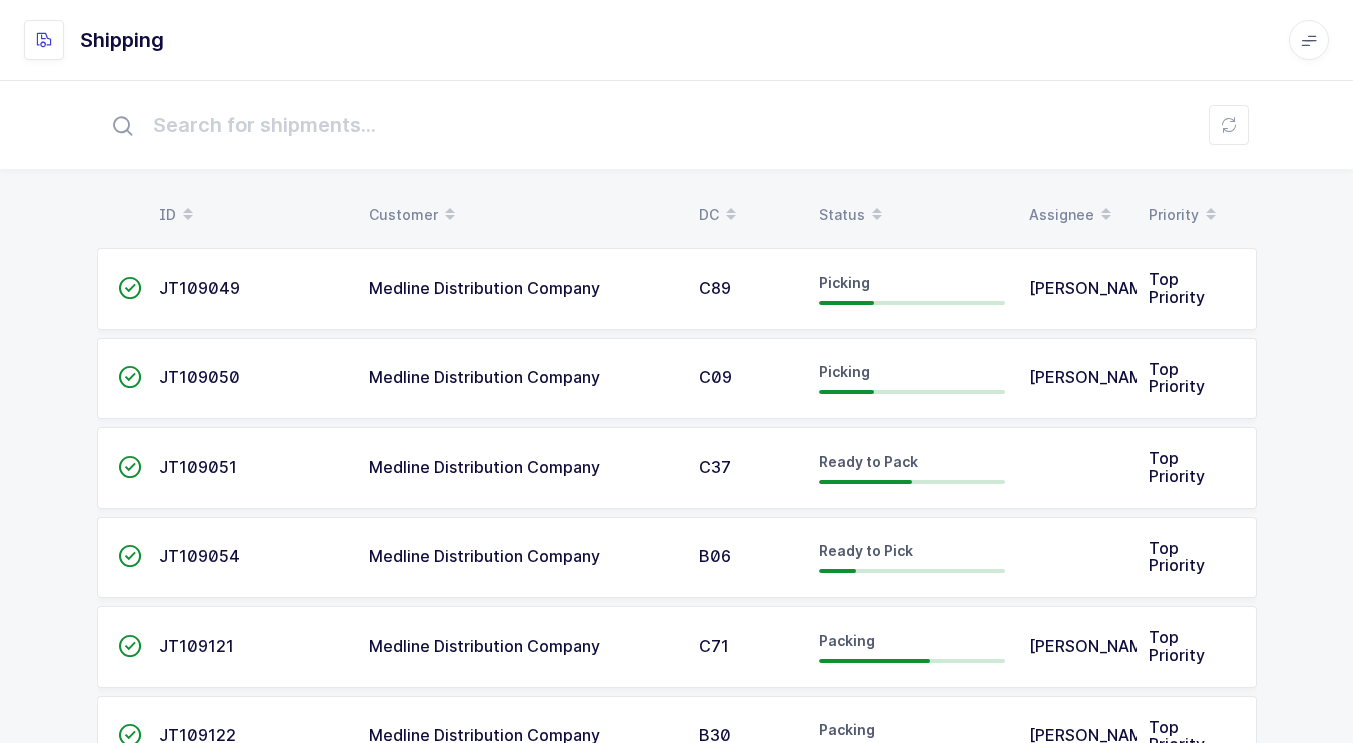 click on "ID Customer DC Status Assignee Priority" at bounding box center [677, 215] 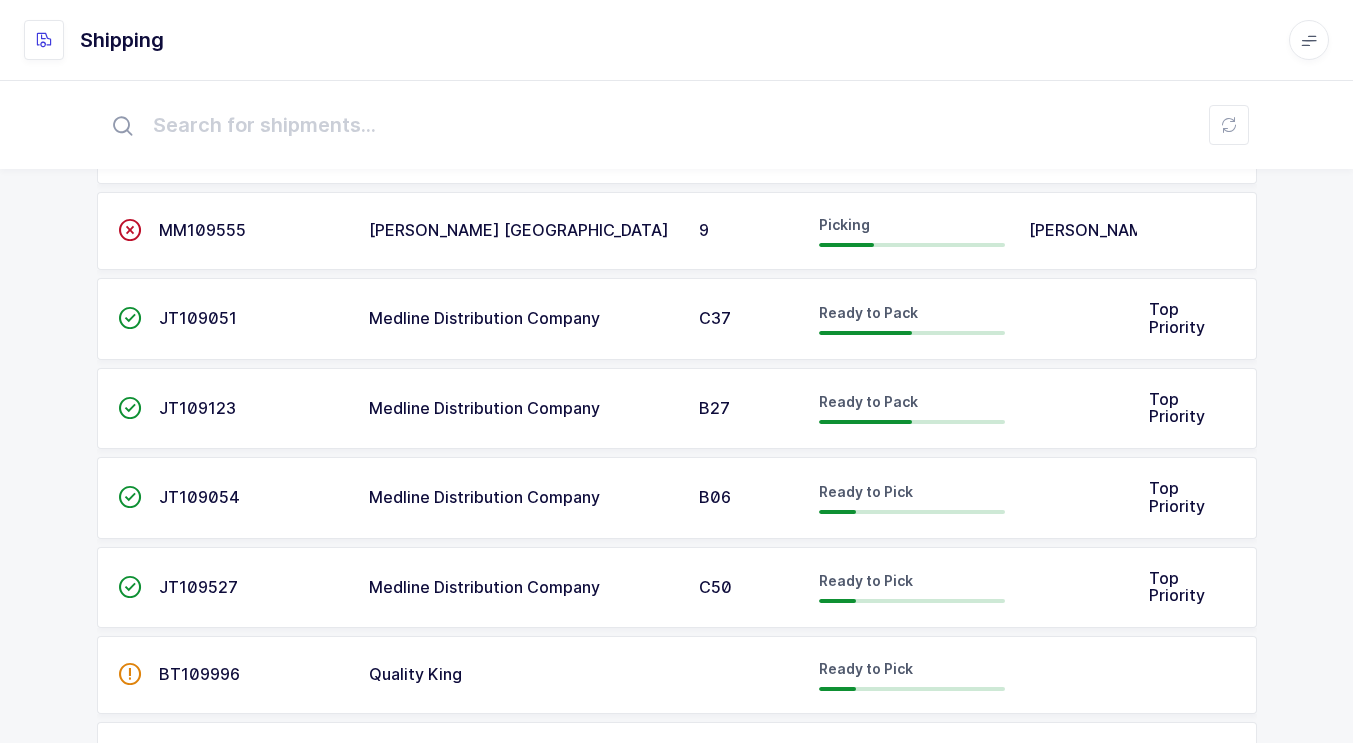 scroll, scrollTop: 1197, scrollLeft: 0, axis: vertical 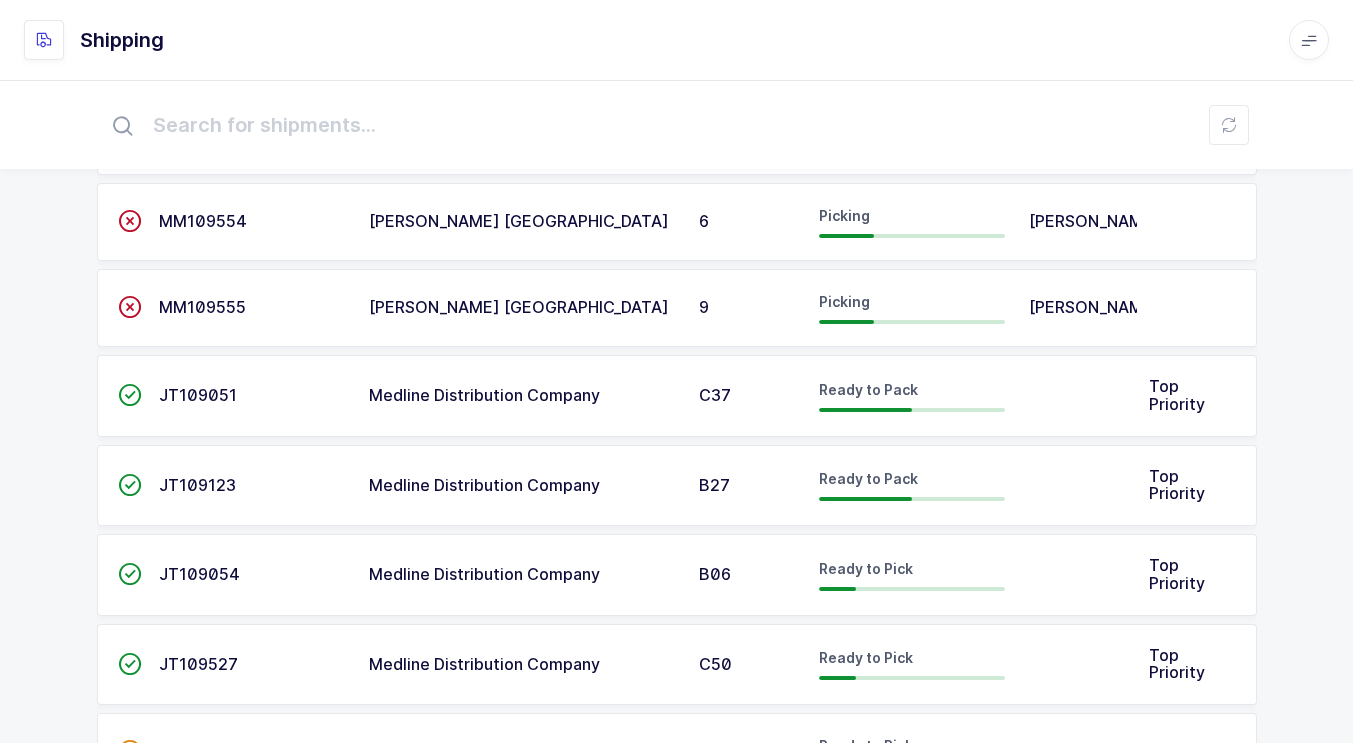 click on "JT109051" at bounding box center [198, 395] 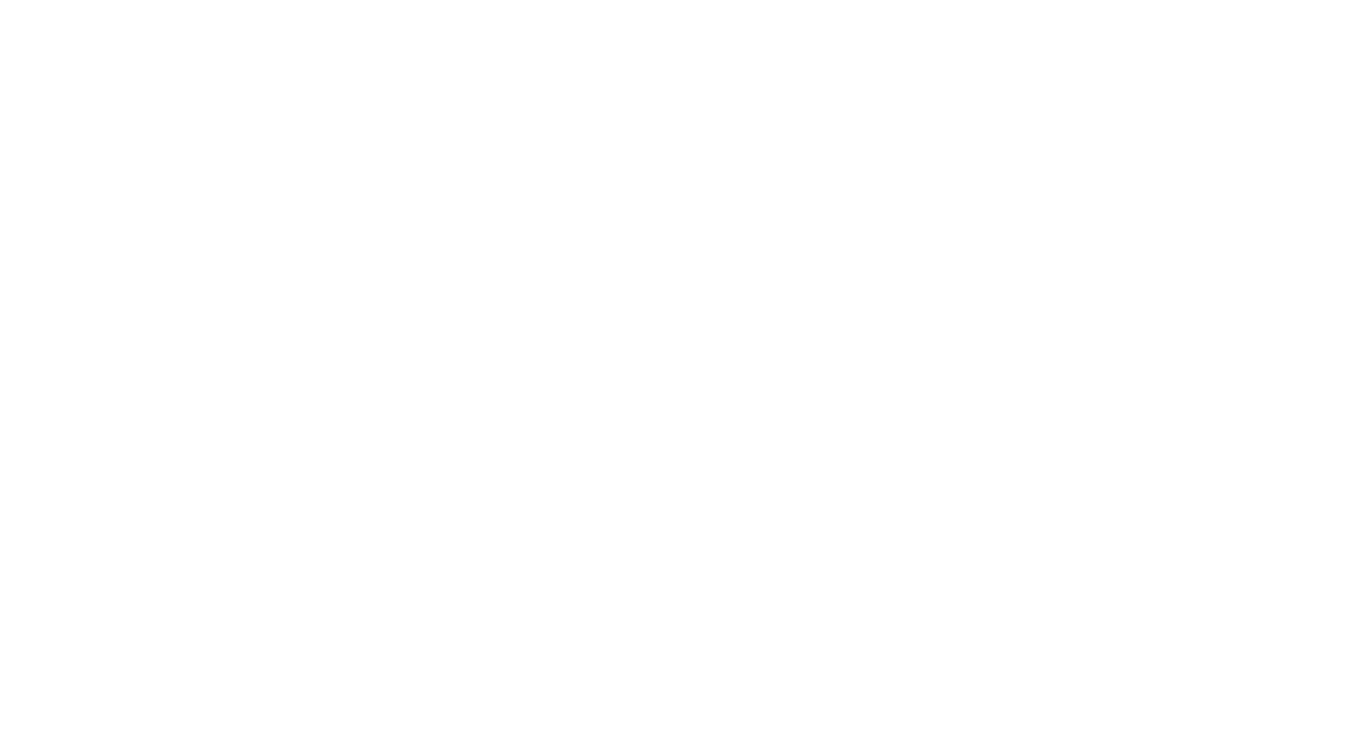 scroll, scrollTop: 0, scrollLeft: 0, axis: both 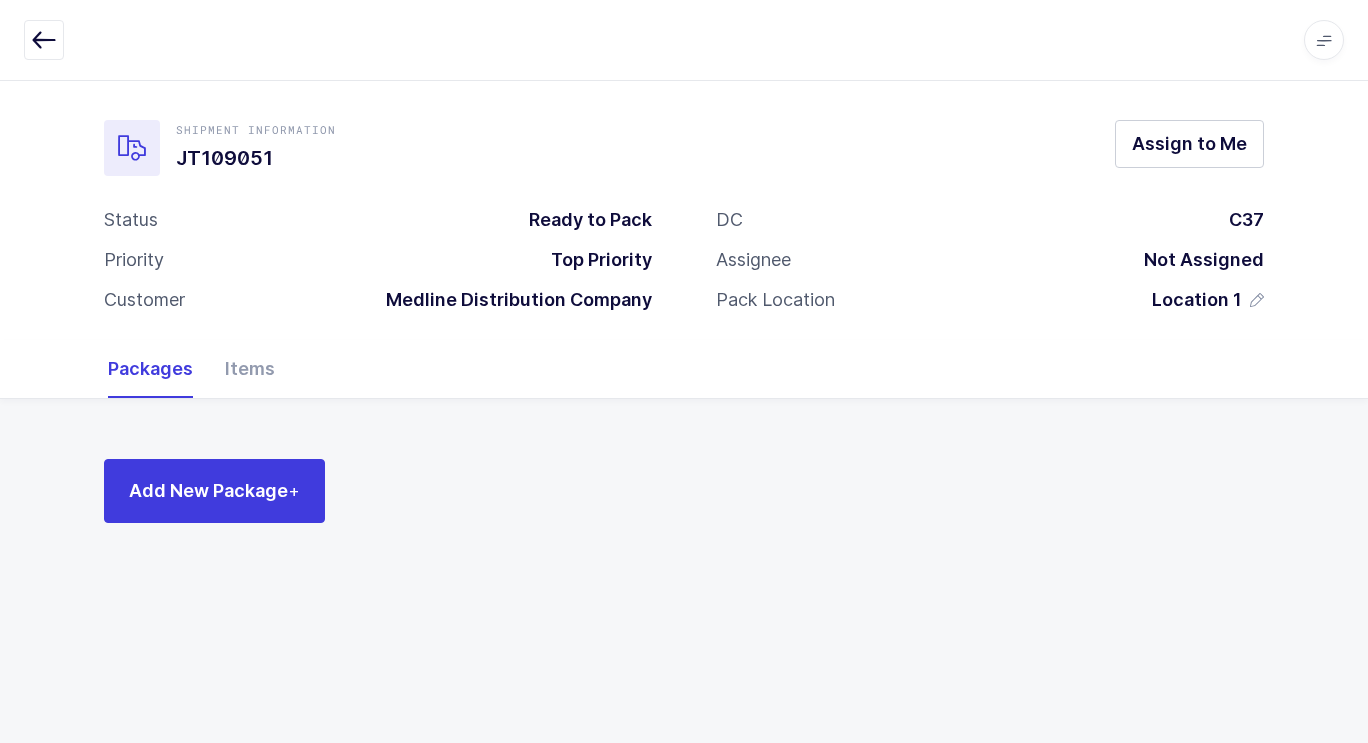click on "Items" at bounding box center (242, 369) 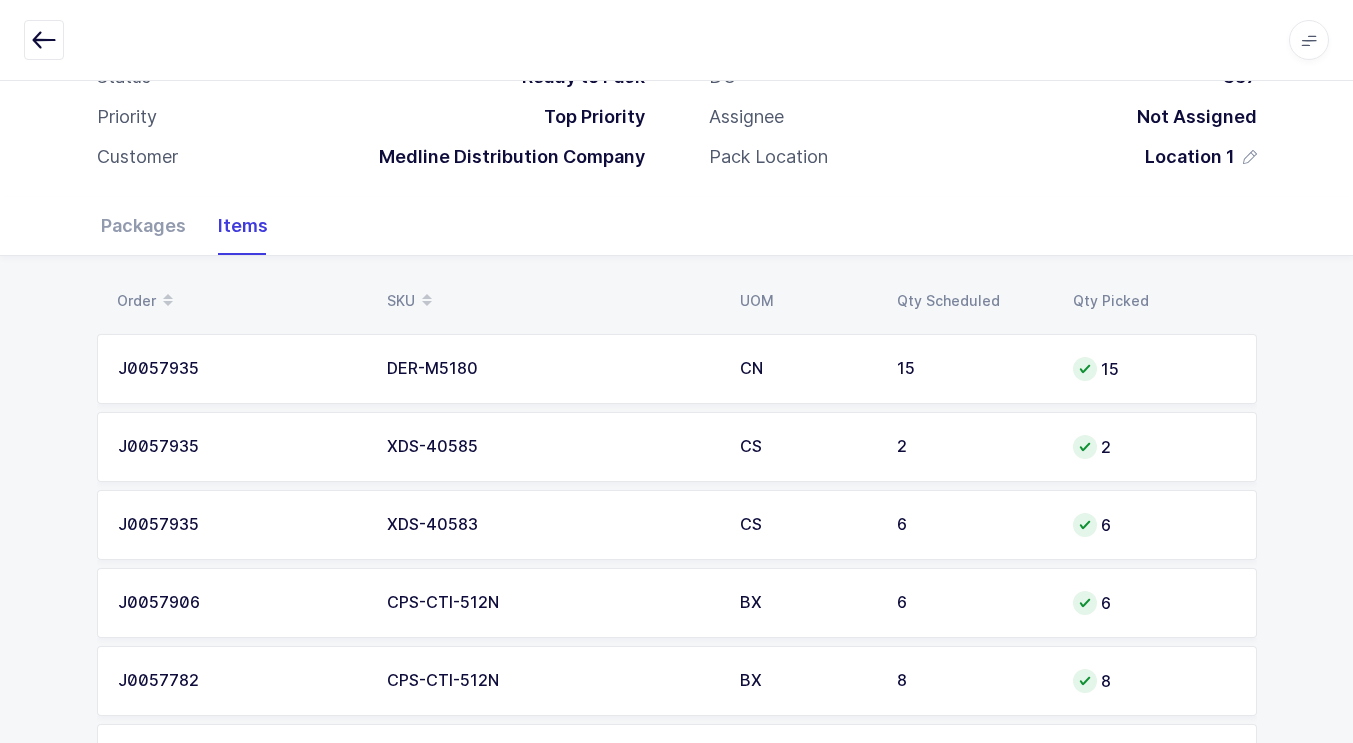 scroll, scrollTop: 200, scrollLeft: 0, axis: vertical 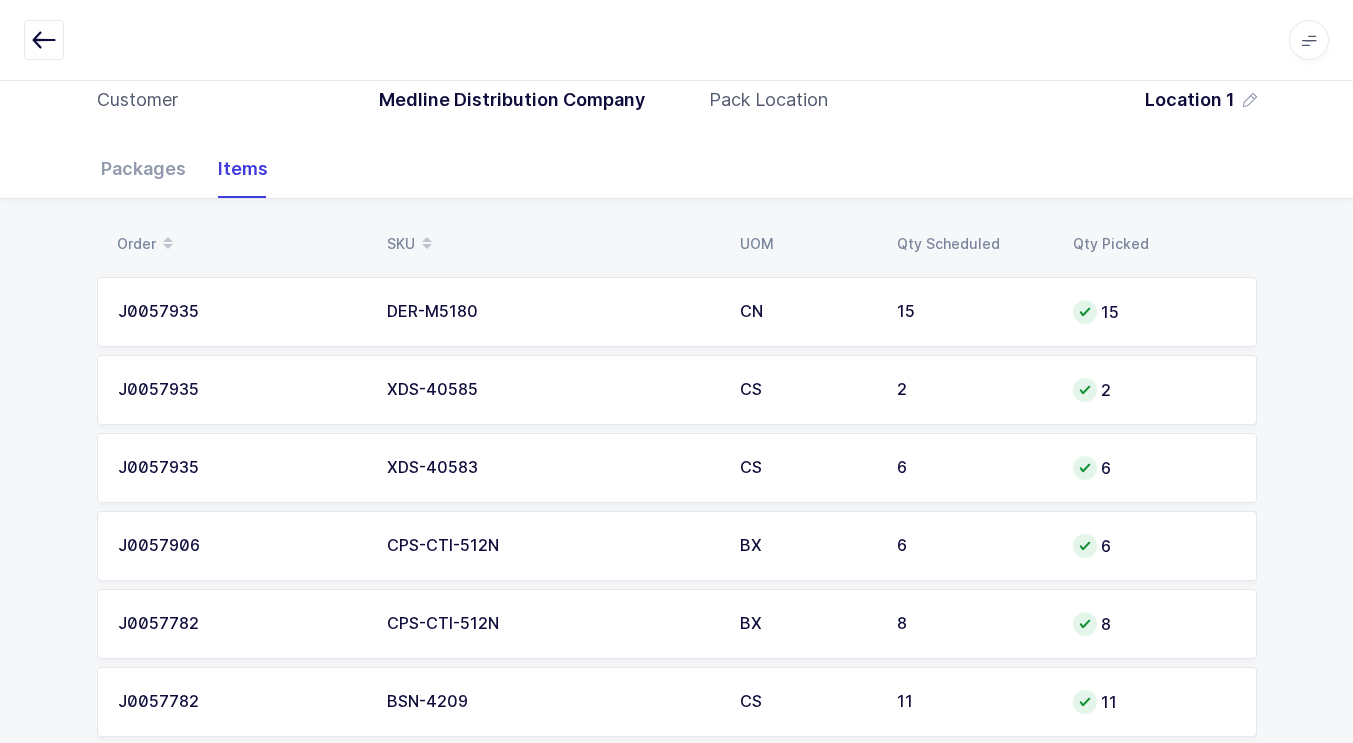 click at bounding box center [44, 40] 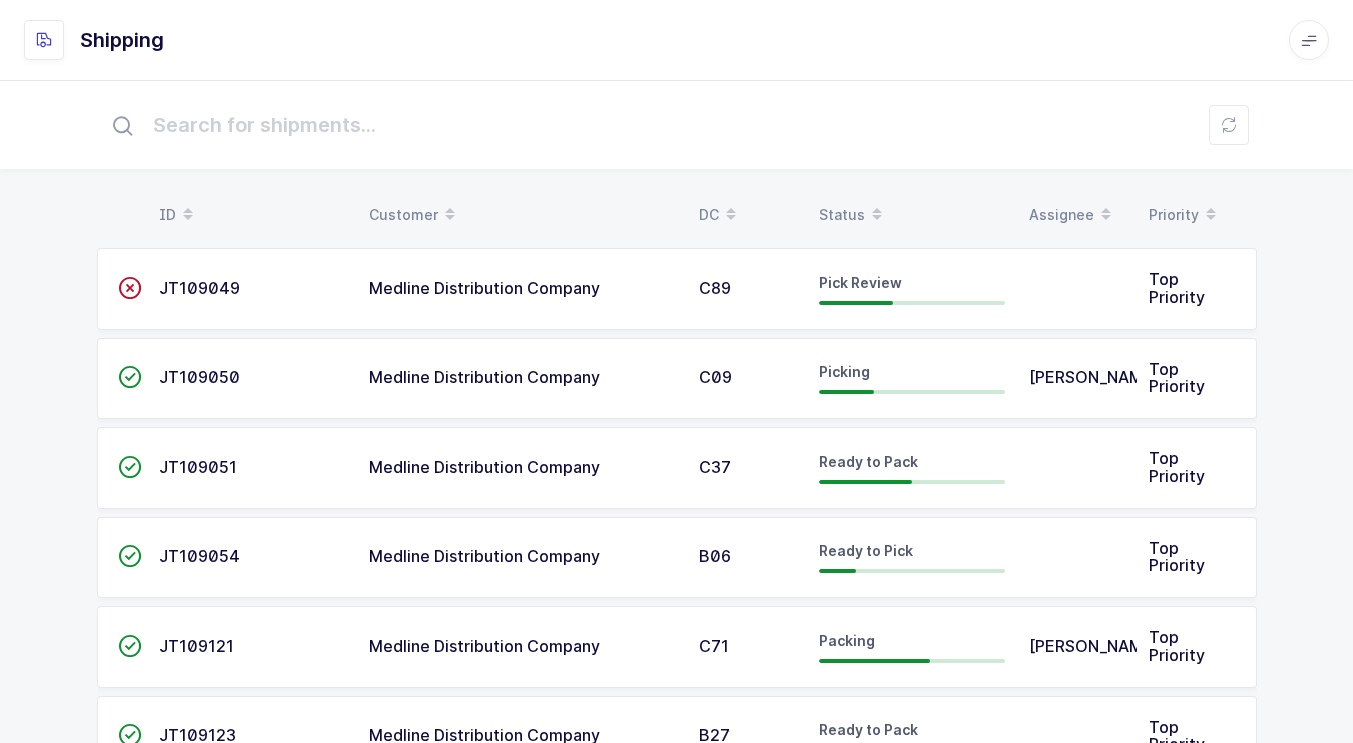 click on "Status" at bounding box center (912, 215) 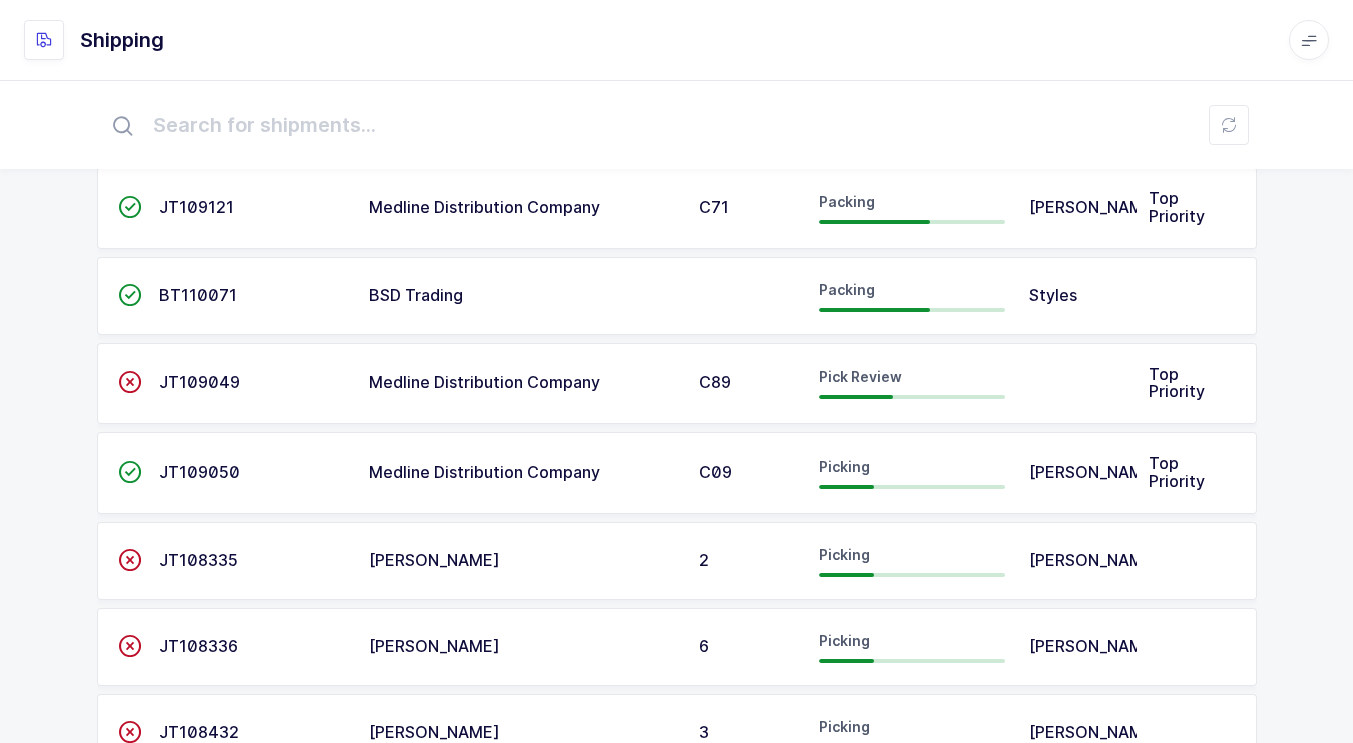 scroll, scrollTop: 100, scrollLeft: 0, axis: vertical 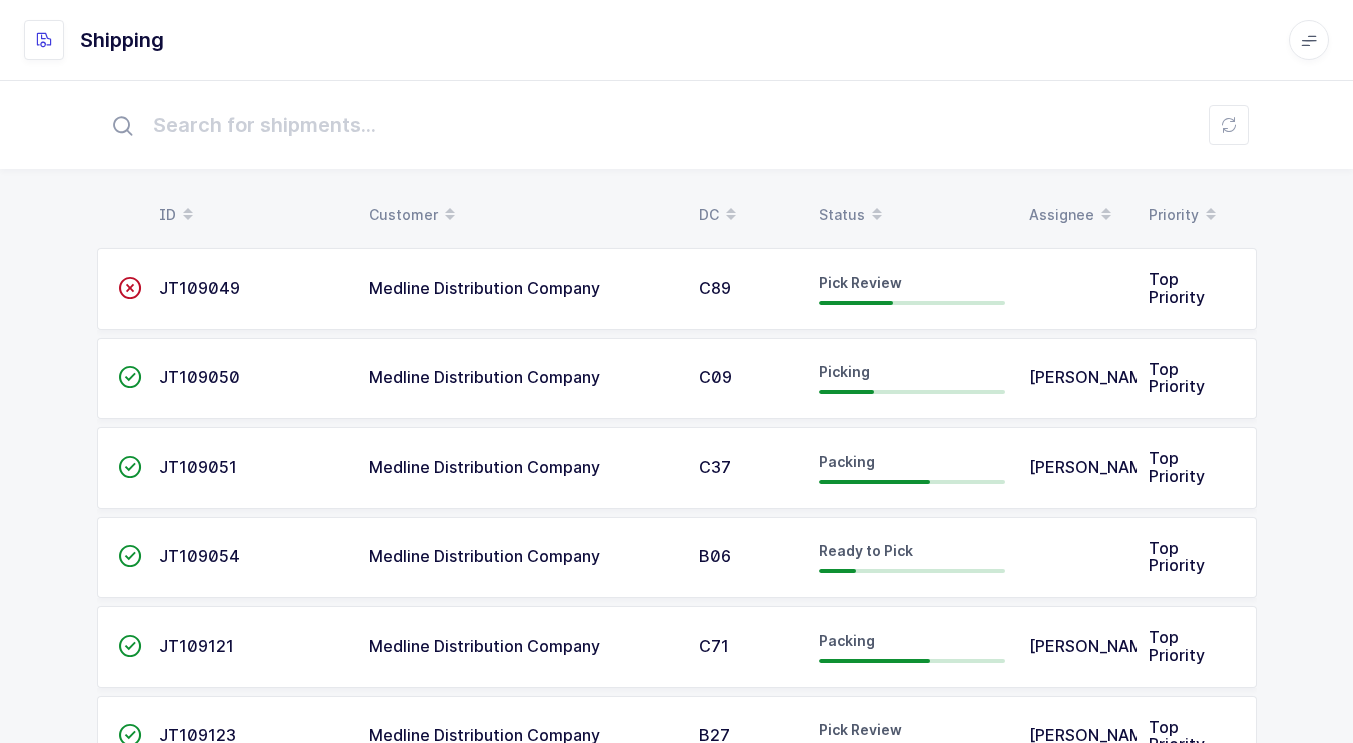 click at bounding box center [877, 208] 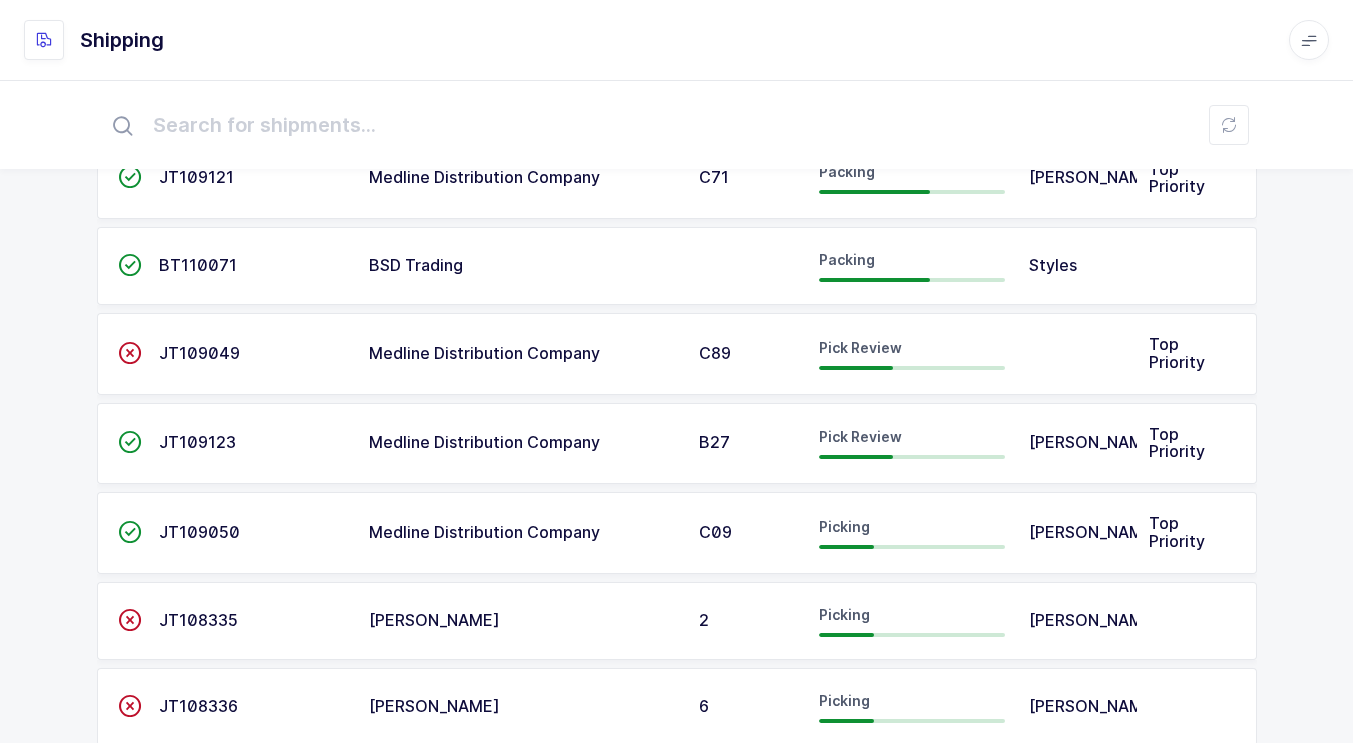 scroll, scrollTop: 0, scrollLeft: 0, axis: both 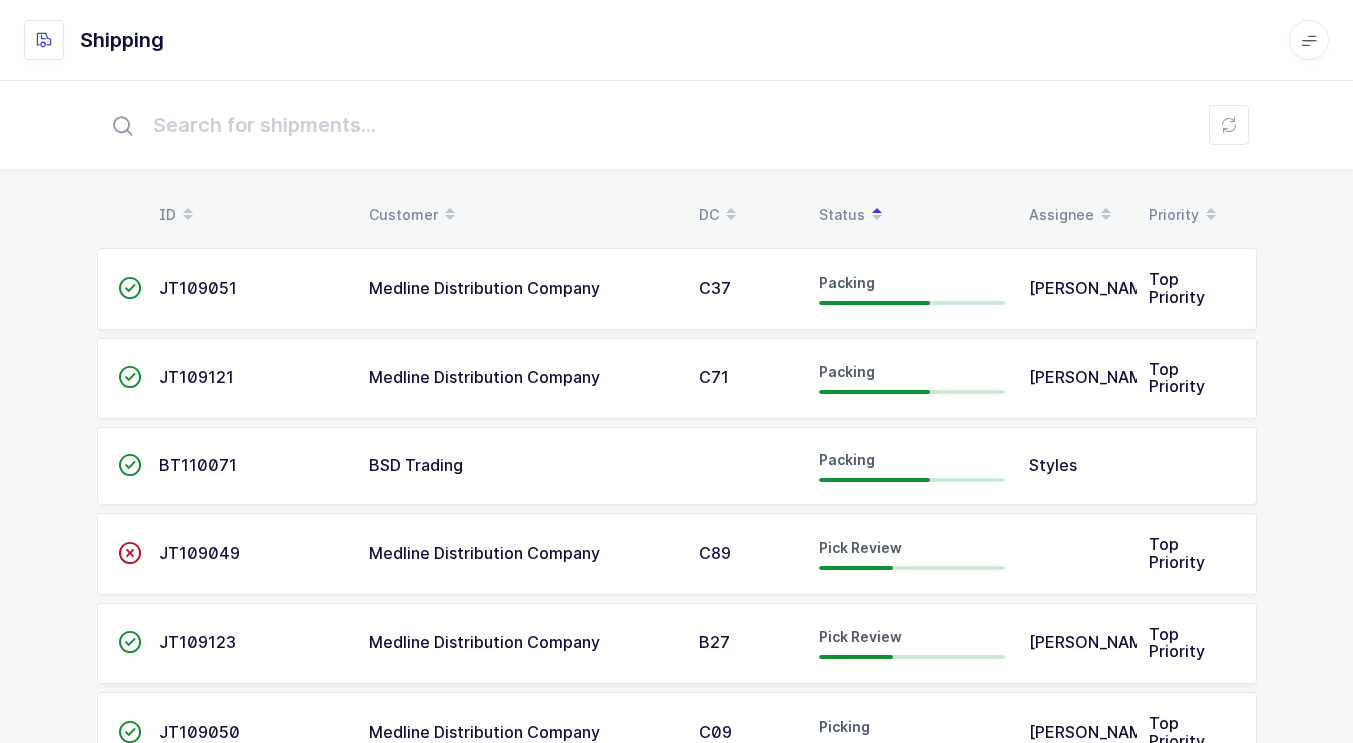 click on "Shipping" at bounding box center (676, 40) 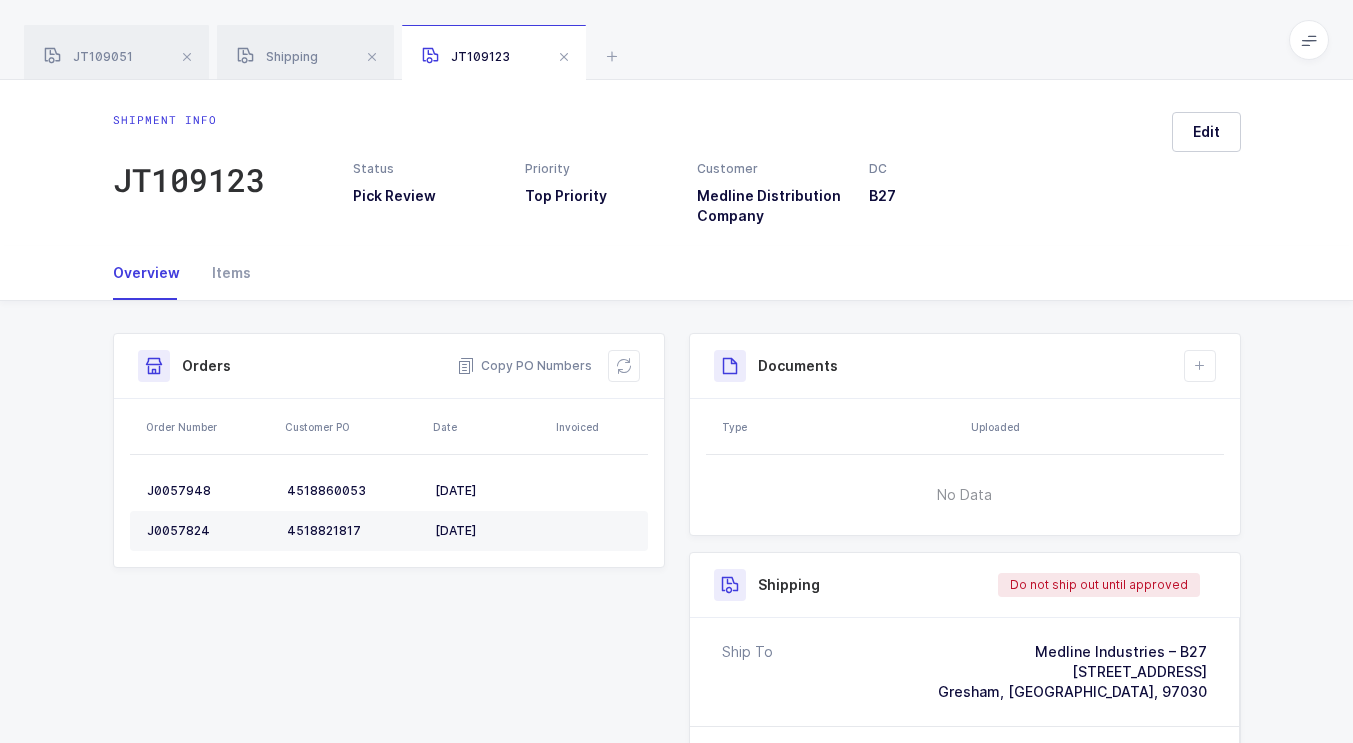 scroll, scrollTop: 0, scrollLeft: 0, axis: both 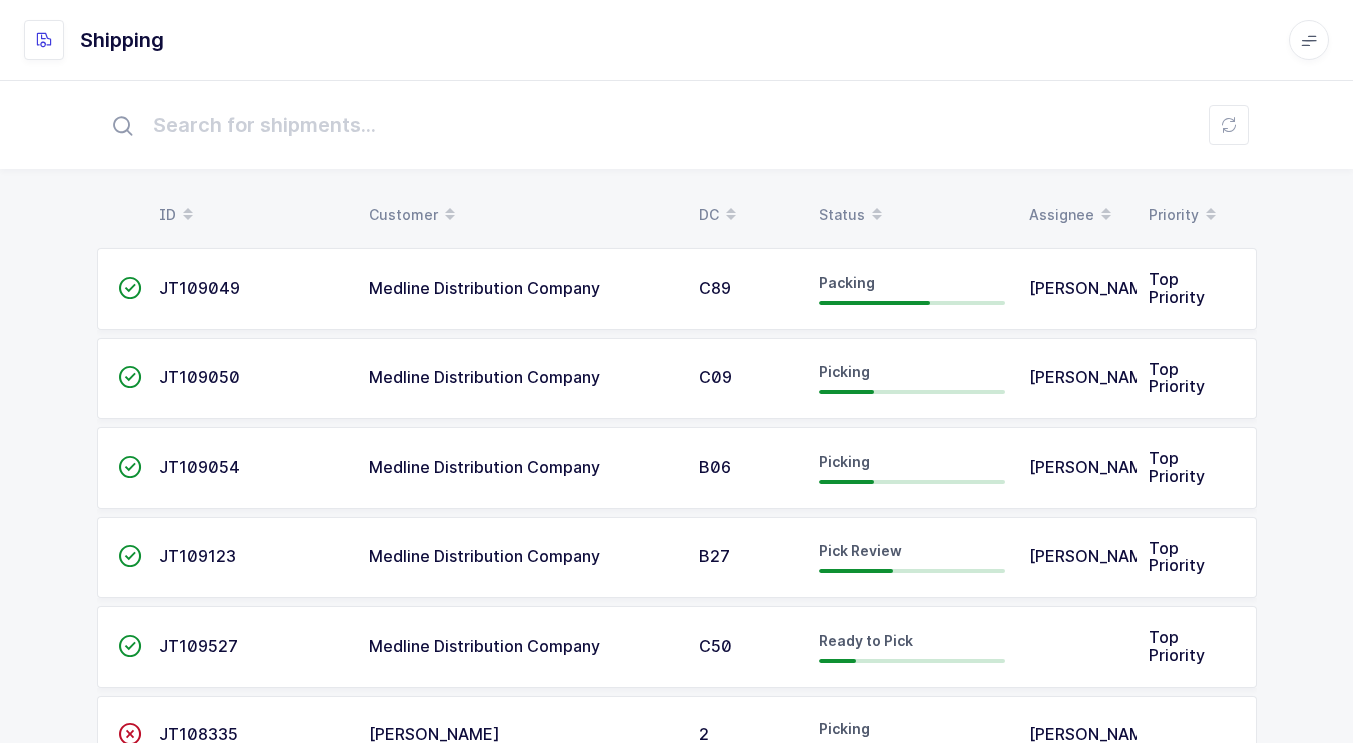 click on "Status" at bounding box center [912, 215] 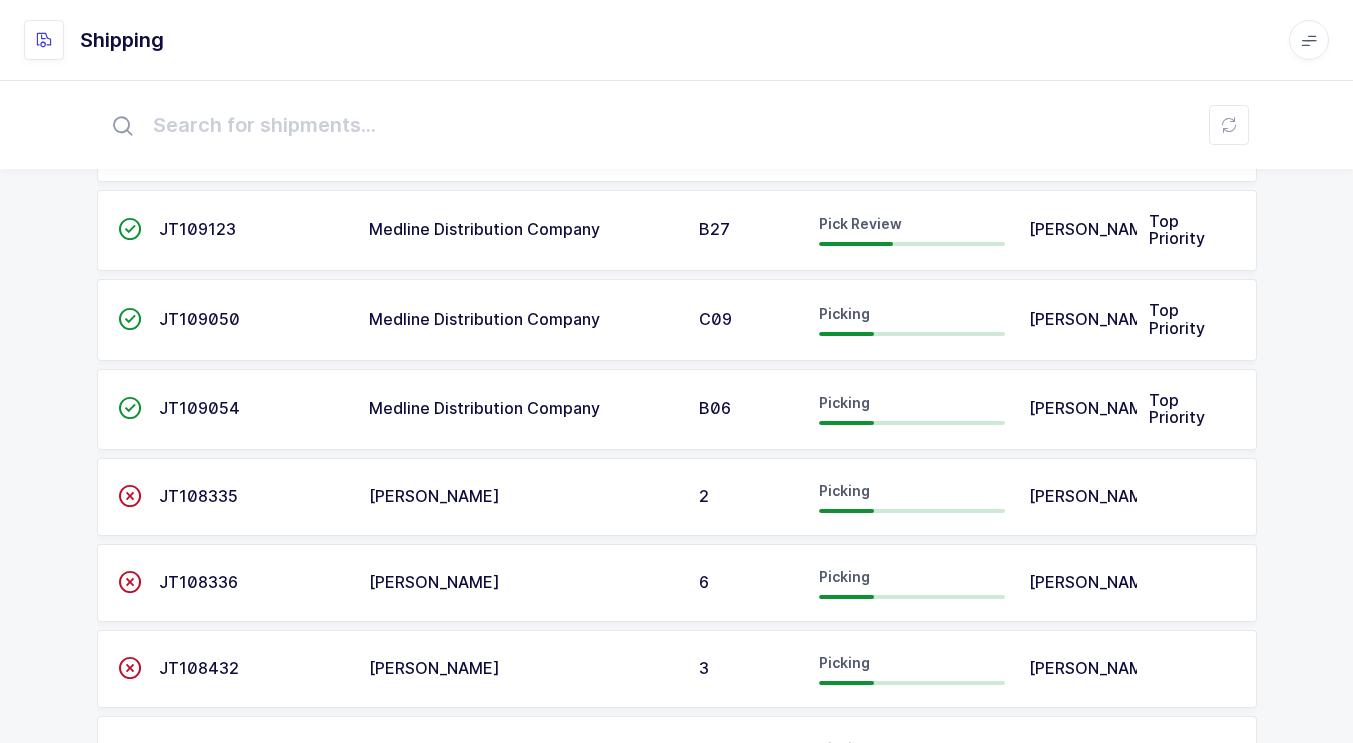 scroll, scrollTop: 200, scrollLeft: 0, axis: vertical 